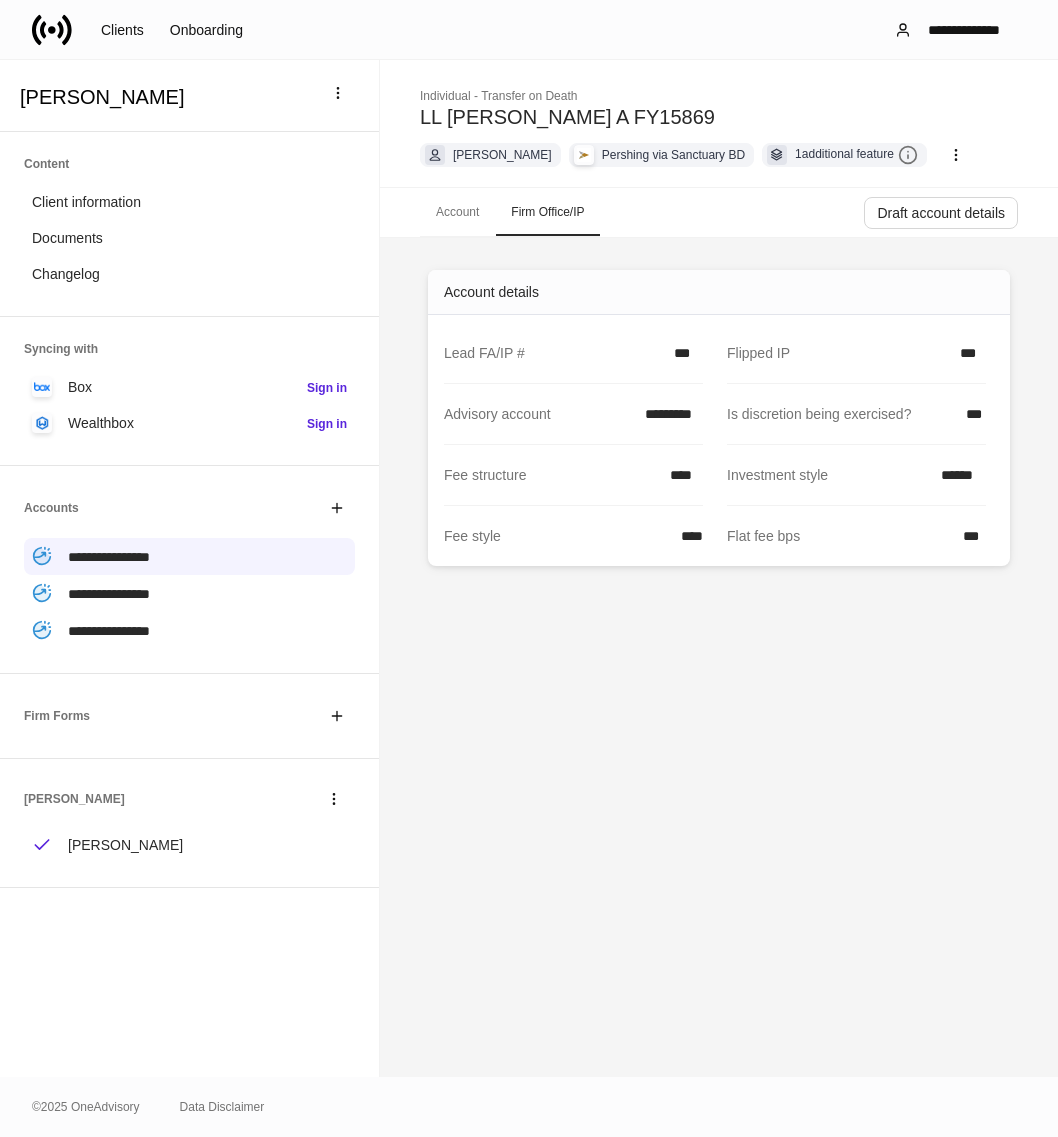 scroll, scrollTop: 0, scrollLeft: 0, axis: both 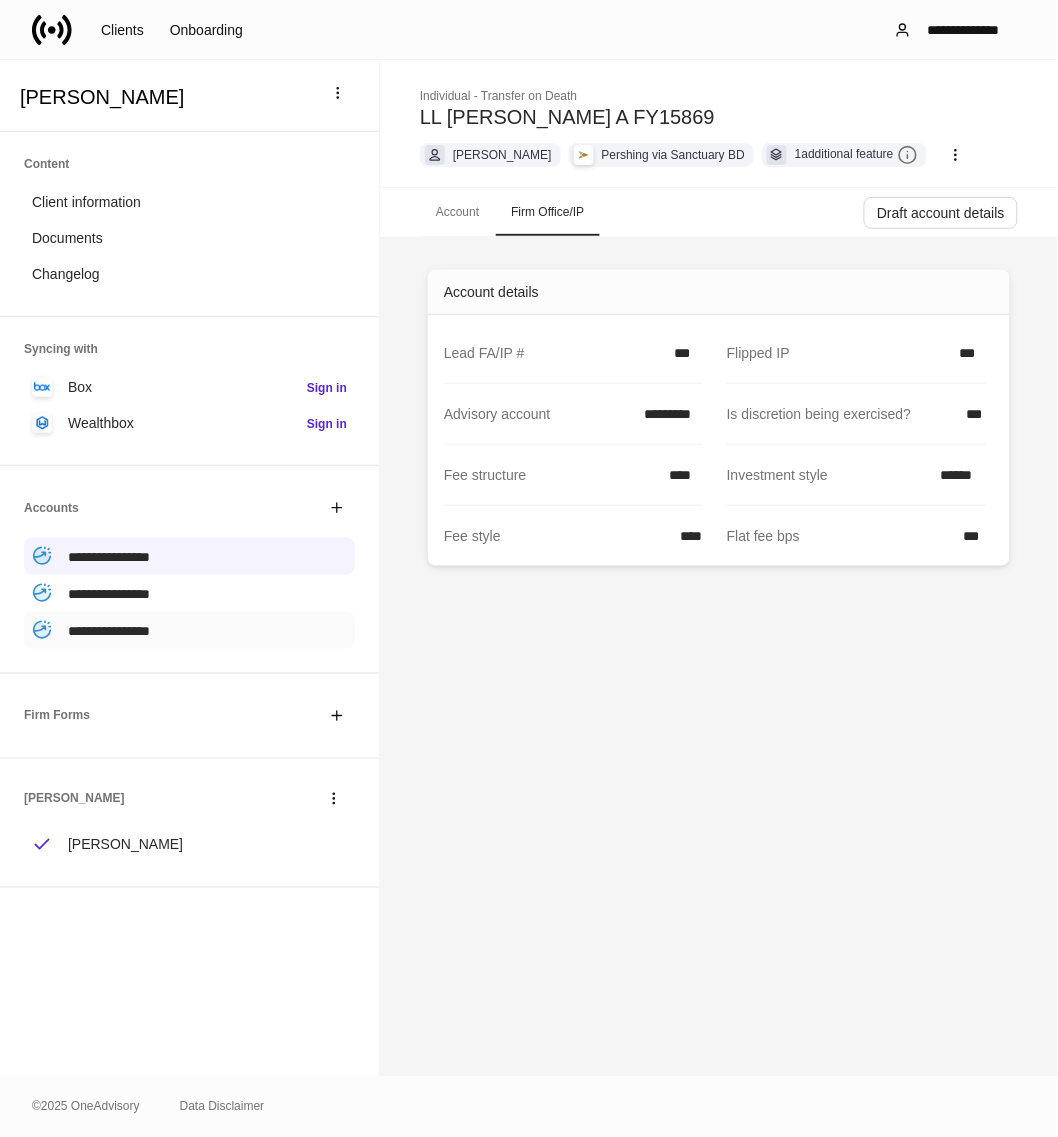 click on "**********" at bounding box center (109, 631) 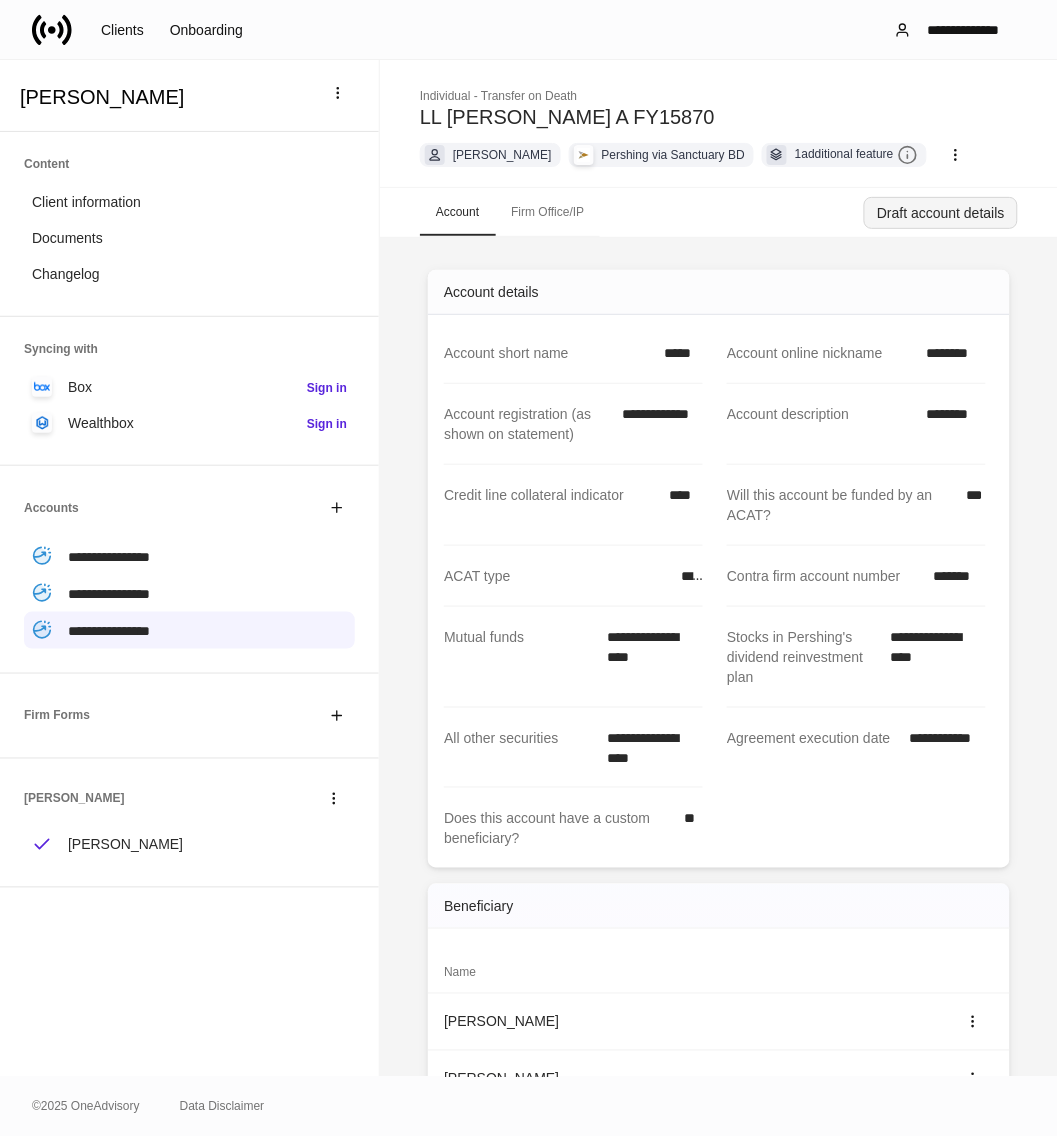 click on "Draft account details" at bounding box center [941, 213] 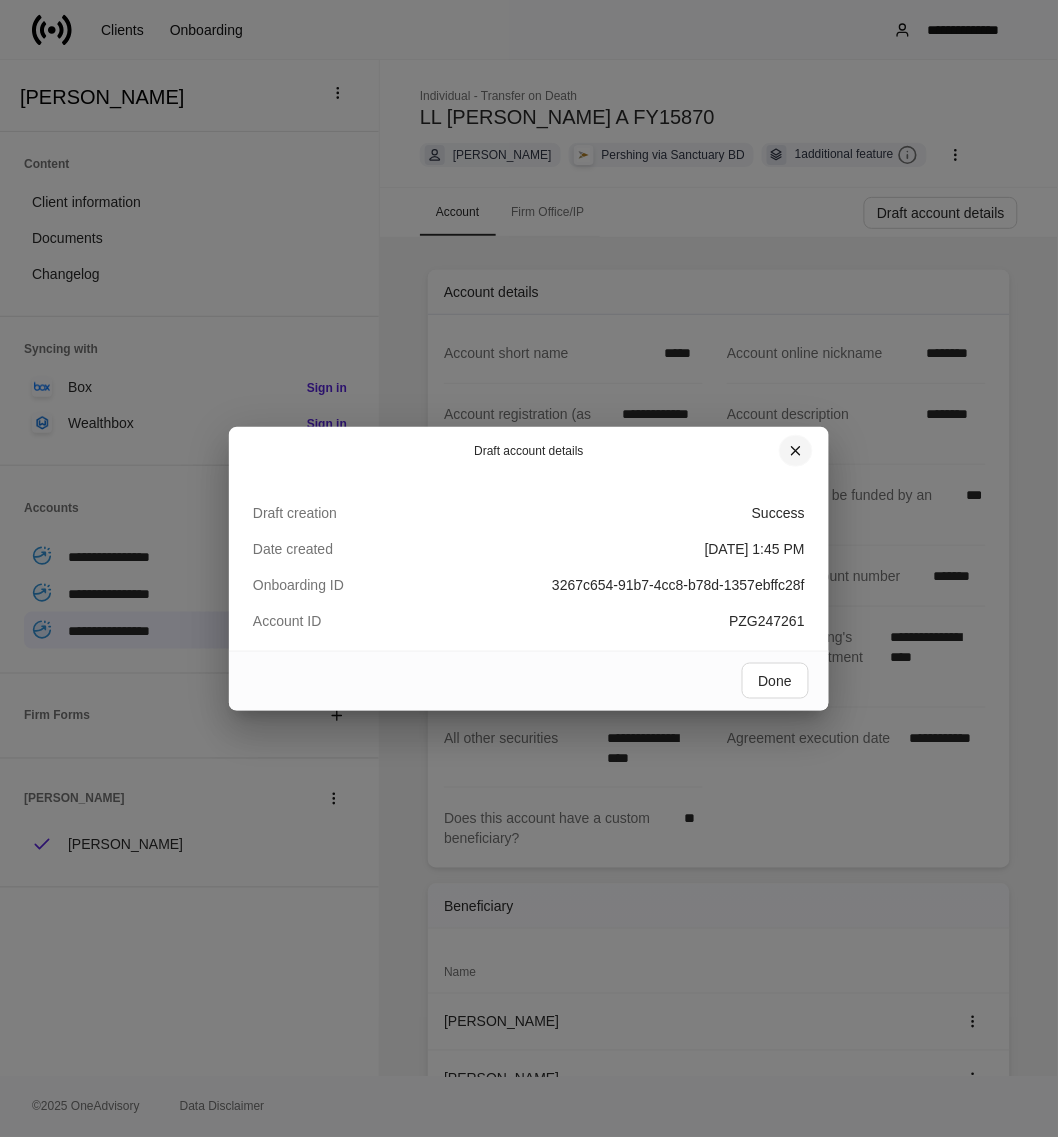 click at bounding box center [796, 451] 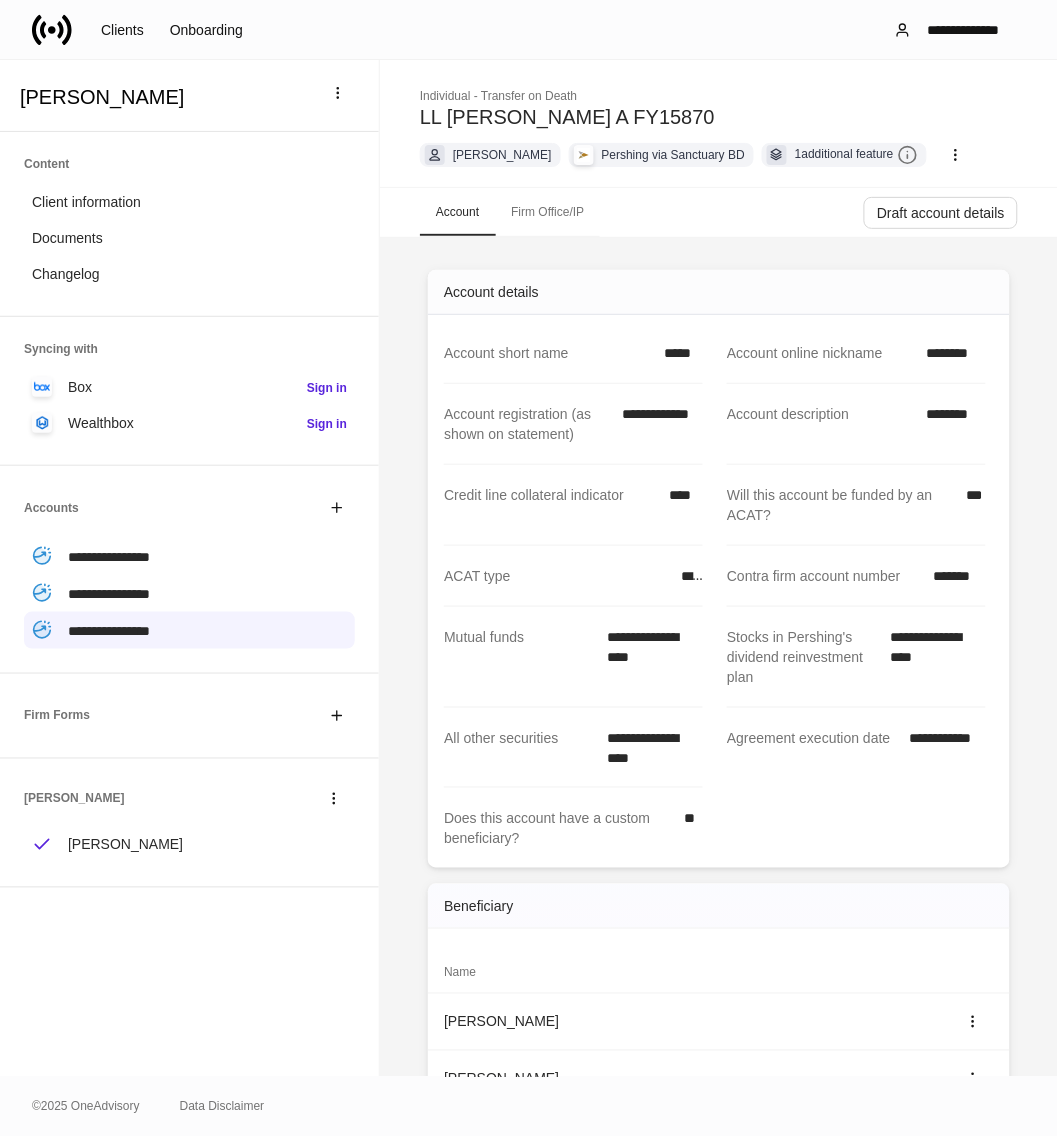 click on "*******" at bounding box center (954, 576) 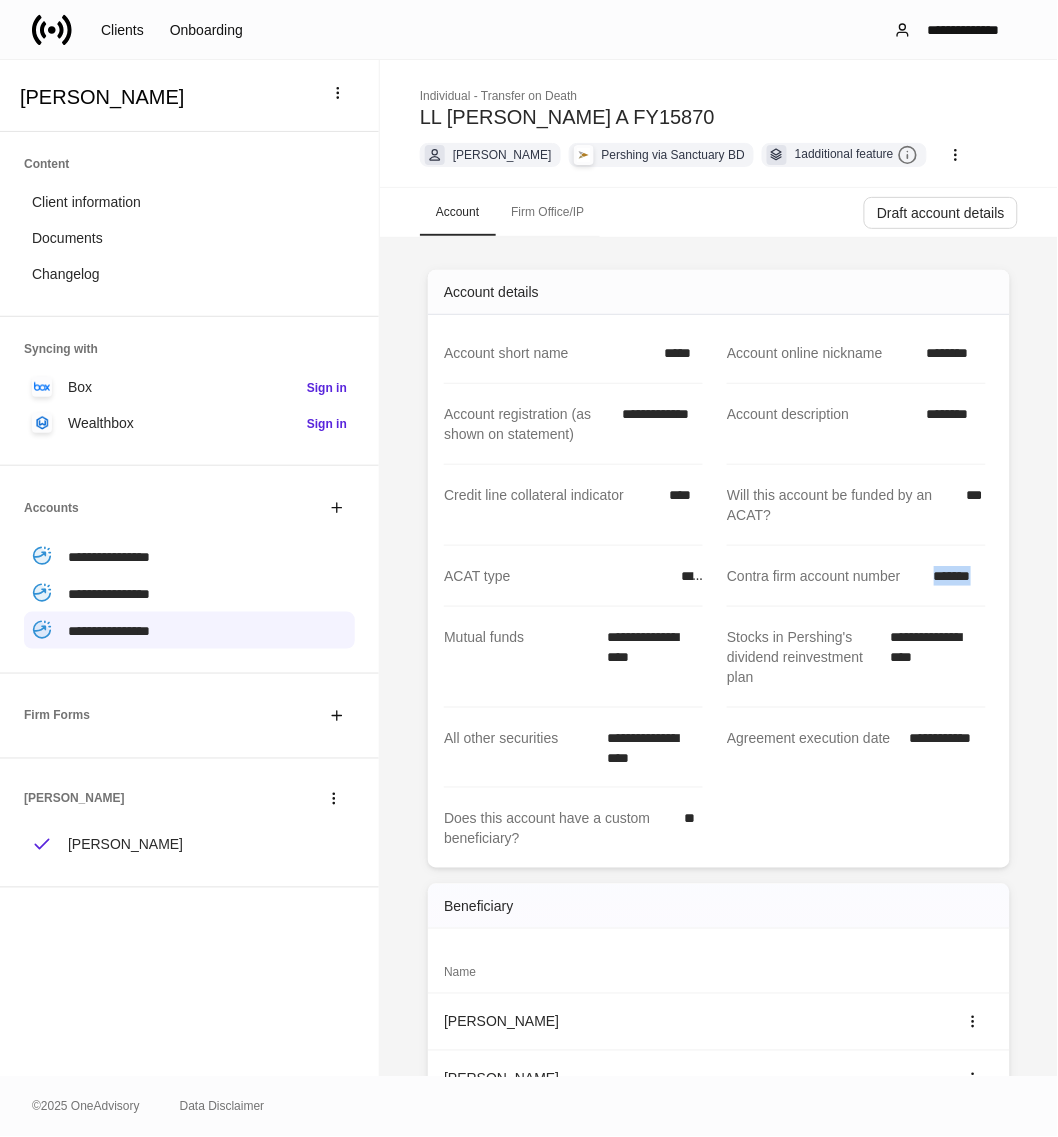 click on "*******" at bounding box center (954, 576) 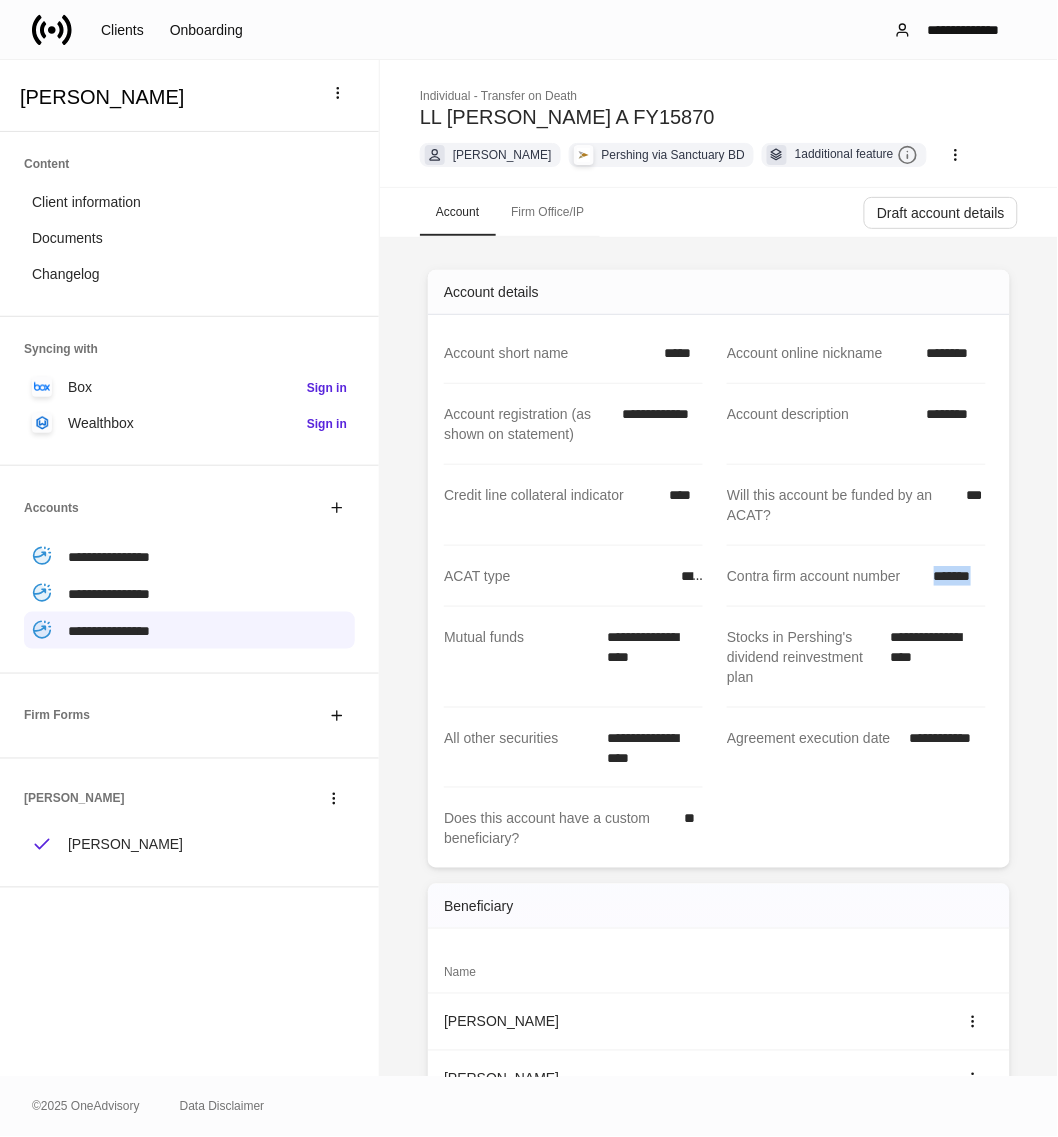 copy on "*******" 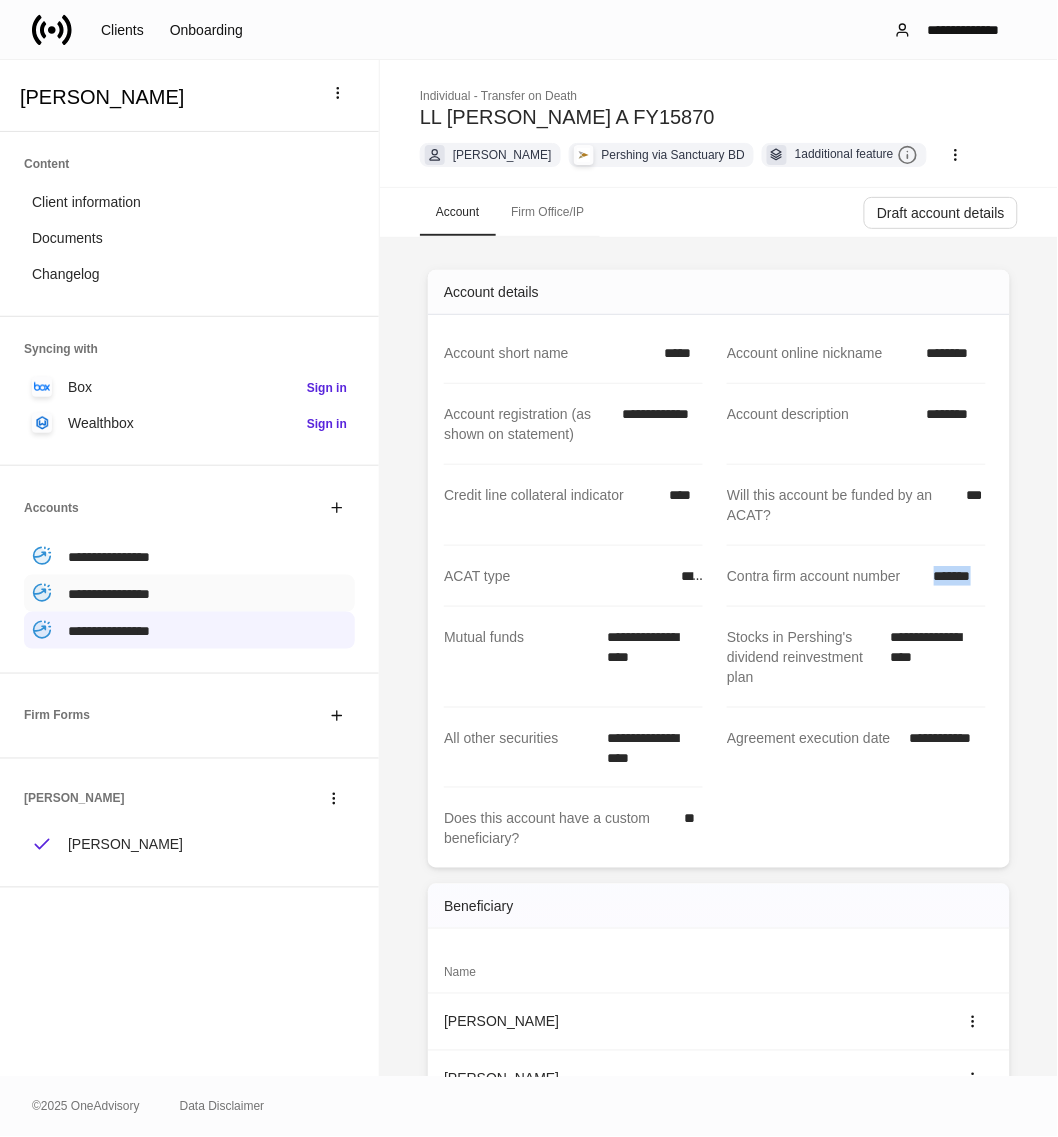 click on "**********" at bounding box center (109, 594) 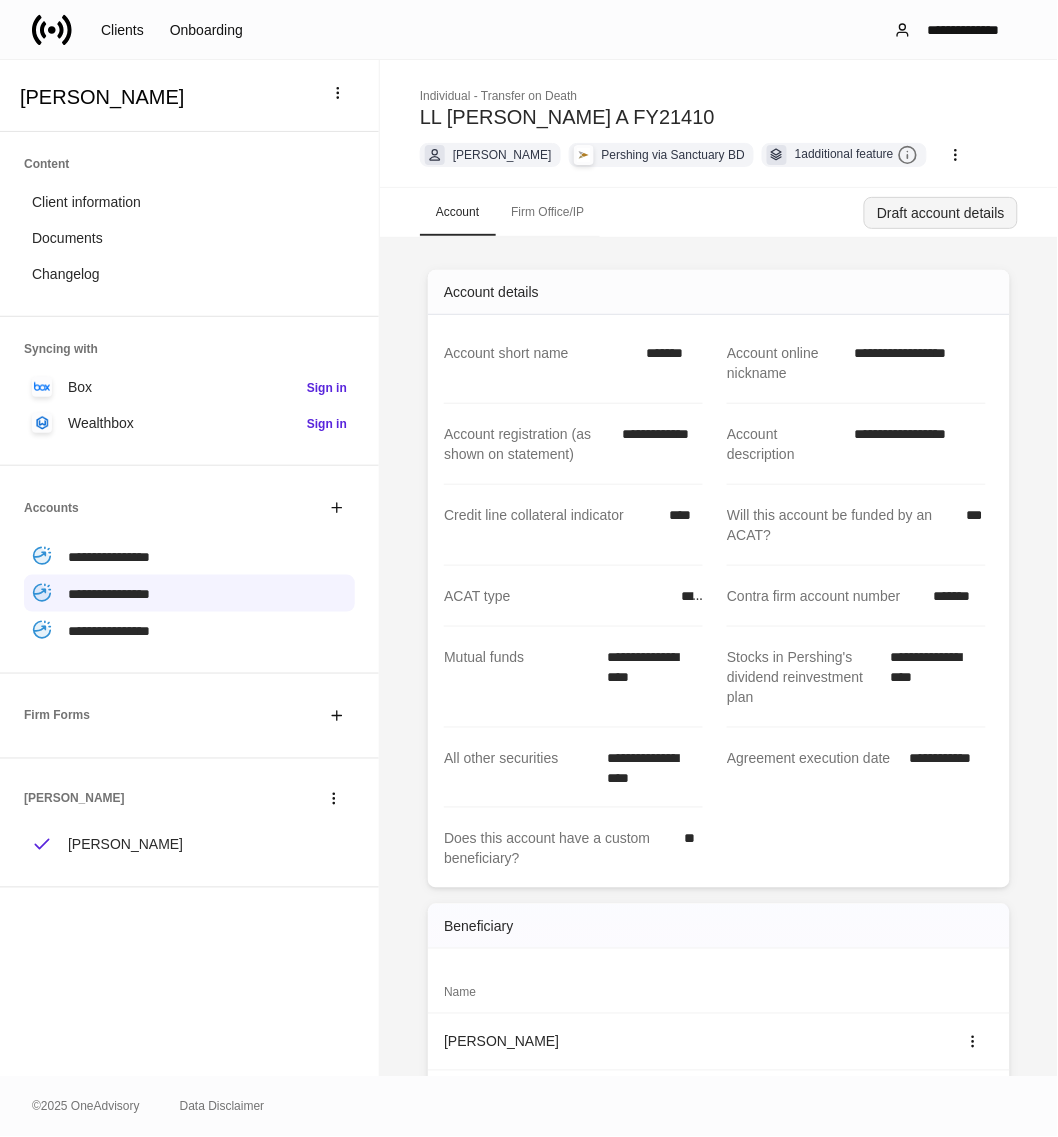 click on "Draft account details" at bounding box center (941, 213) 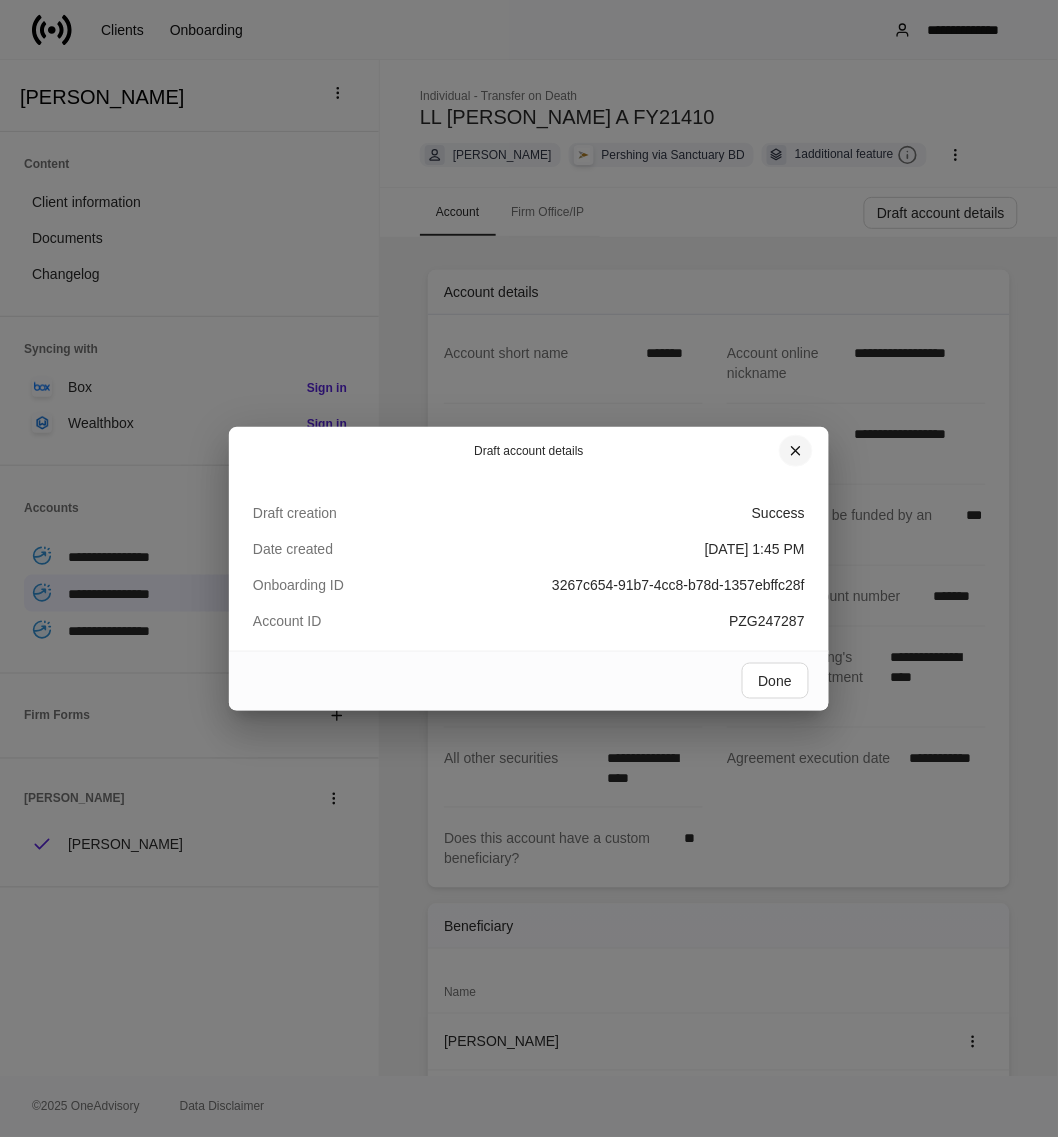 click at bounding box center (796, 451) 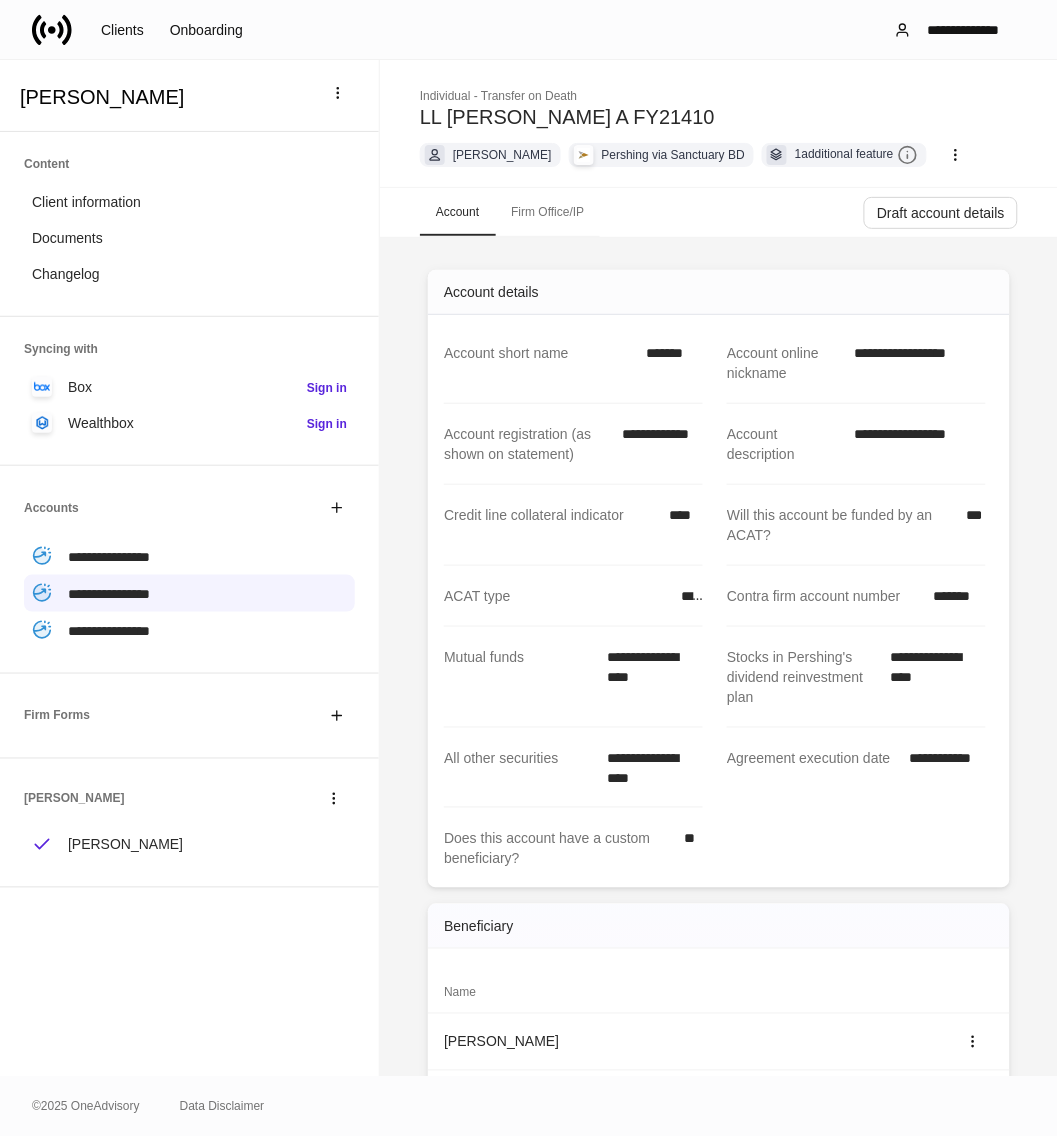 click on "*******" at bounding box center (954, 596) 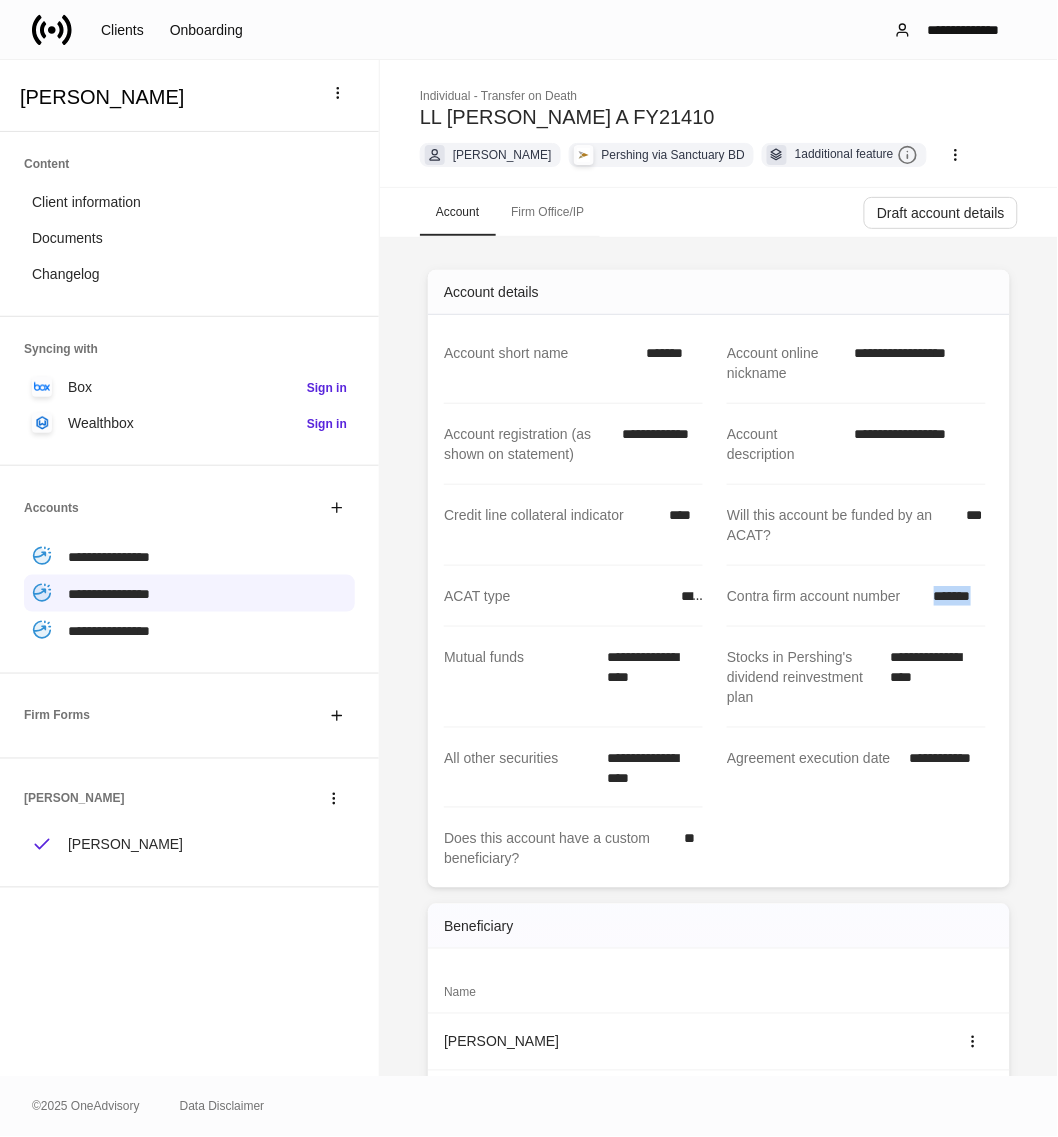click on "*******" at bounding box center (954, 596) 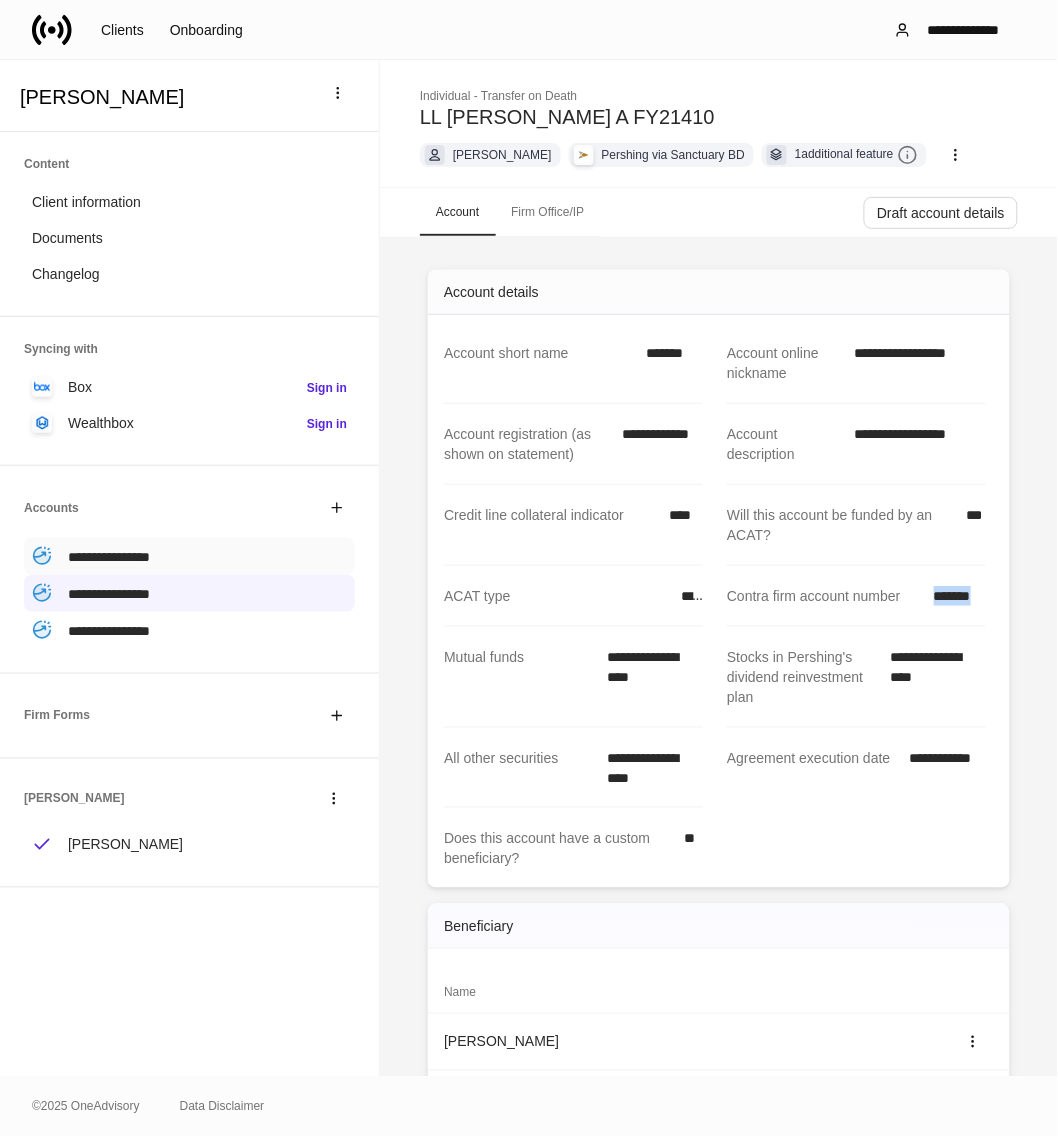 click on "**********" at bounding box center [109, 557] 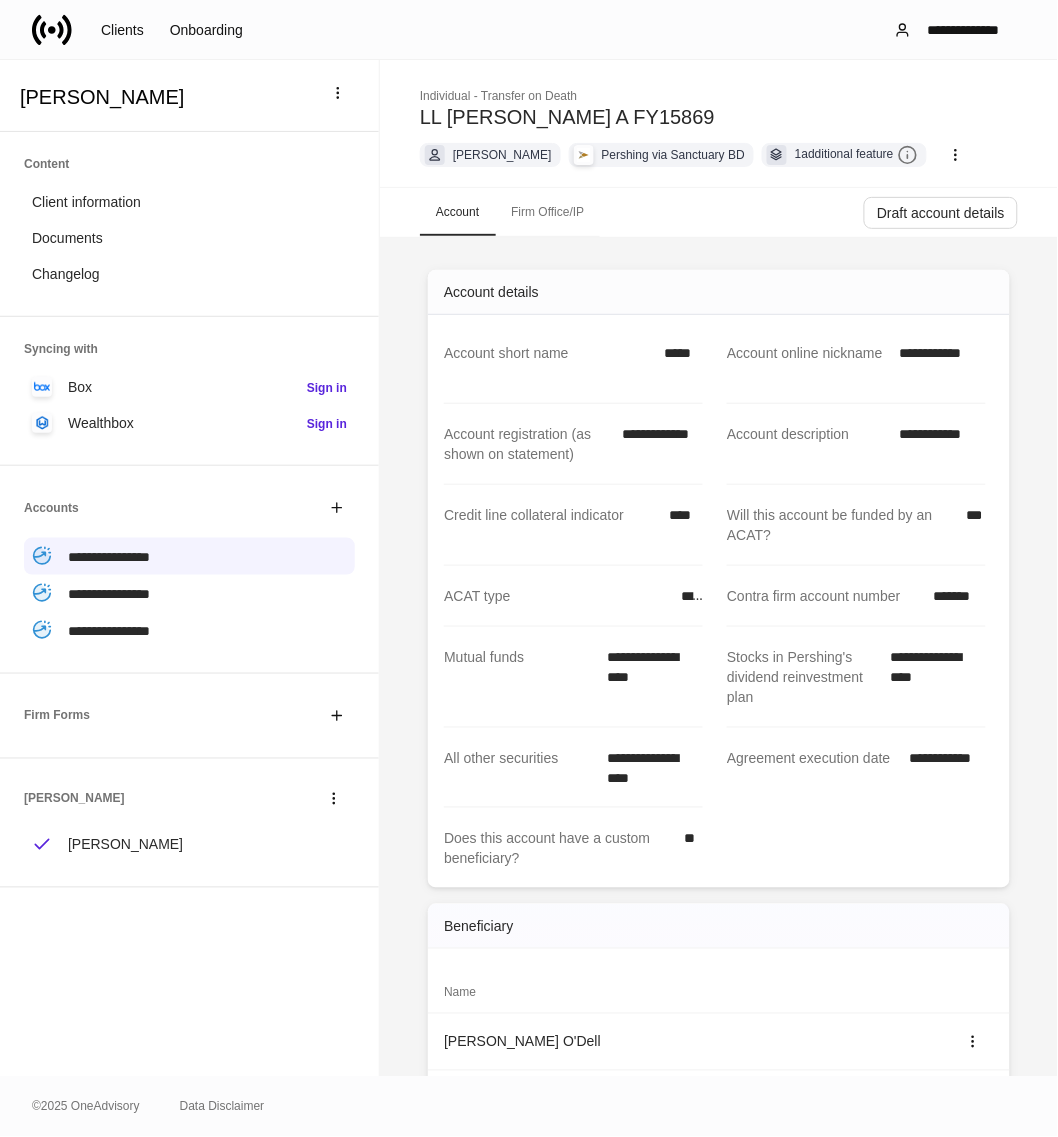 click on "*******" at bounding box center [954, 596] 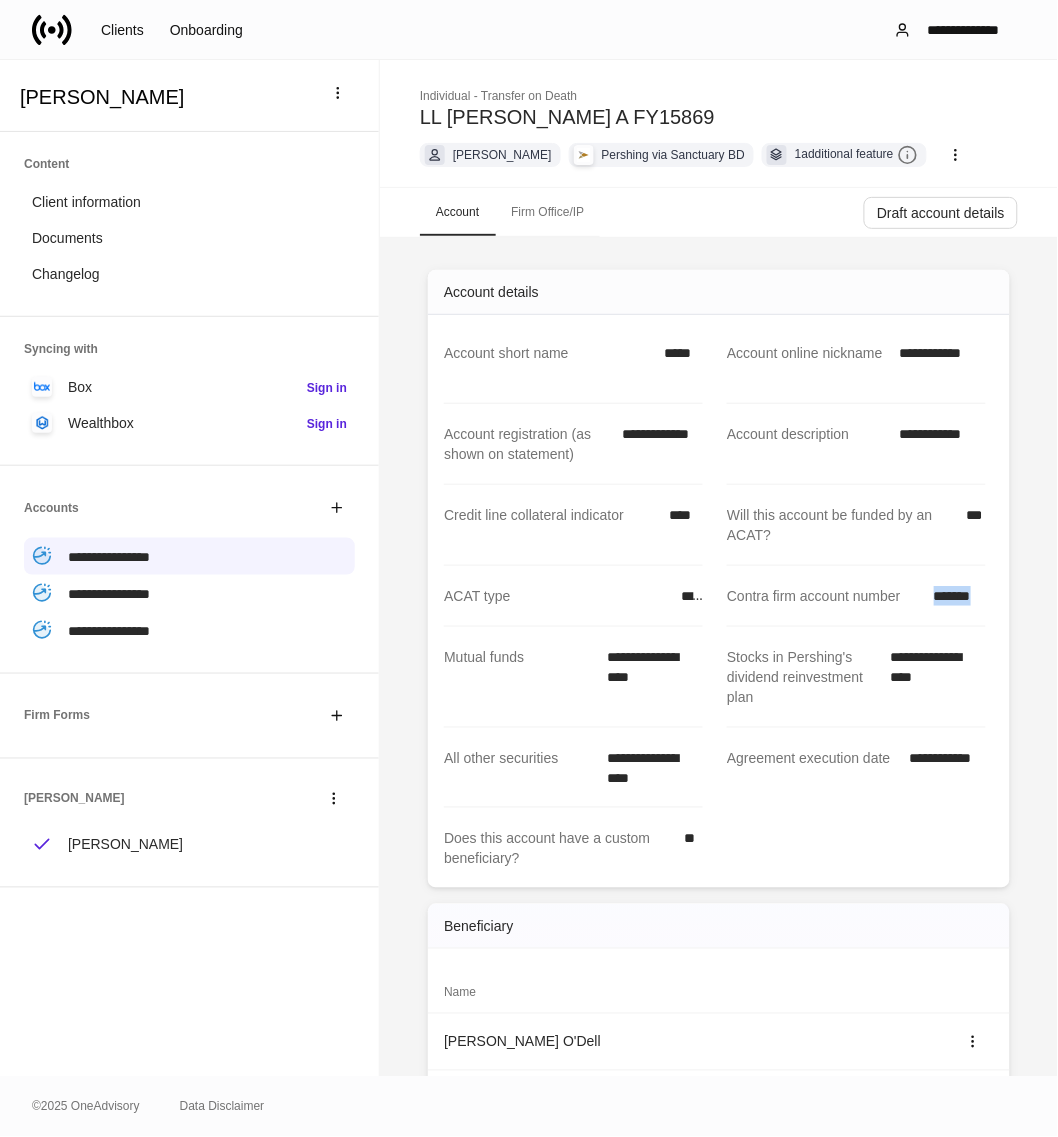 click on "*******" at bounding box center (954, 596) 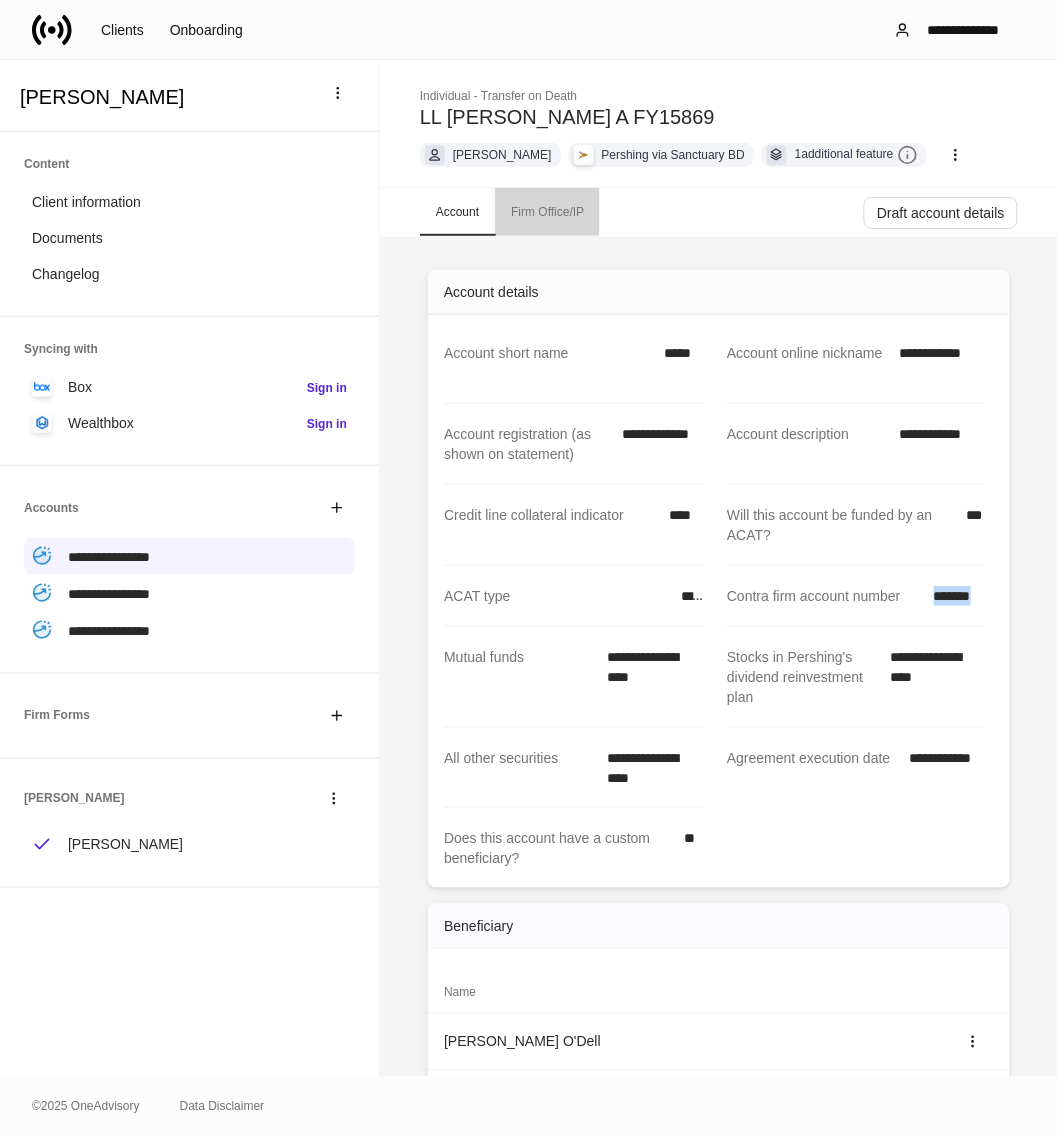 click on "Firm Office/IP" at bounding box center (547, 212) 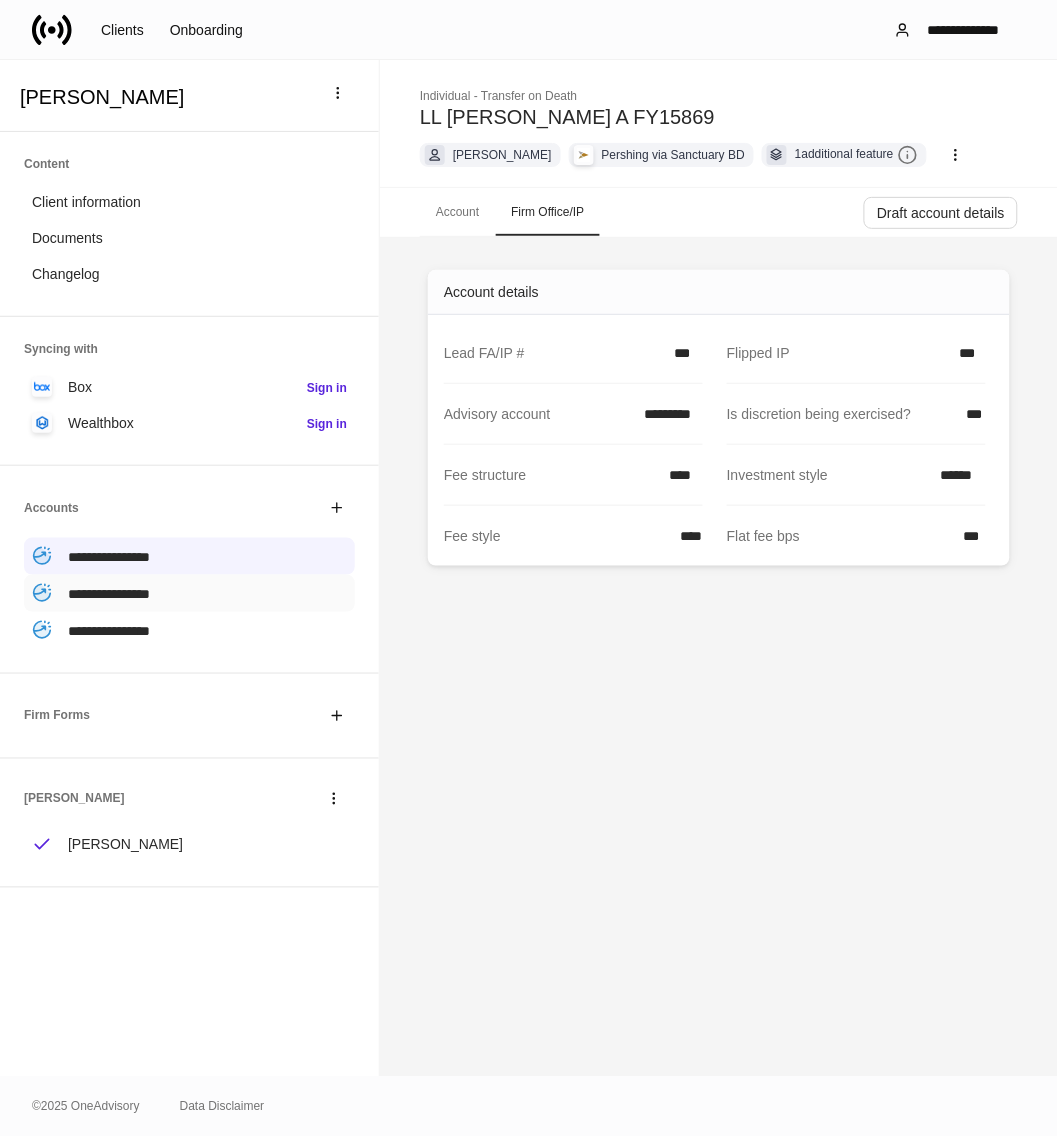 click on "**********" at bounding box center [109, 594] 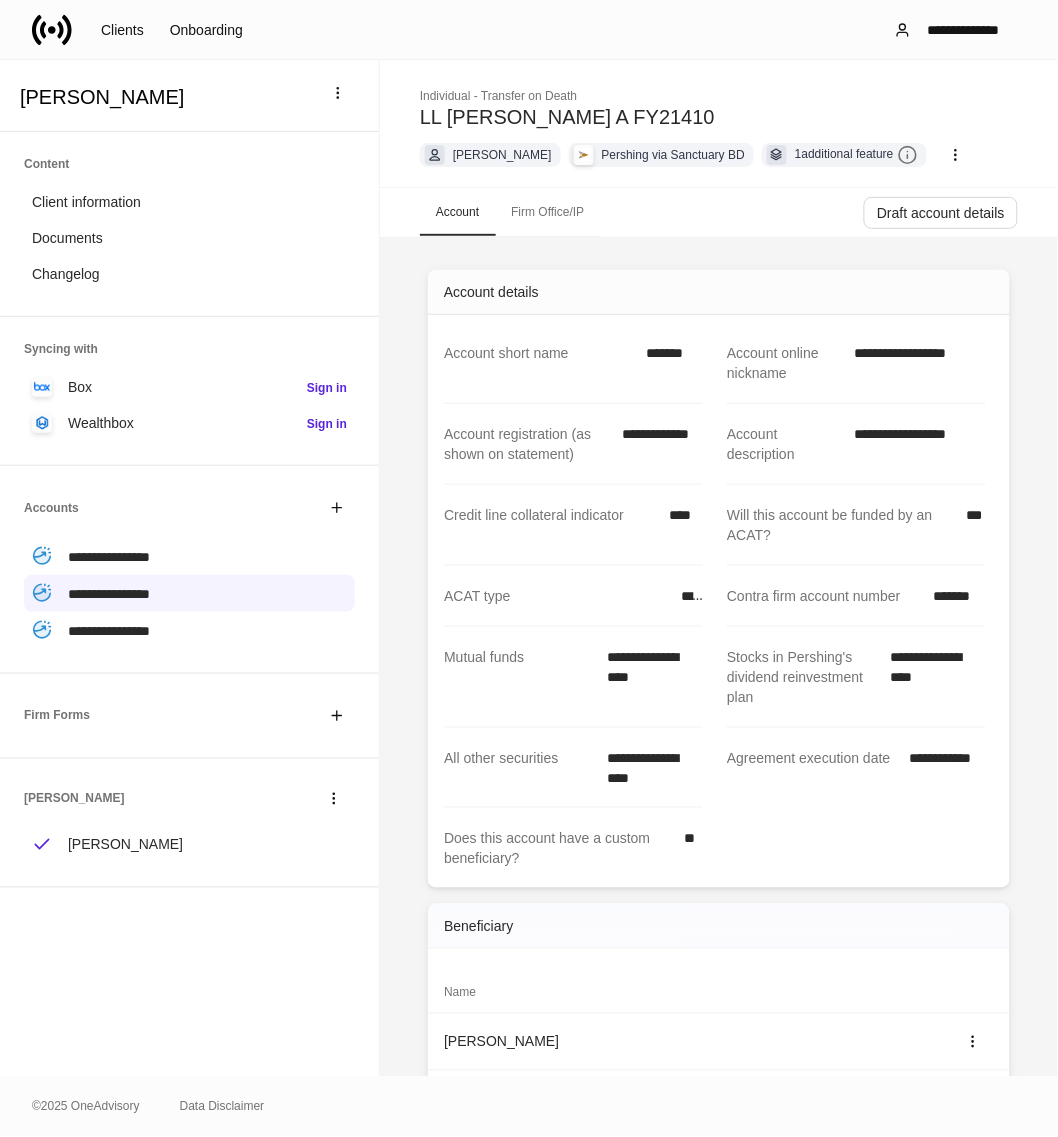 click on "Firm Office/IP" at bounding box center [547, 212] 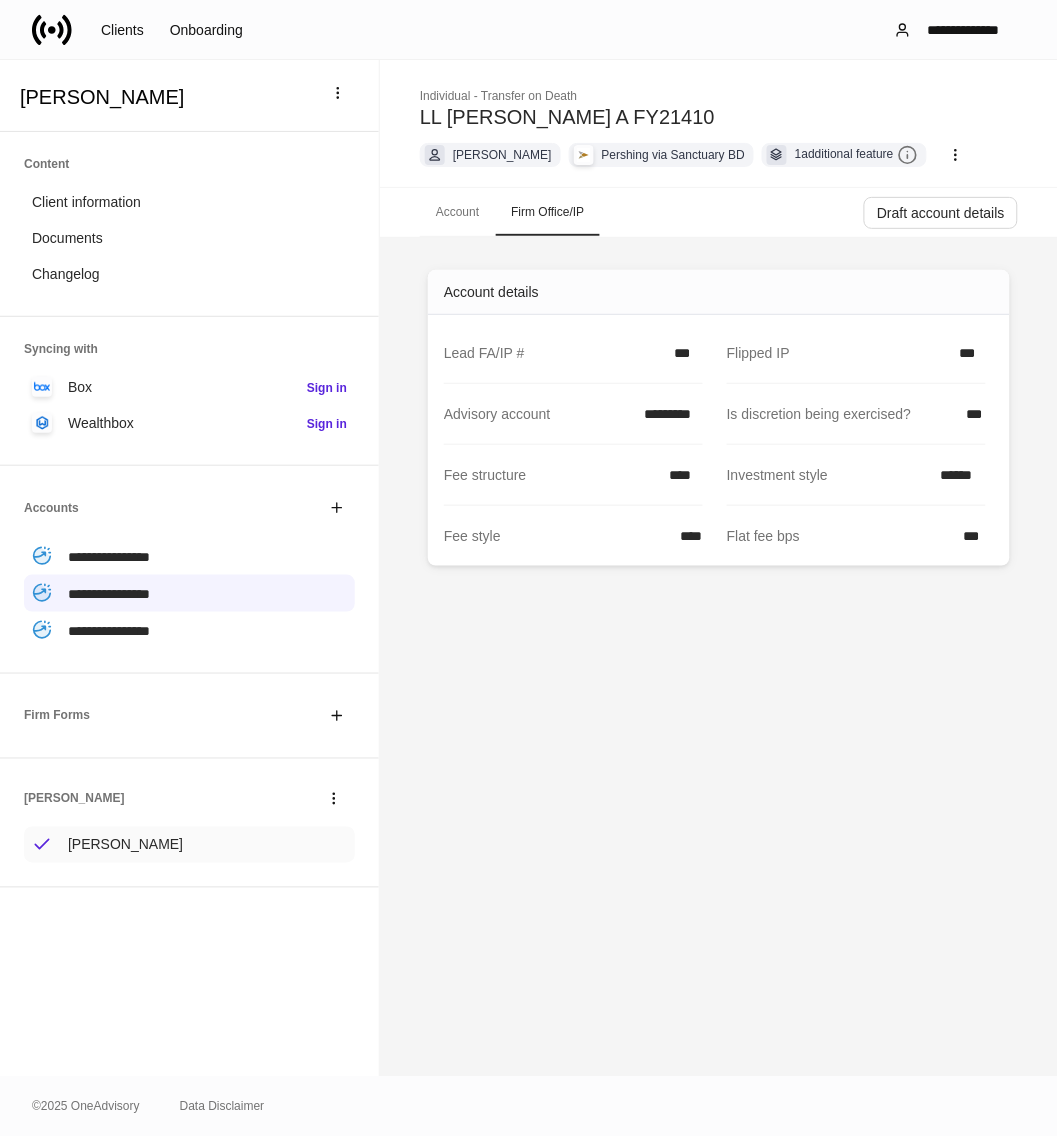click on "[PERSON_NAME]" at bounding box center (189, 845) 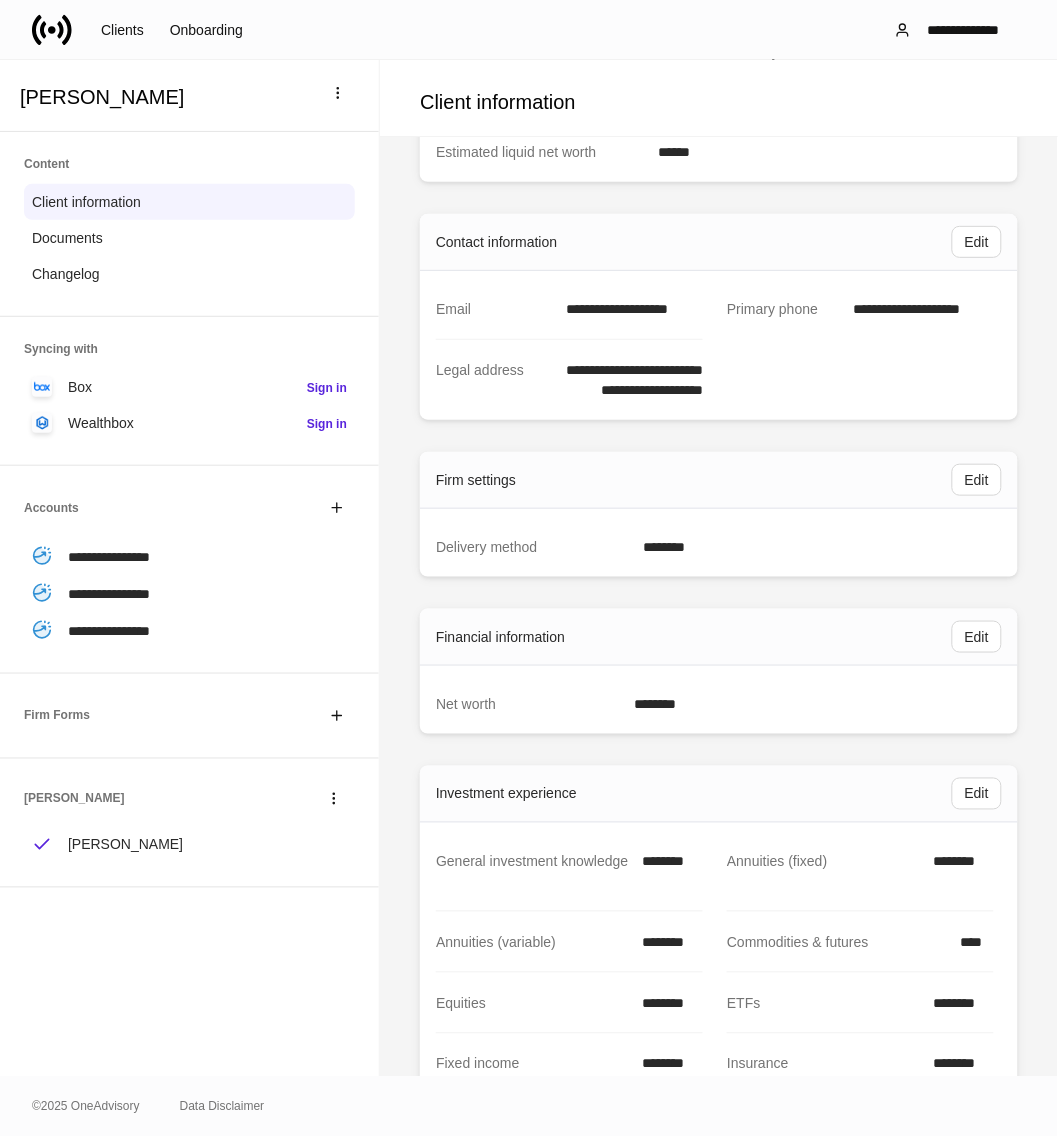 scroll, scrollTop: 1250, scrollLeft: 0, axis: vertical 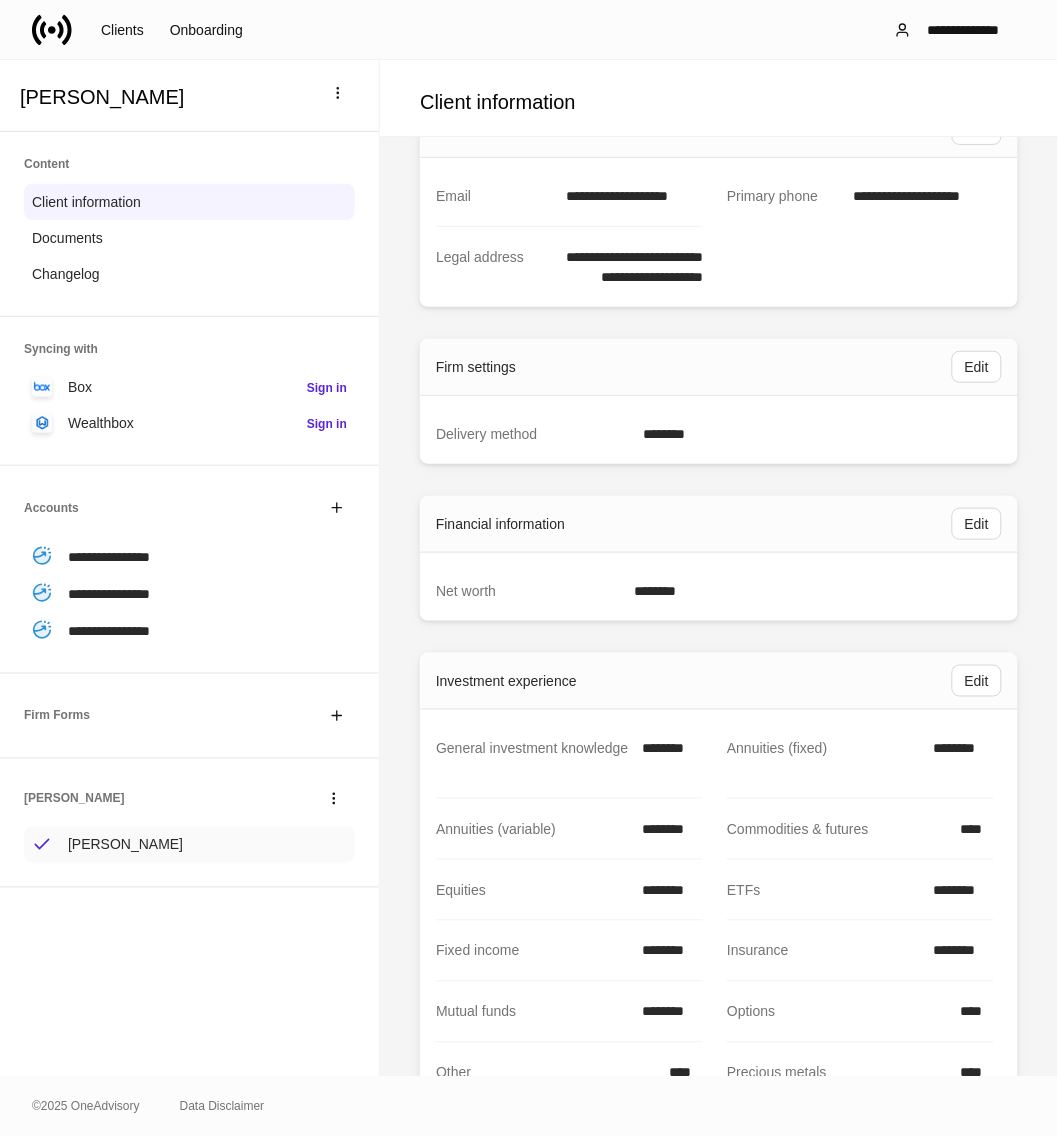 click on "[PERSON_NAME]" at bounding box center (125, 845) 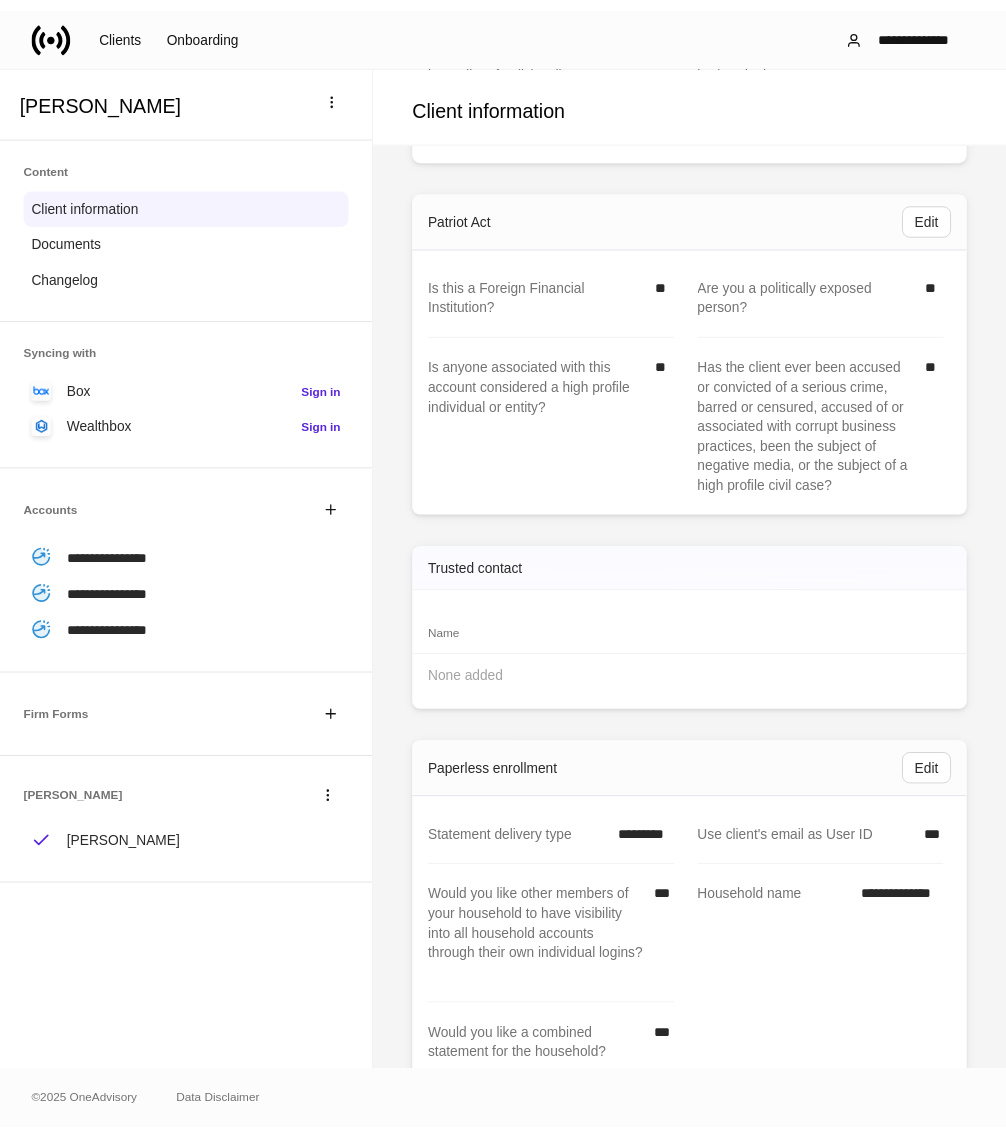 scroll, scrollTop: 2877, scrollLeft: 0, axis: vertical 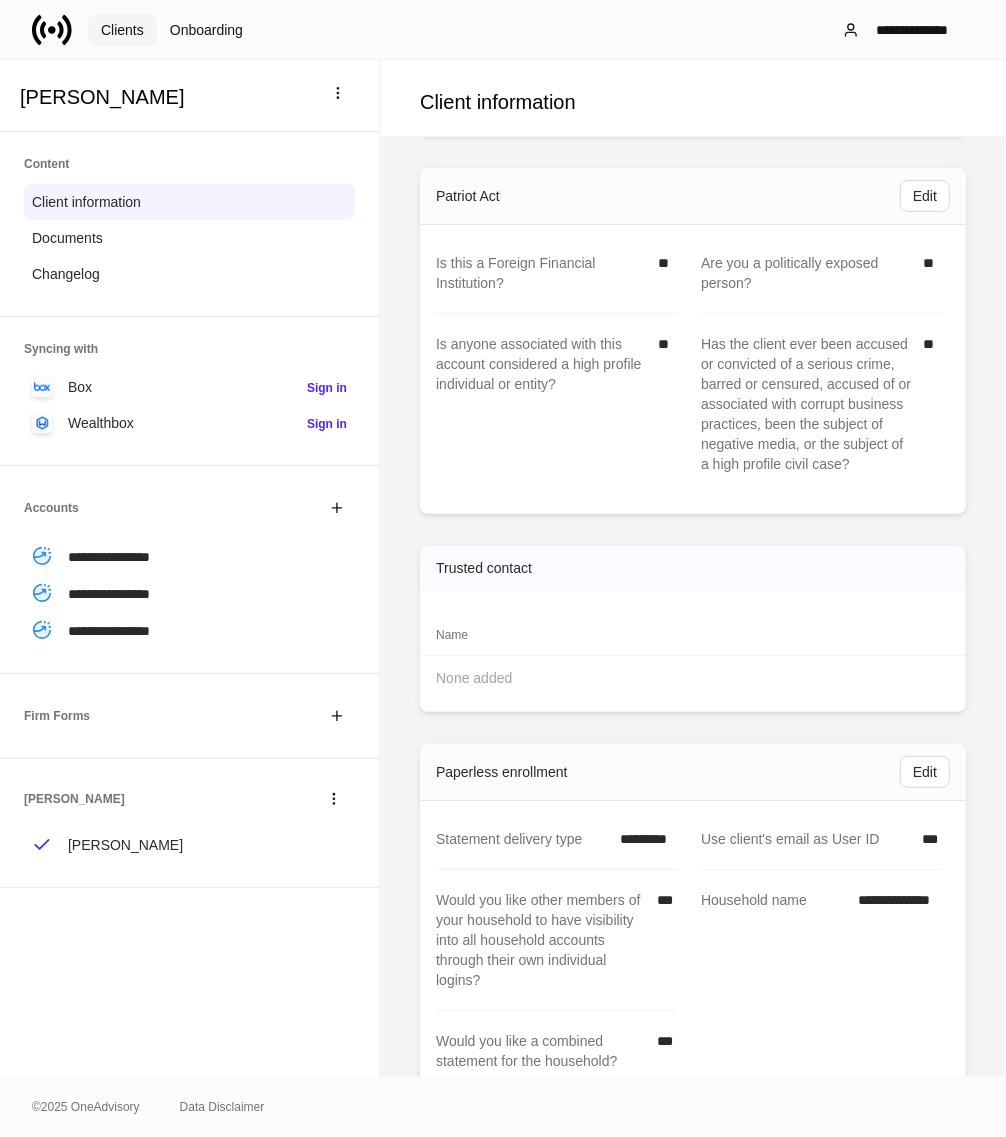 click on "Clients" at bounding box center (122, 30) 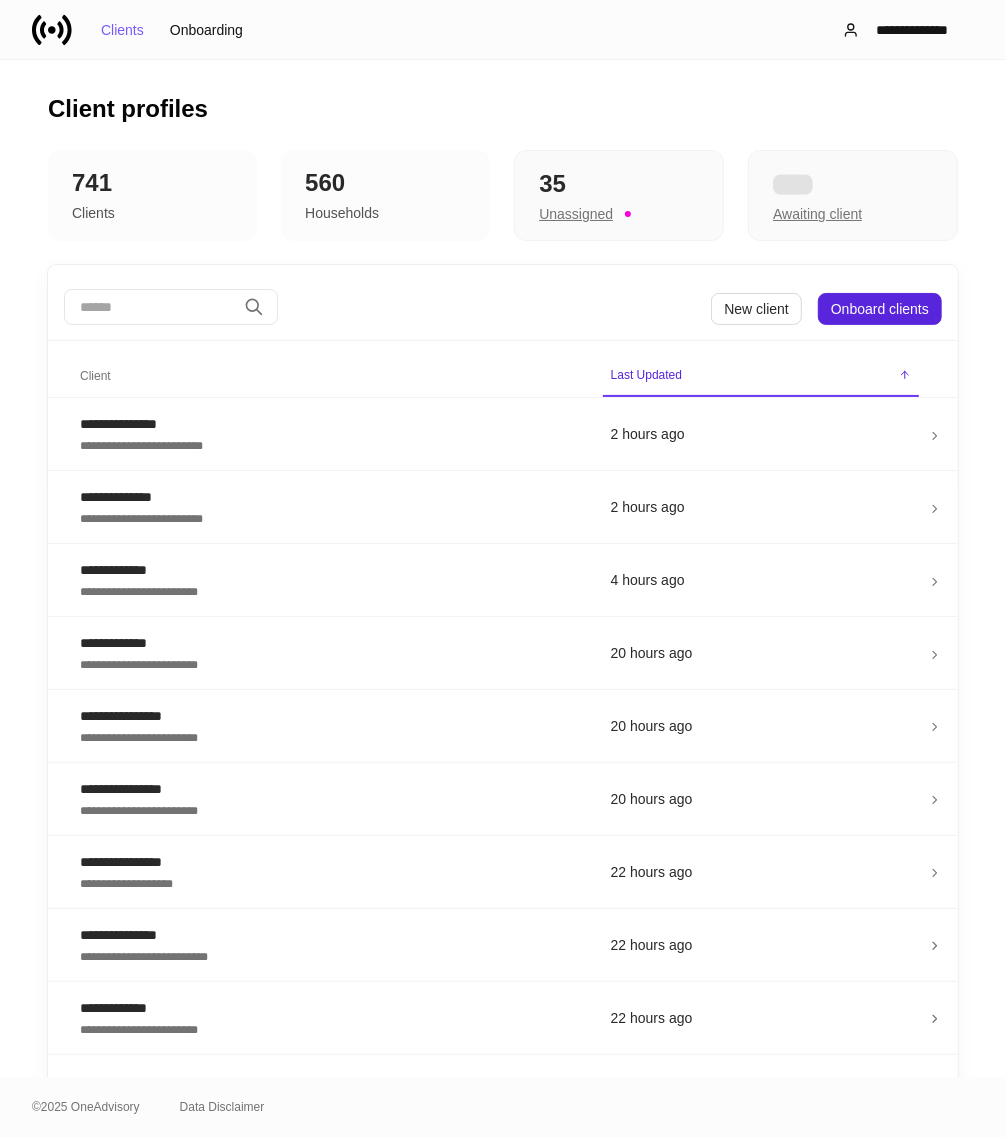 click at bounding box center (150, 307) 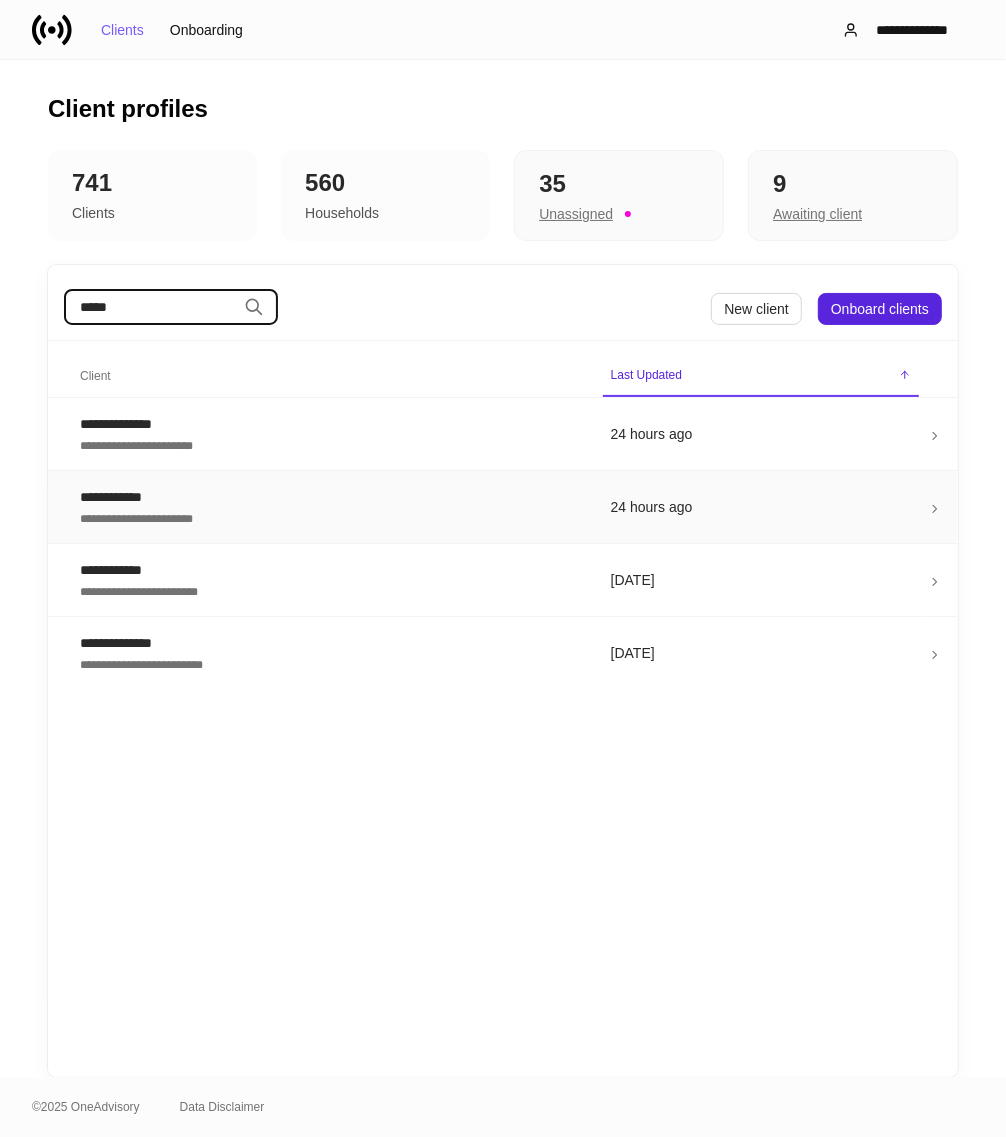 type on "*****" 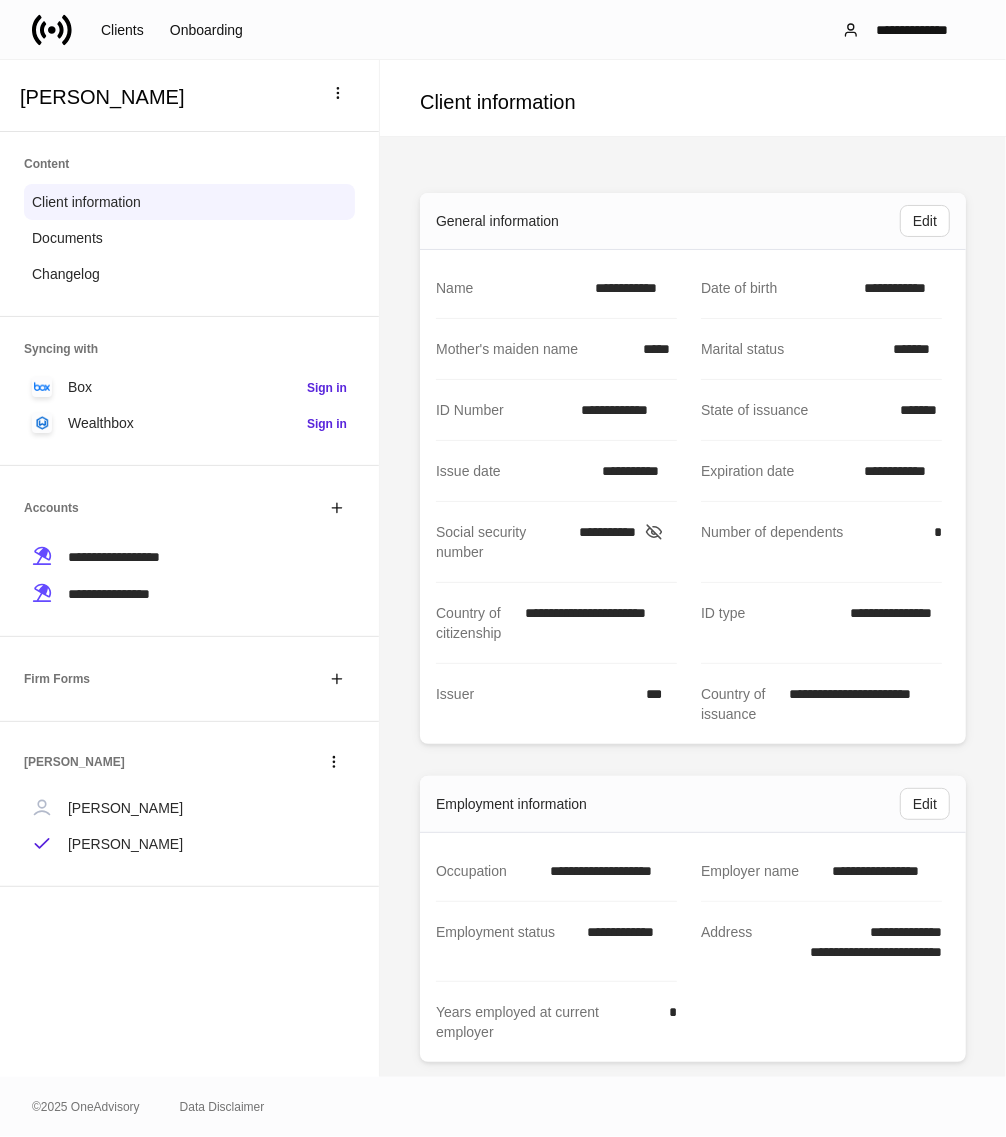 click on "[PERSON_NAME]" at bounding box center [125, 808] 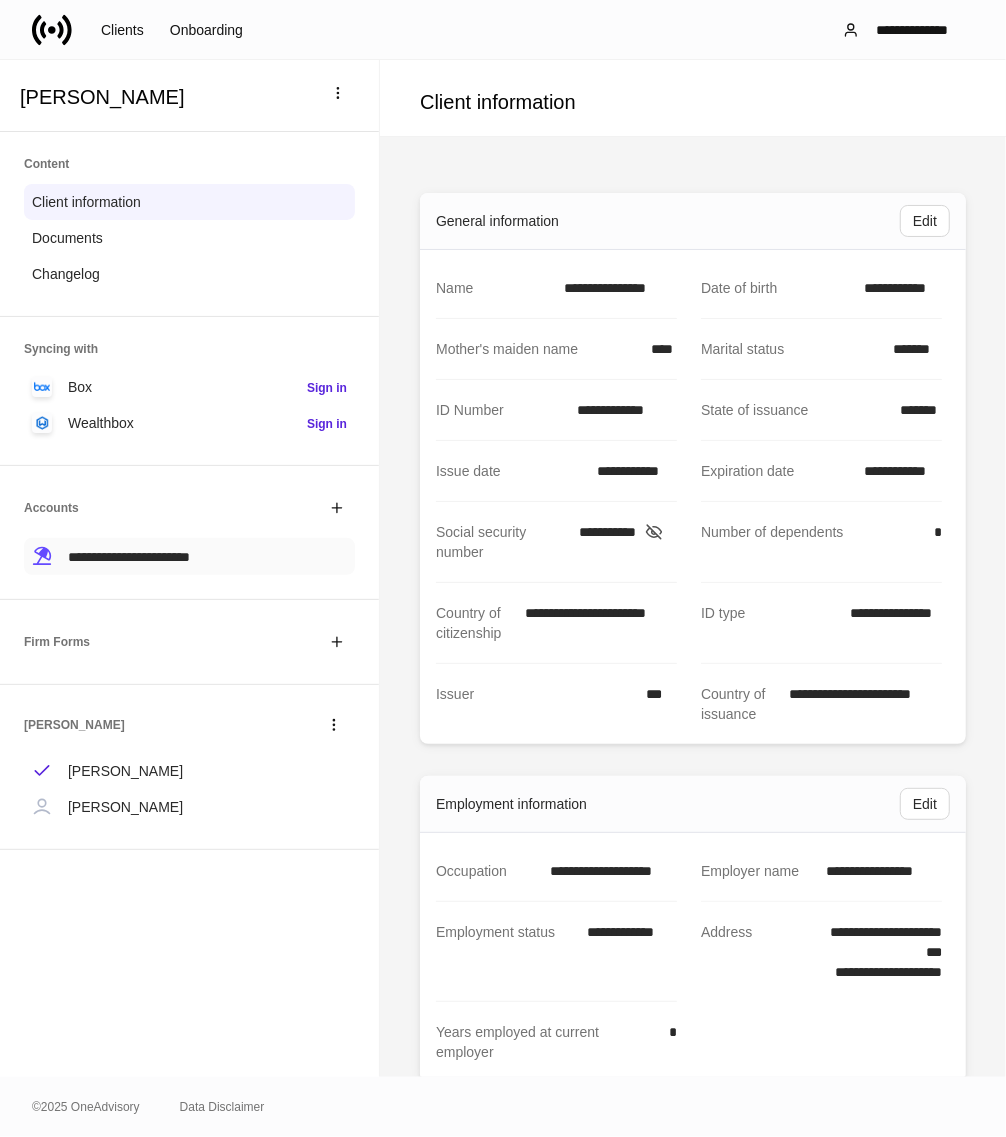 click on "**********" at bounding box center [129, 557] 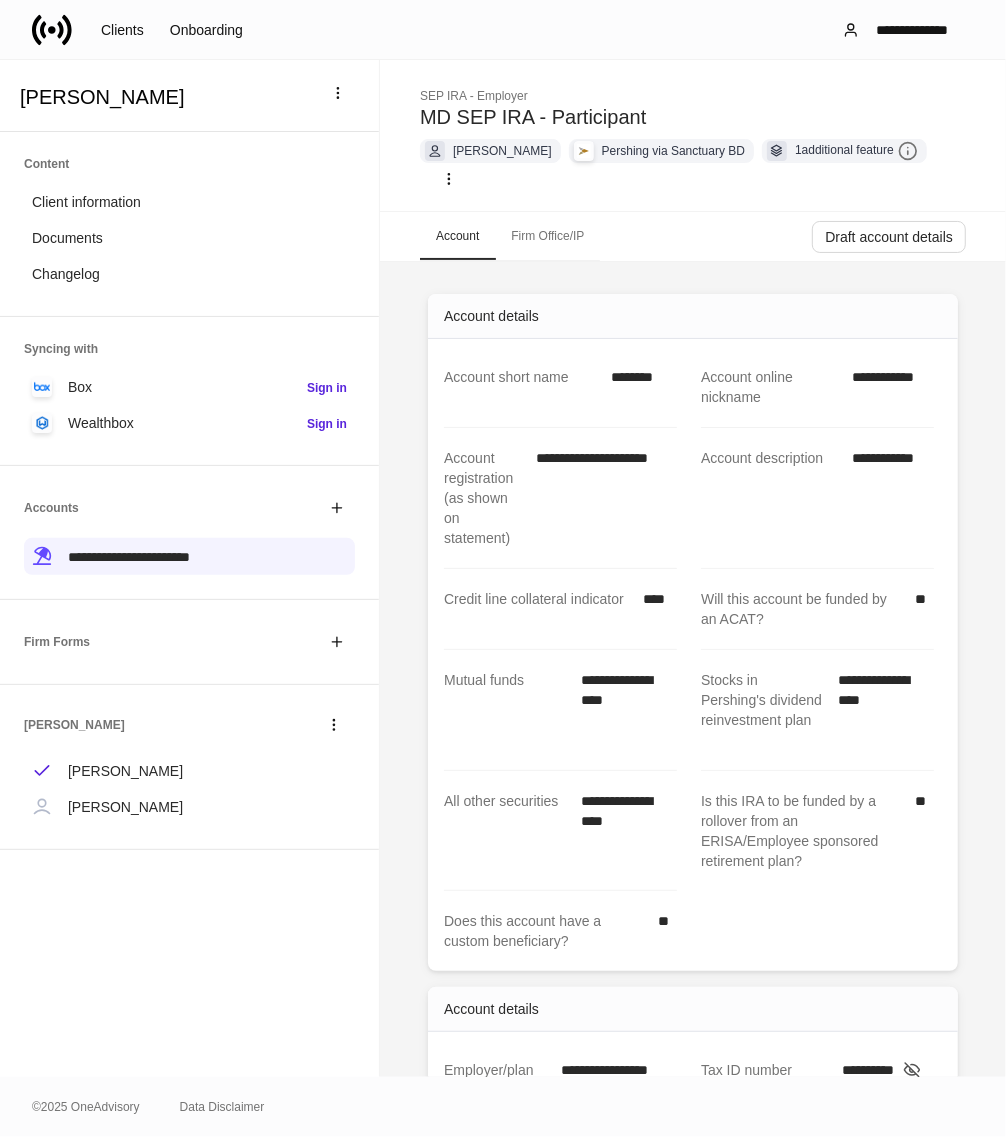click on "Firm Office/IP" at bounding box center [547, 236] 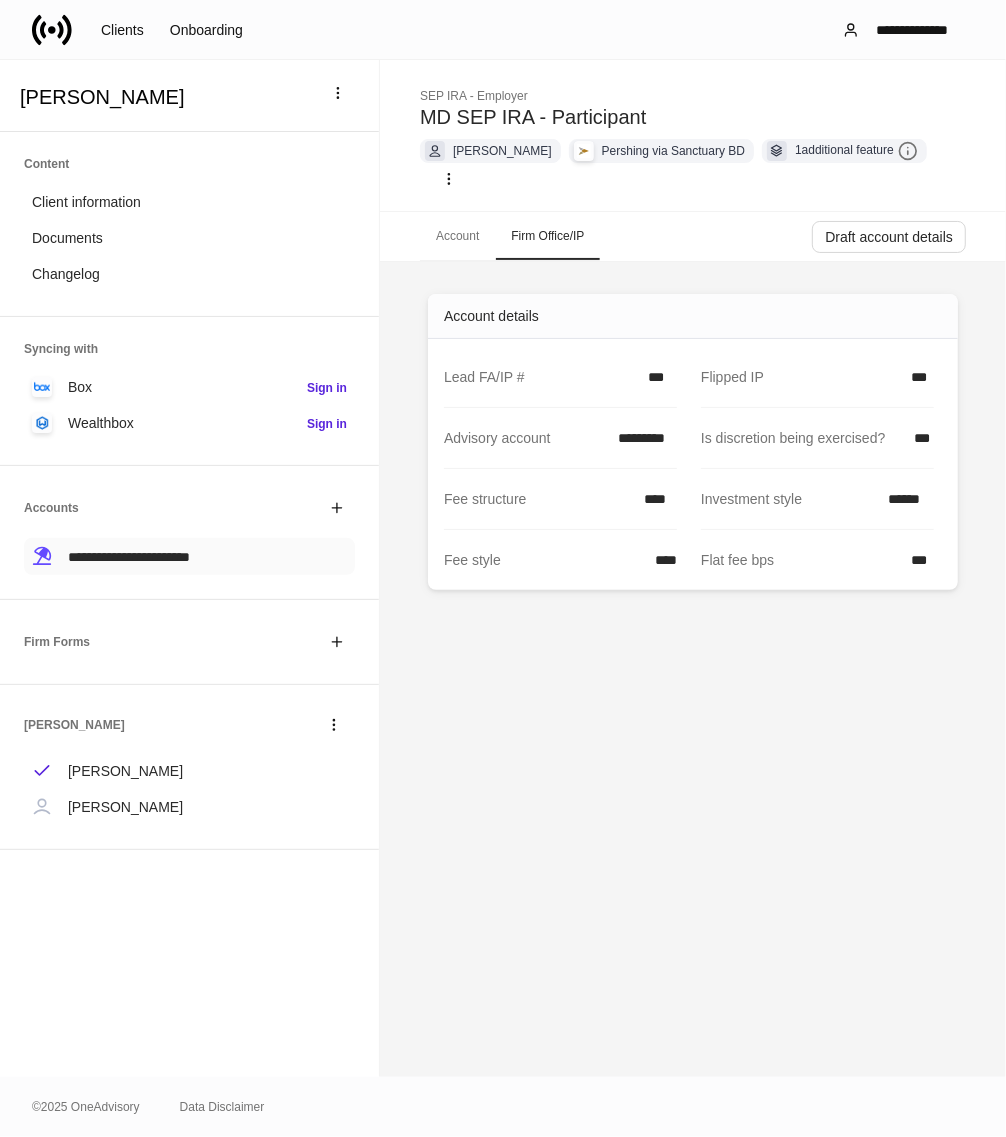 click on "**********" at bounding box center (129, 557) 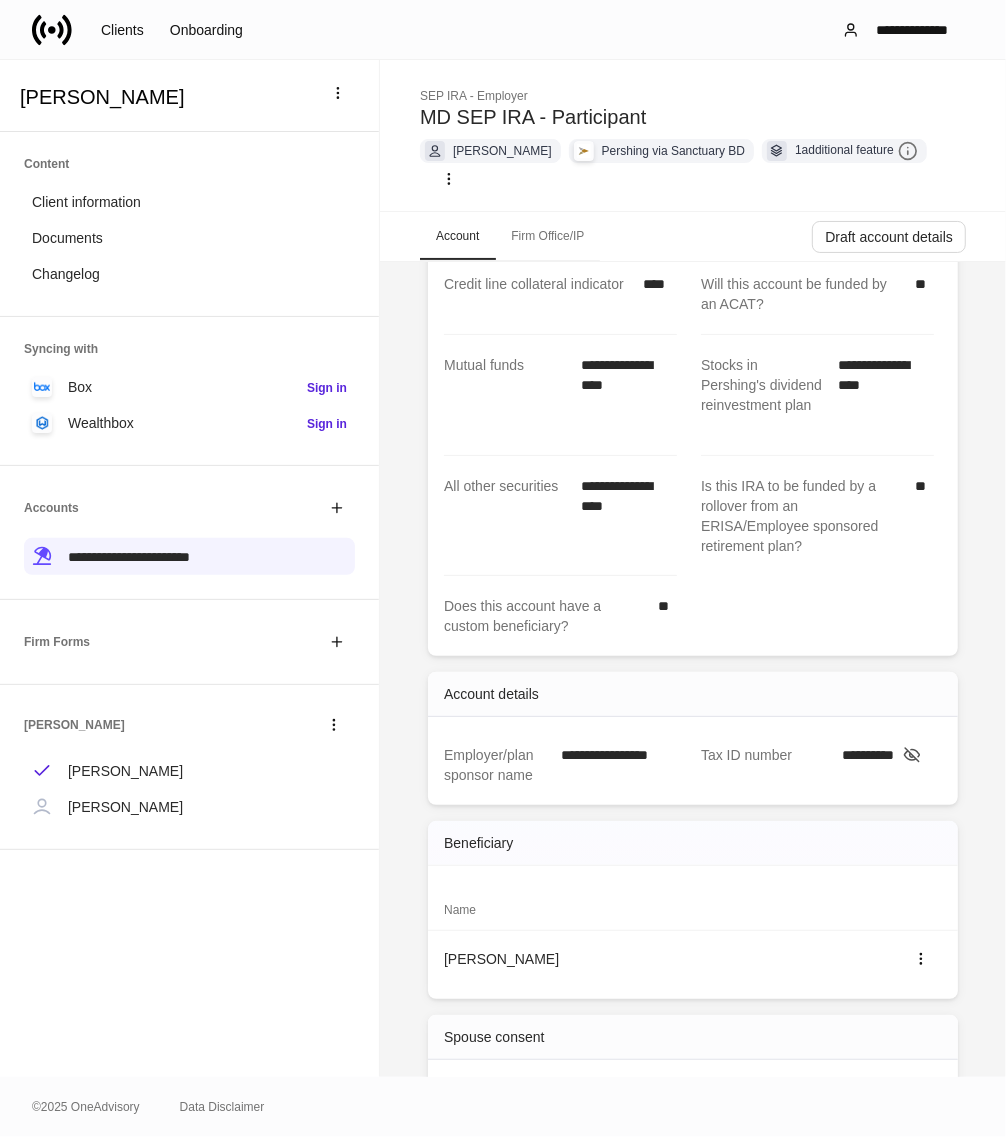 scroll, scrollTop: 375, scrollLeft: 0, axis: vertical 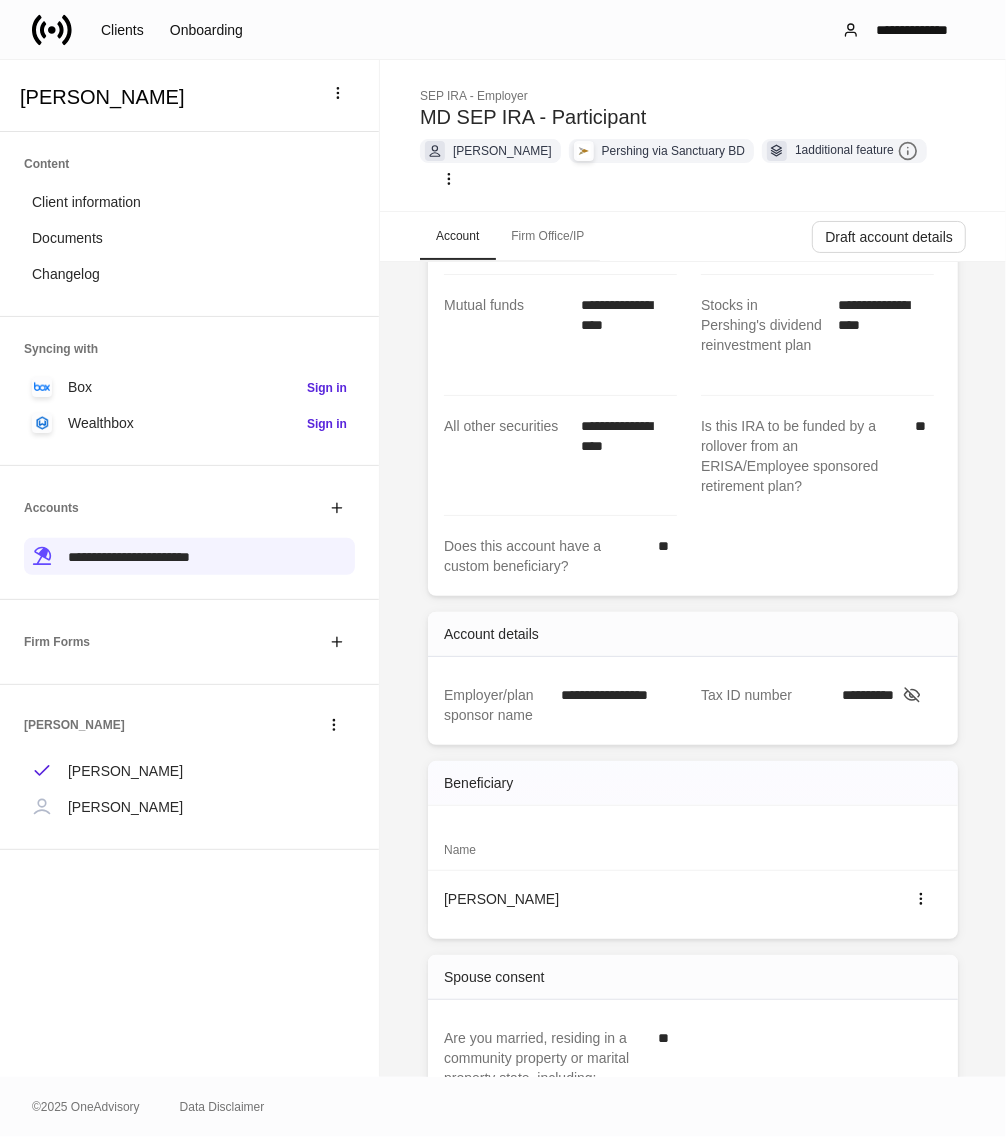 click 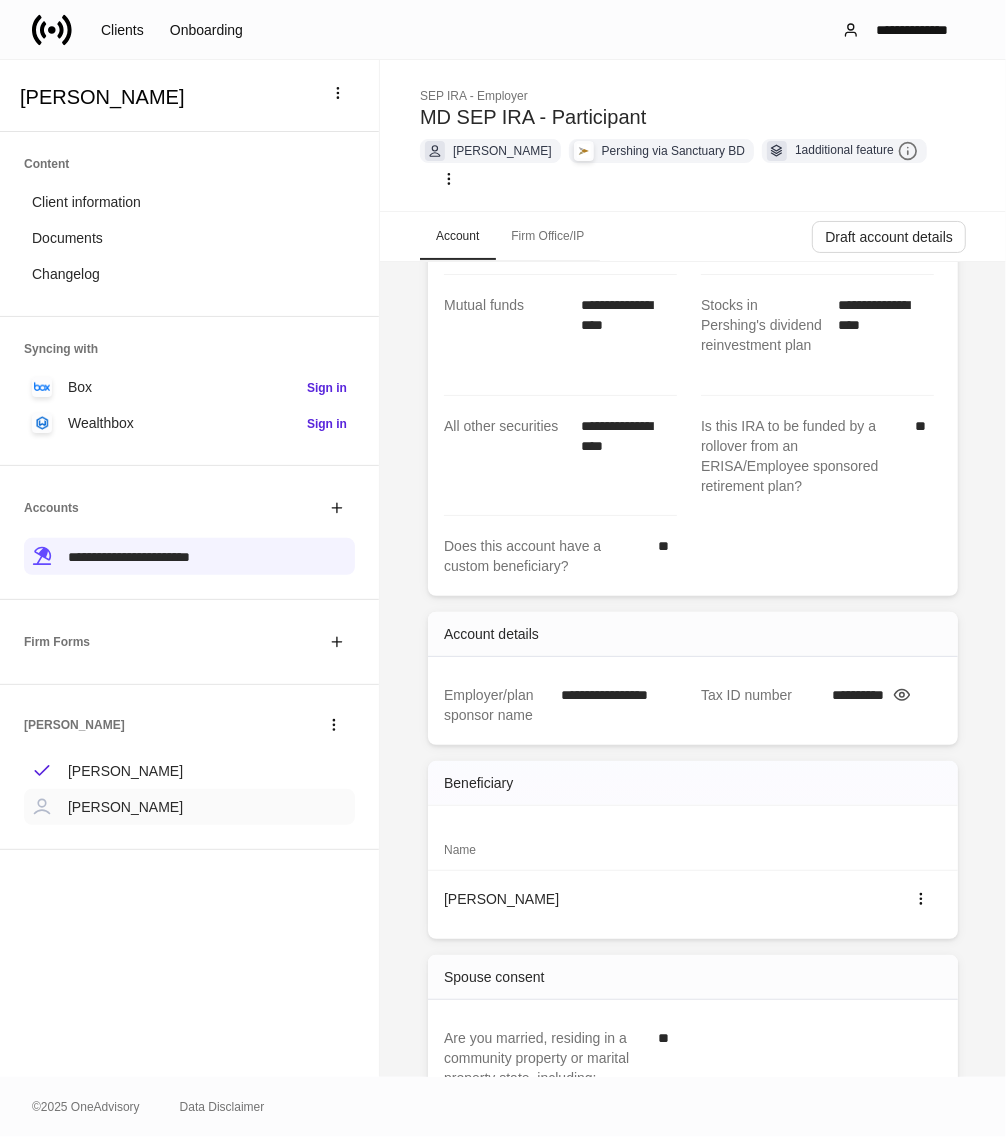 click on "[PERSON_NAME]" at bounding box center (125, 807) 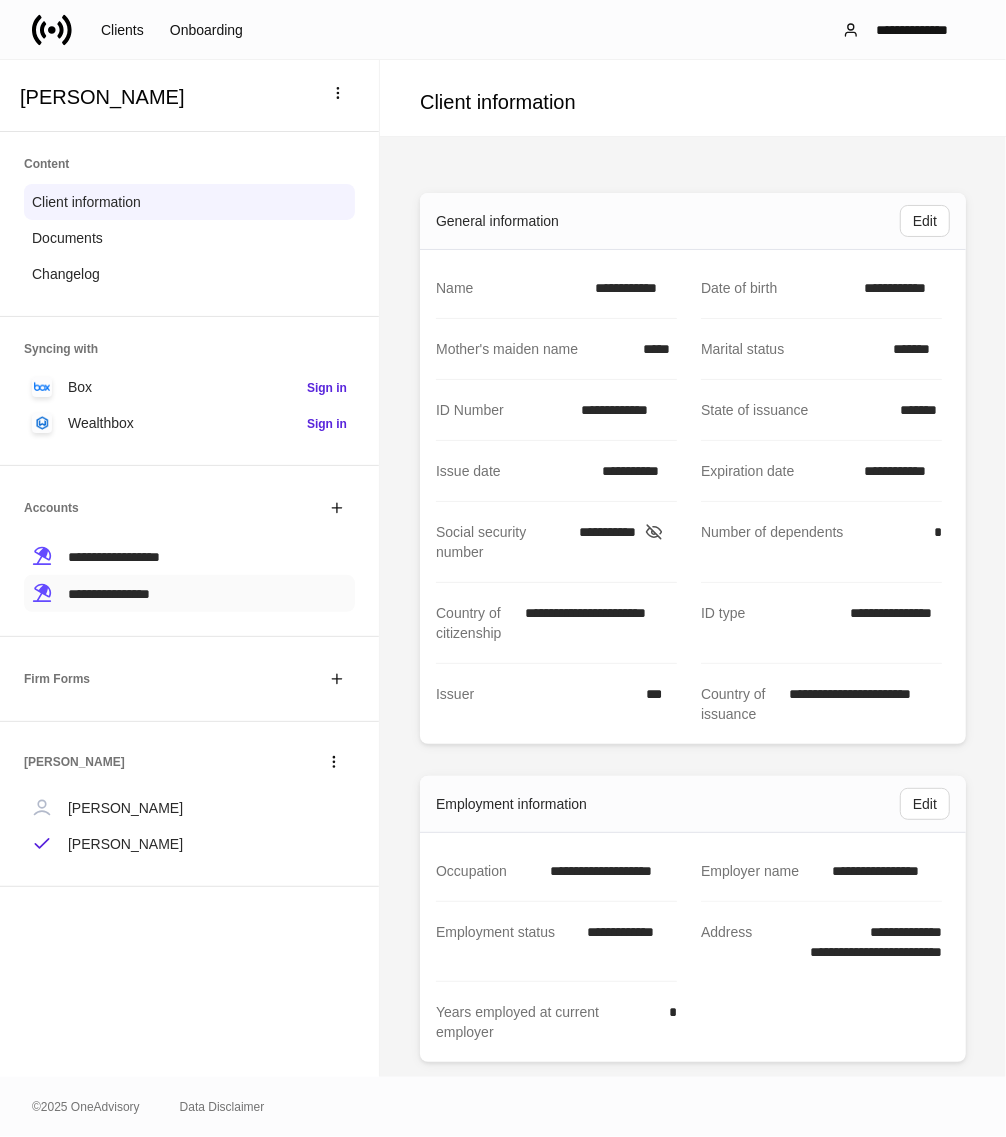 click on "**********" at bounding box center [189, 593] 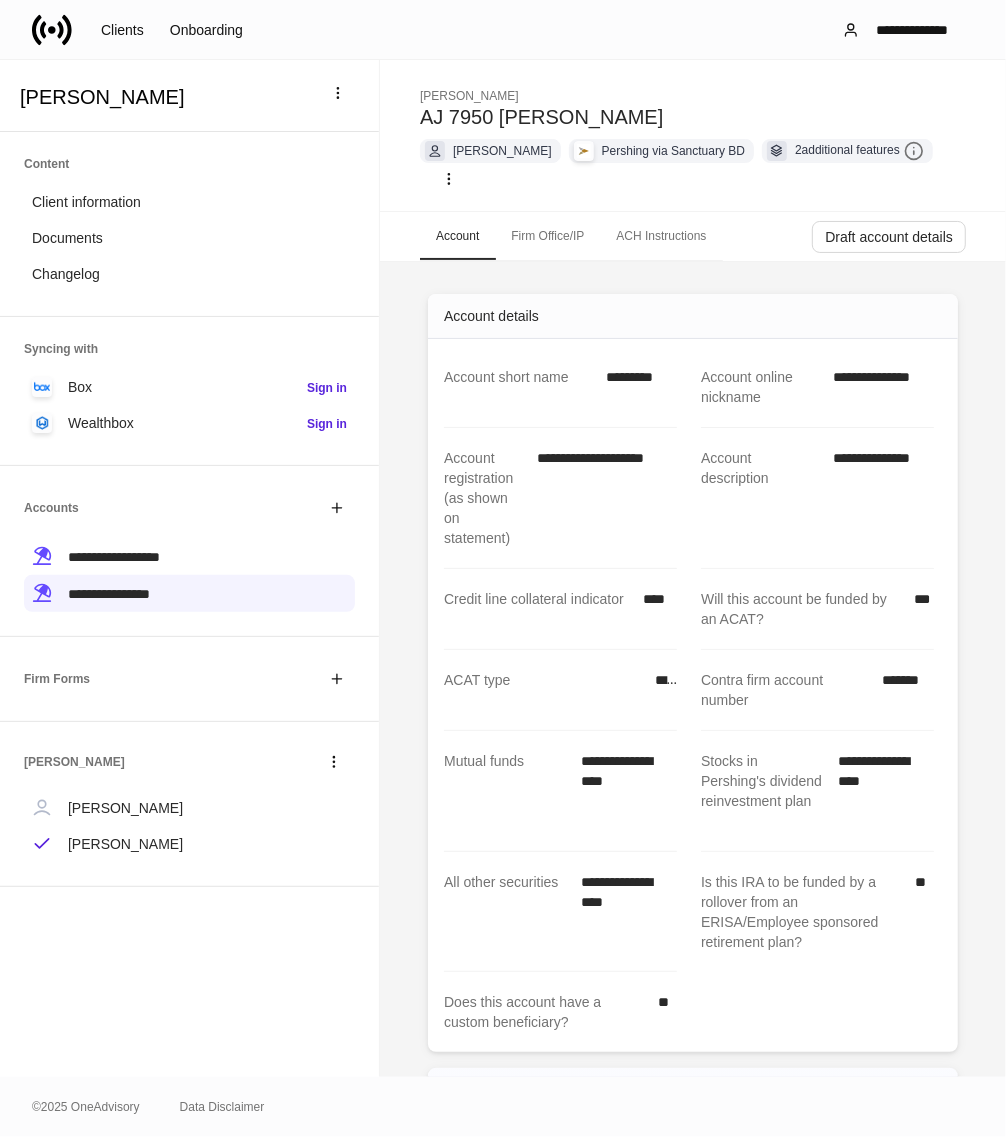 click on "Firm Office/IP" at bounding box center (547, 236) 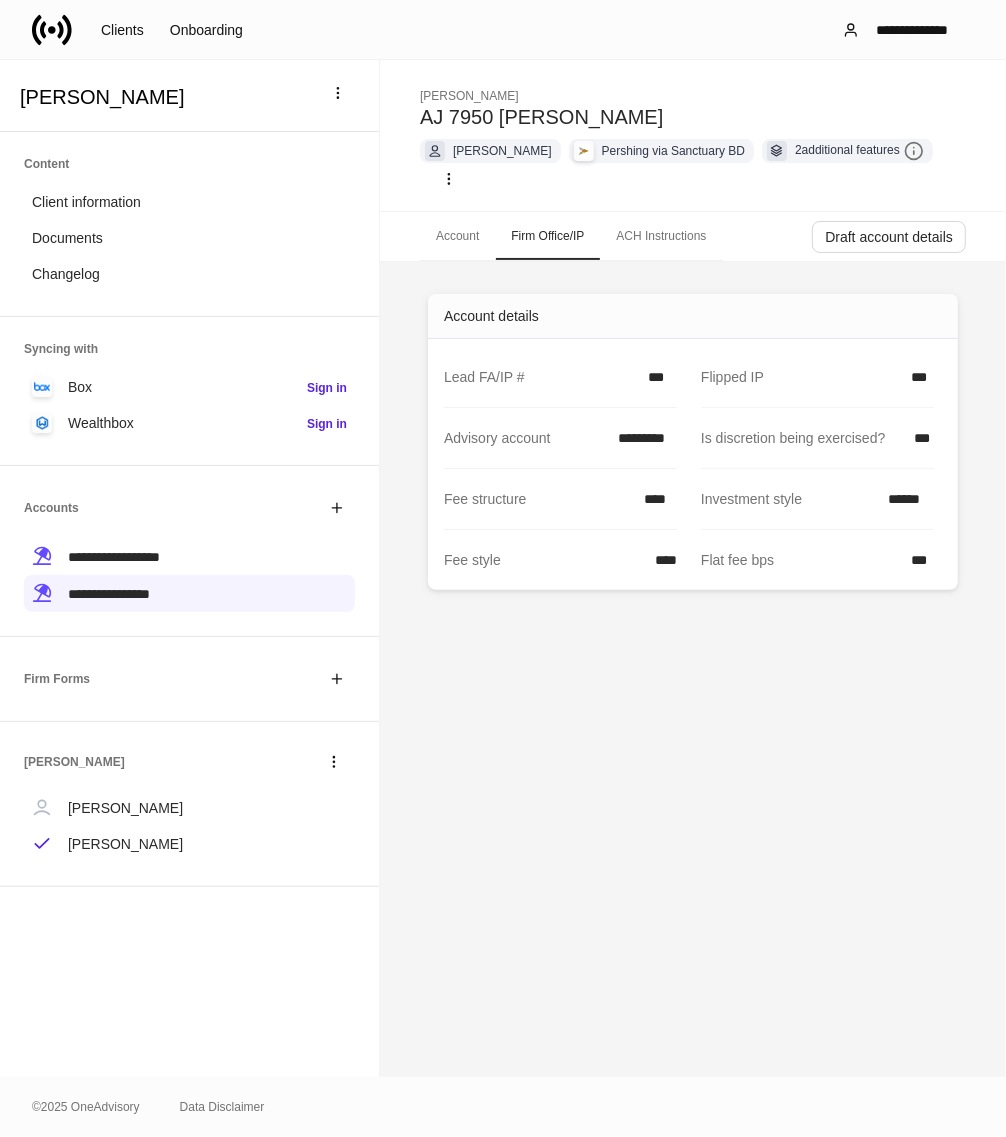 click on "ACH Instructions" at bounding box center (661, 236) 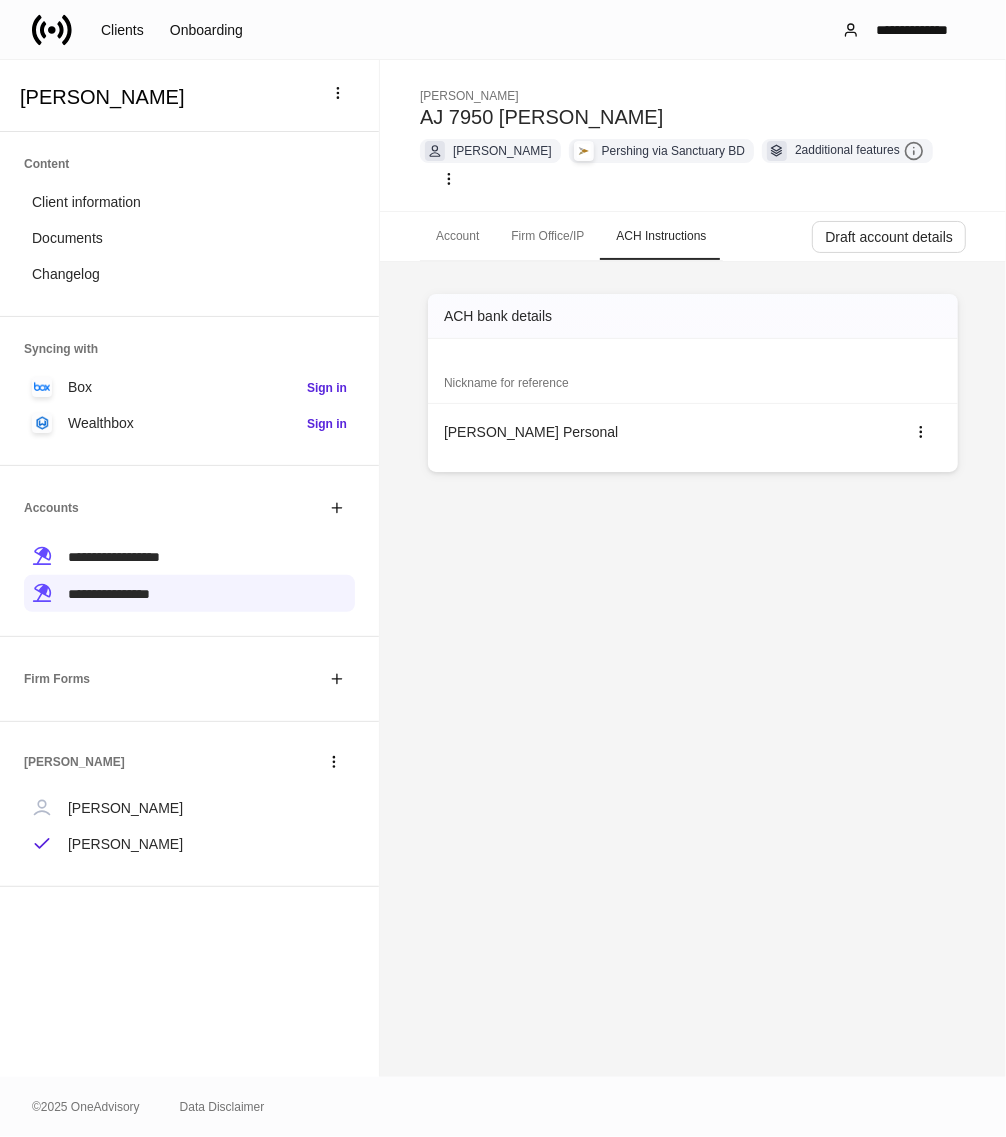 drag, startPoint x: 82, startPoint y: 555, endPoint x: 155, endPoint y: 521, distance: 80.529495 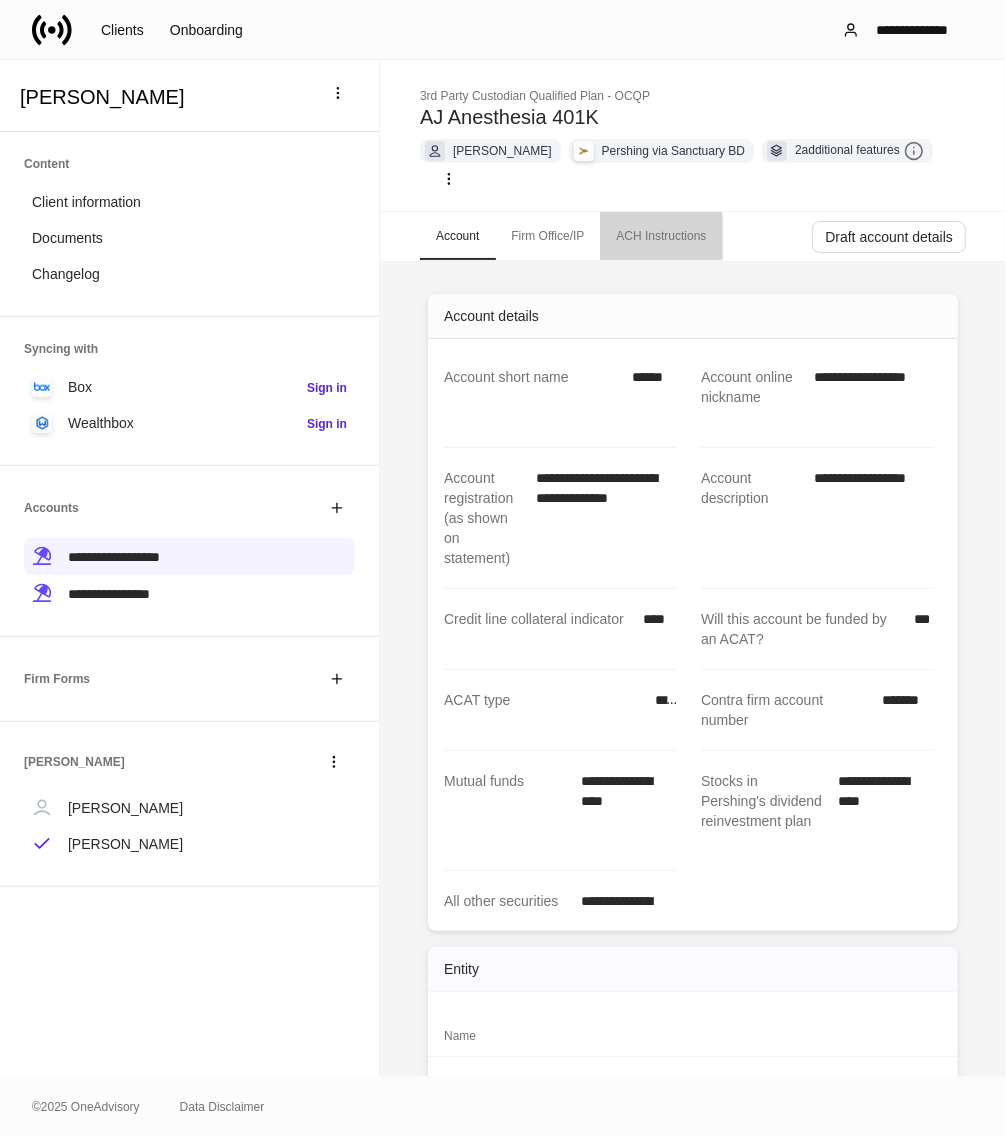 click on "ACH Instructions" at bounding box center [661, 236] 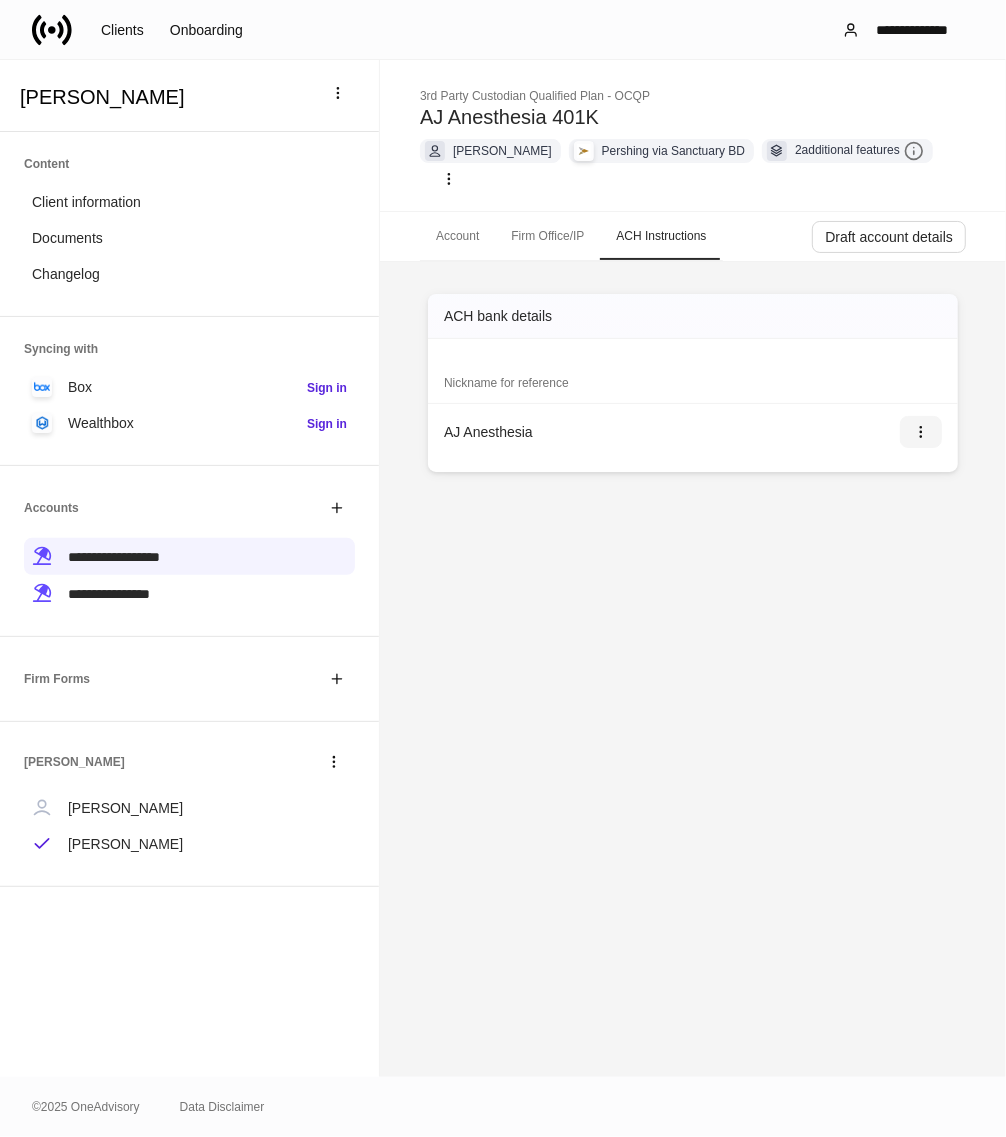 click at bounding box center (921, 432) 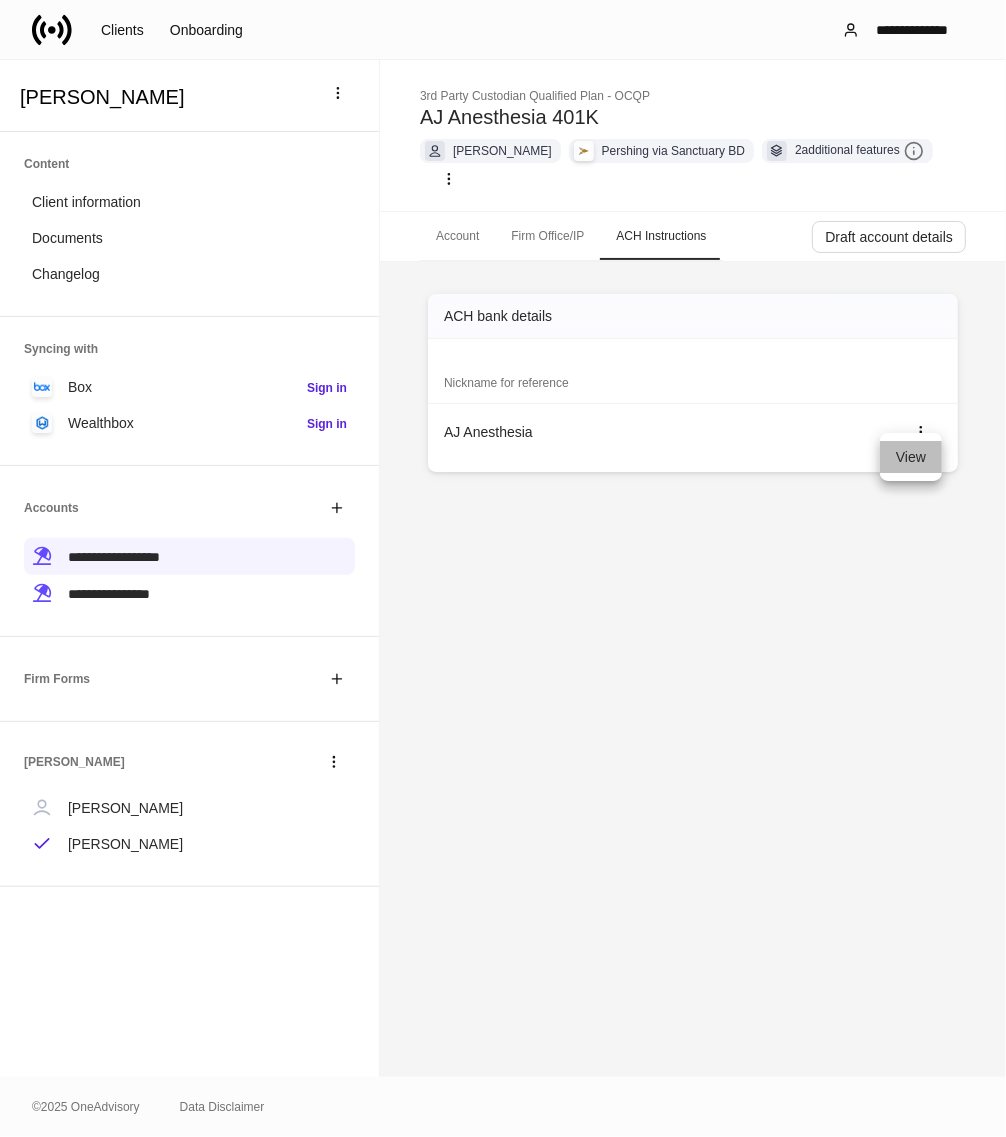 click on "View" at bounding box center (911, 457) 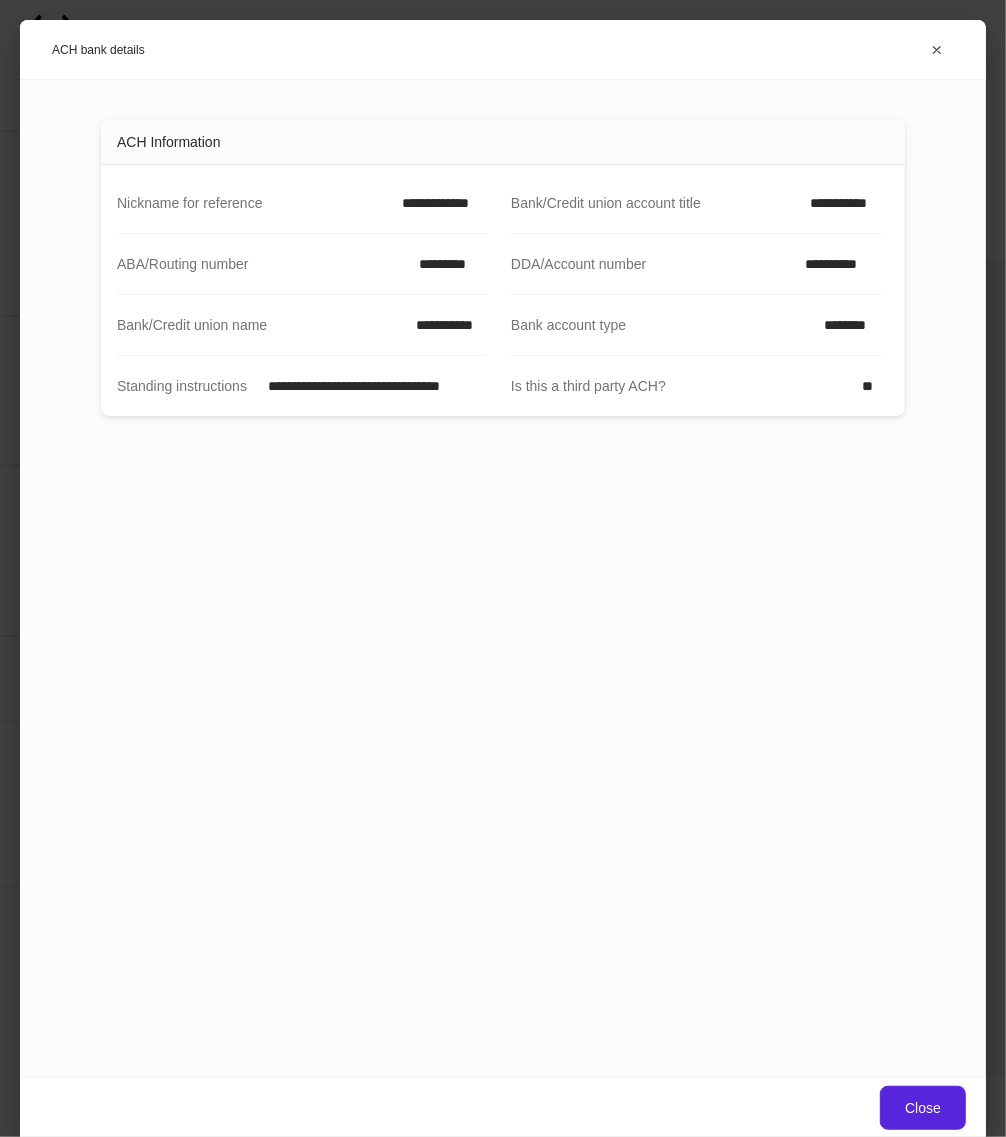 click on "*********" at bounding box center (447, 264) 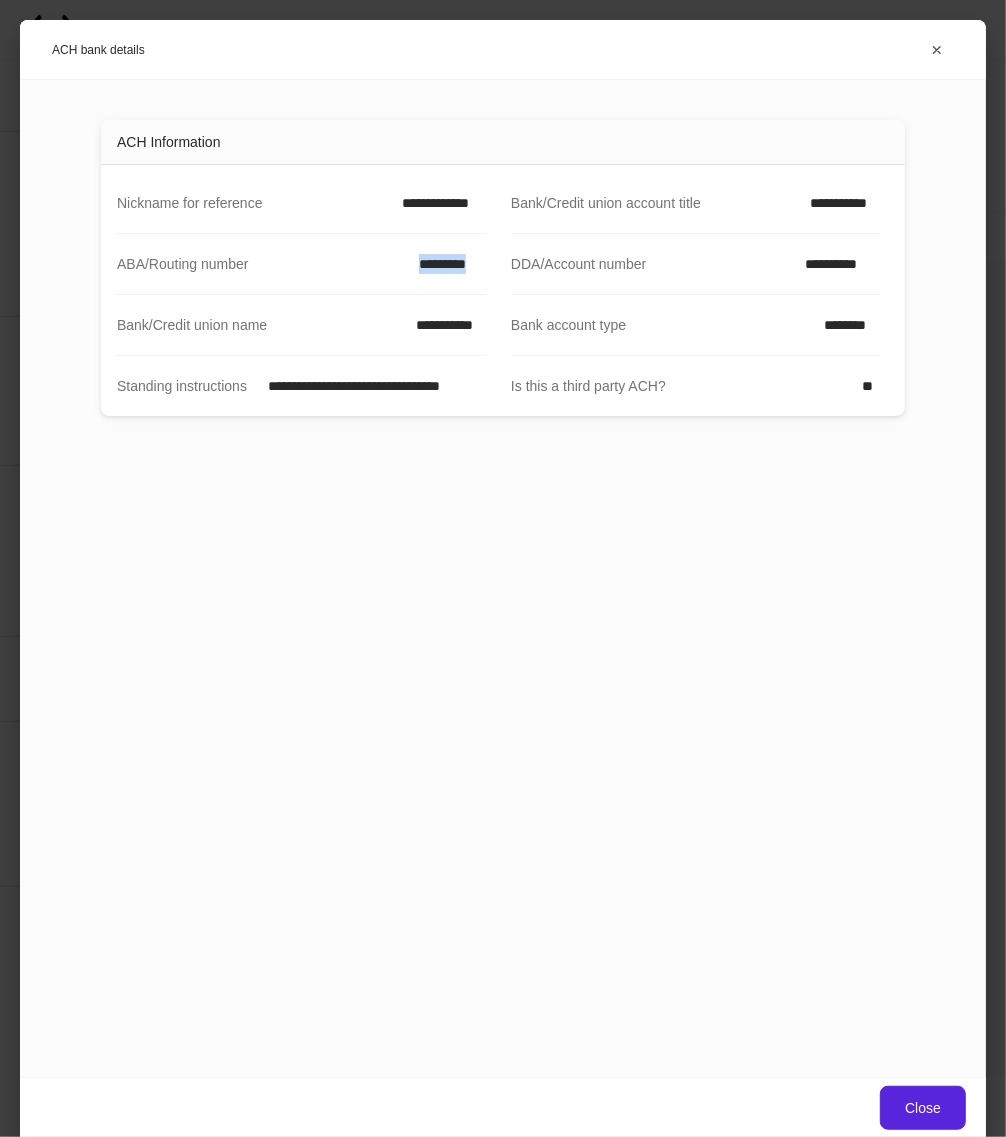 click on "*********" at bounding box center [447, 264] 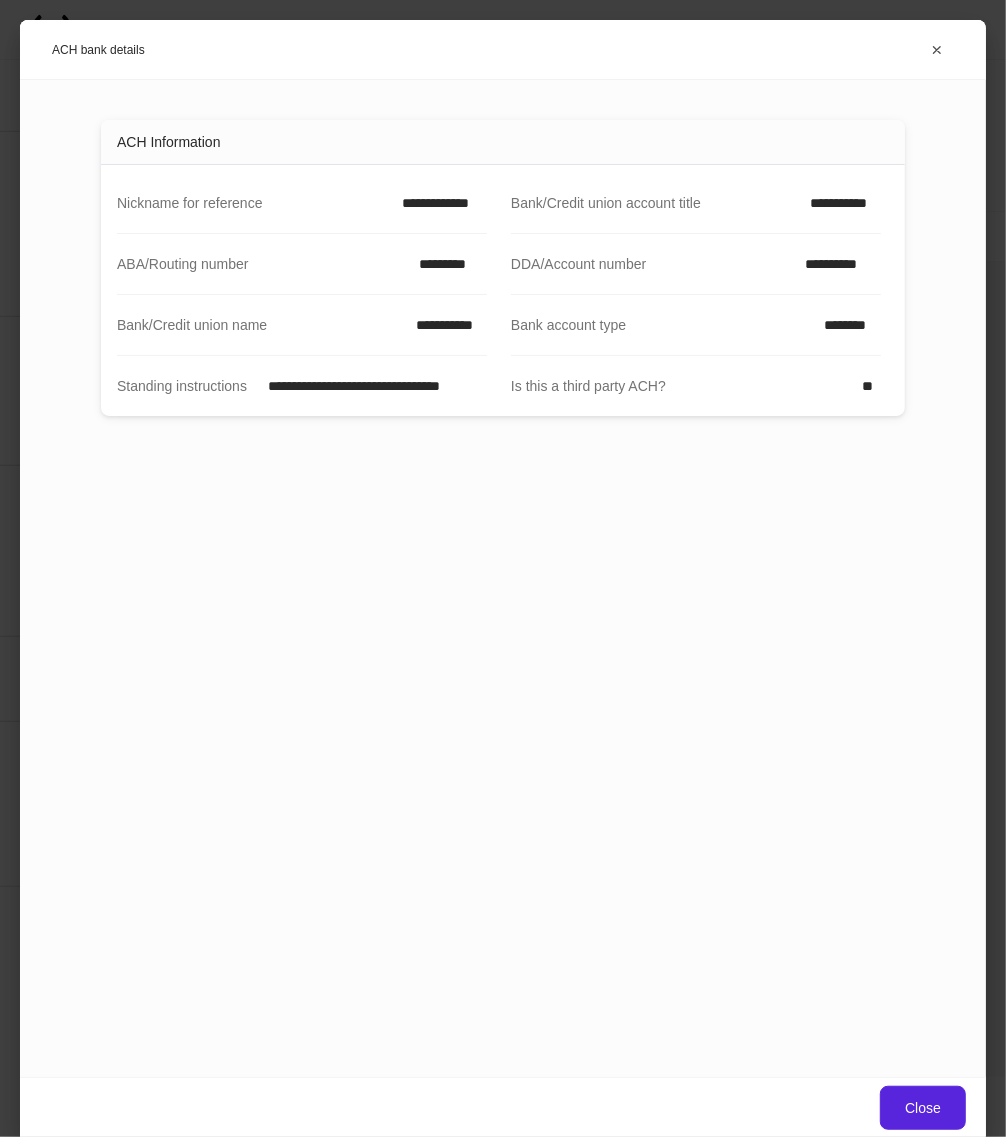 click on "**********" at bounding box center (837, 264) 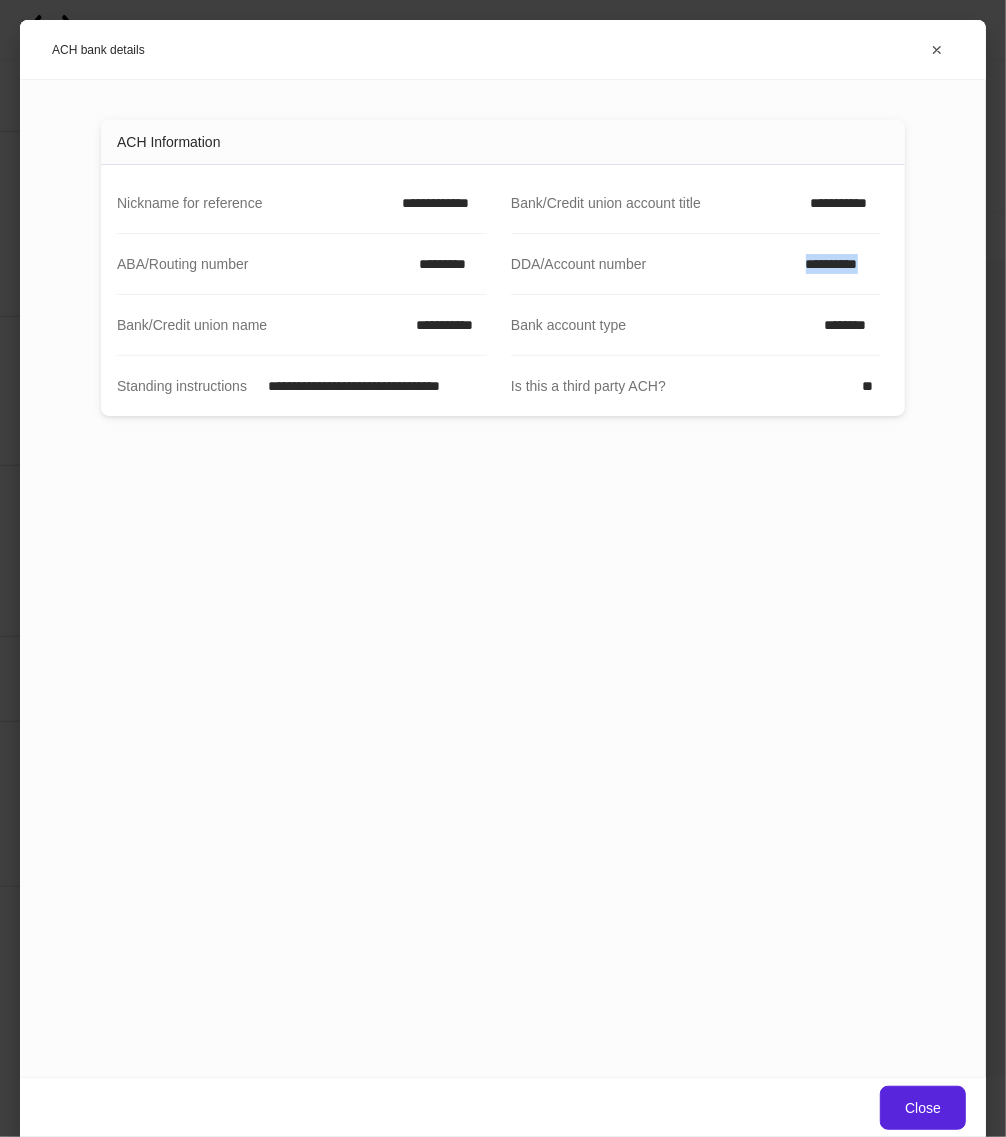 click on "**********" at bounding box center (837, 264) 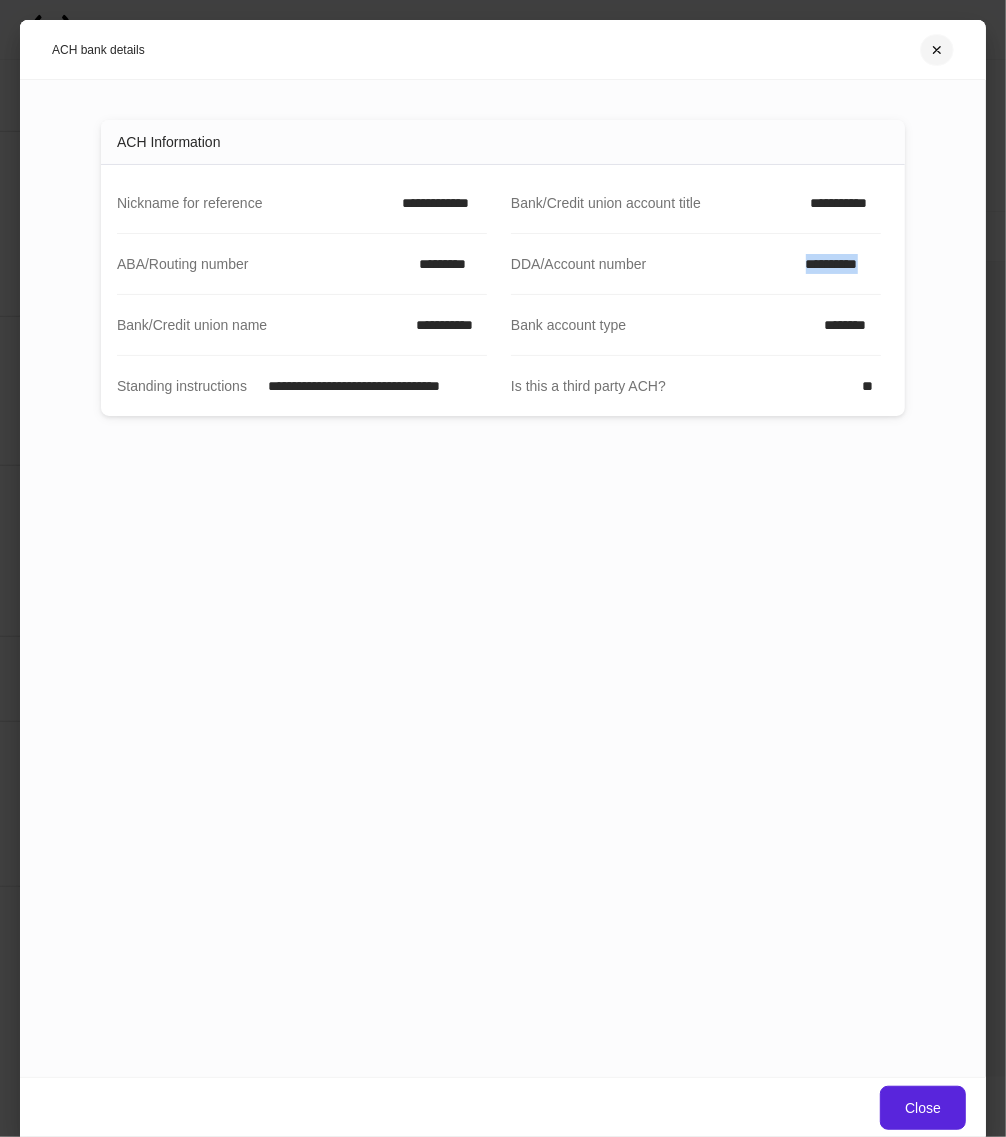 click 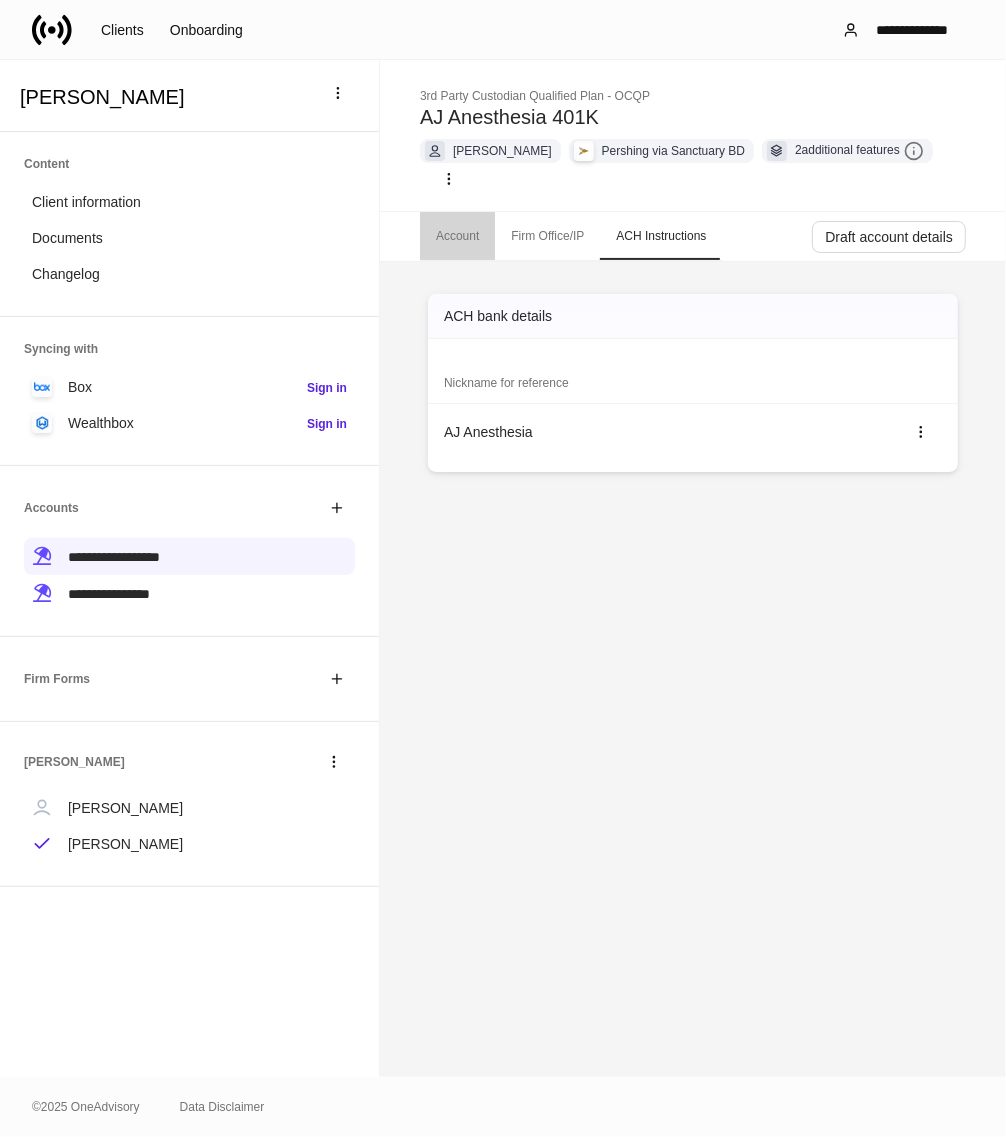 click on "Account" at bounding box center [457, 236] 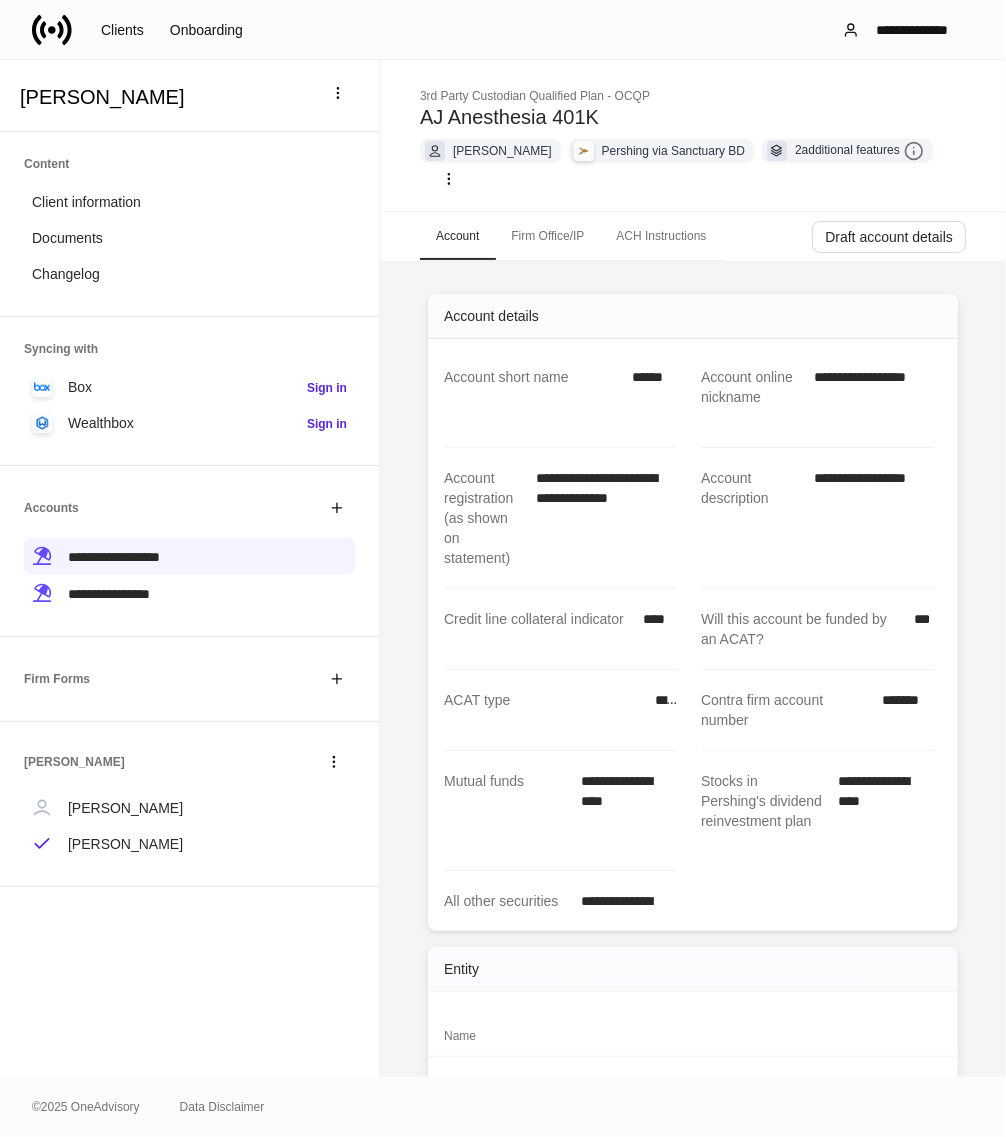 click on "Firm Office/IP" at bounding box center [547, 236] 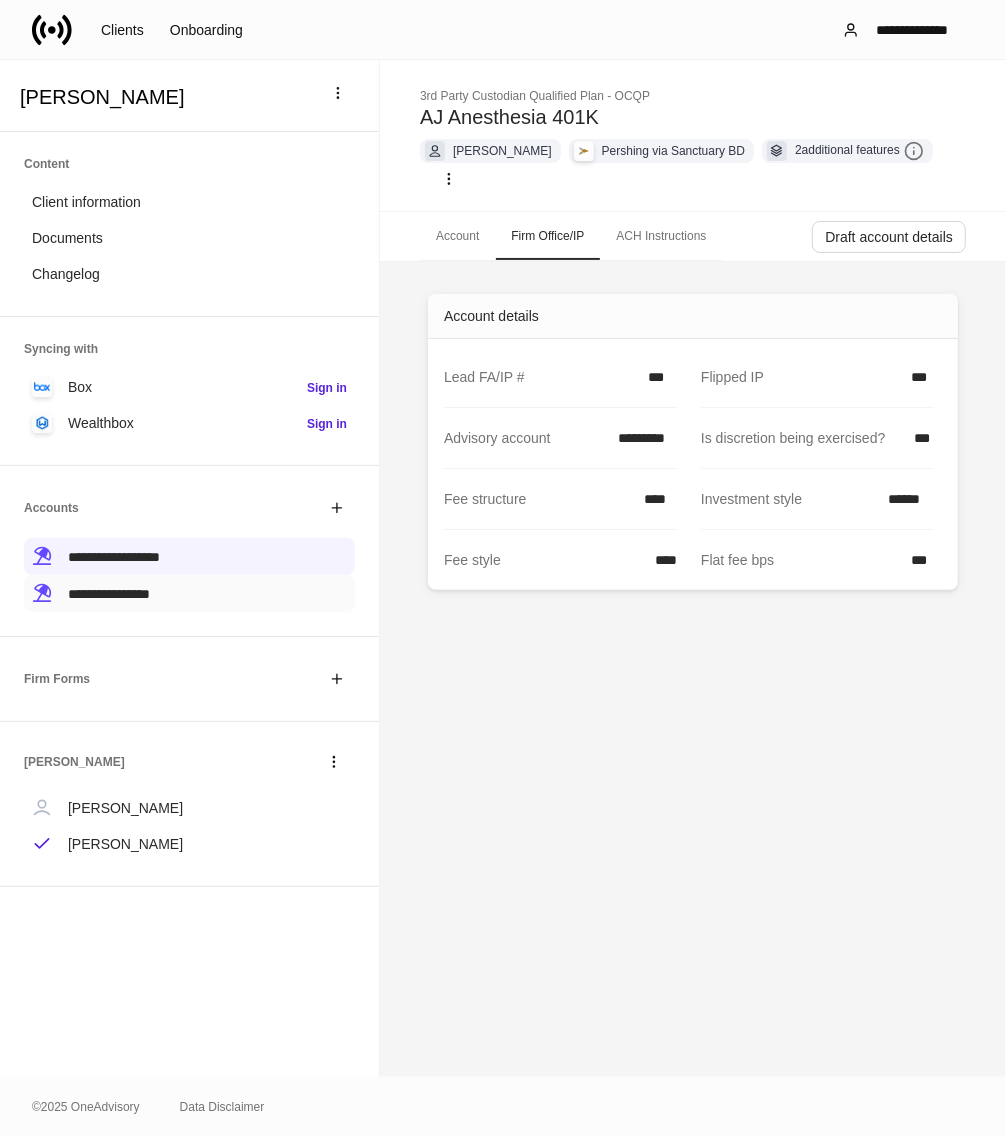 click on "**********" at bounding box center (109, 594) 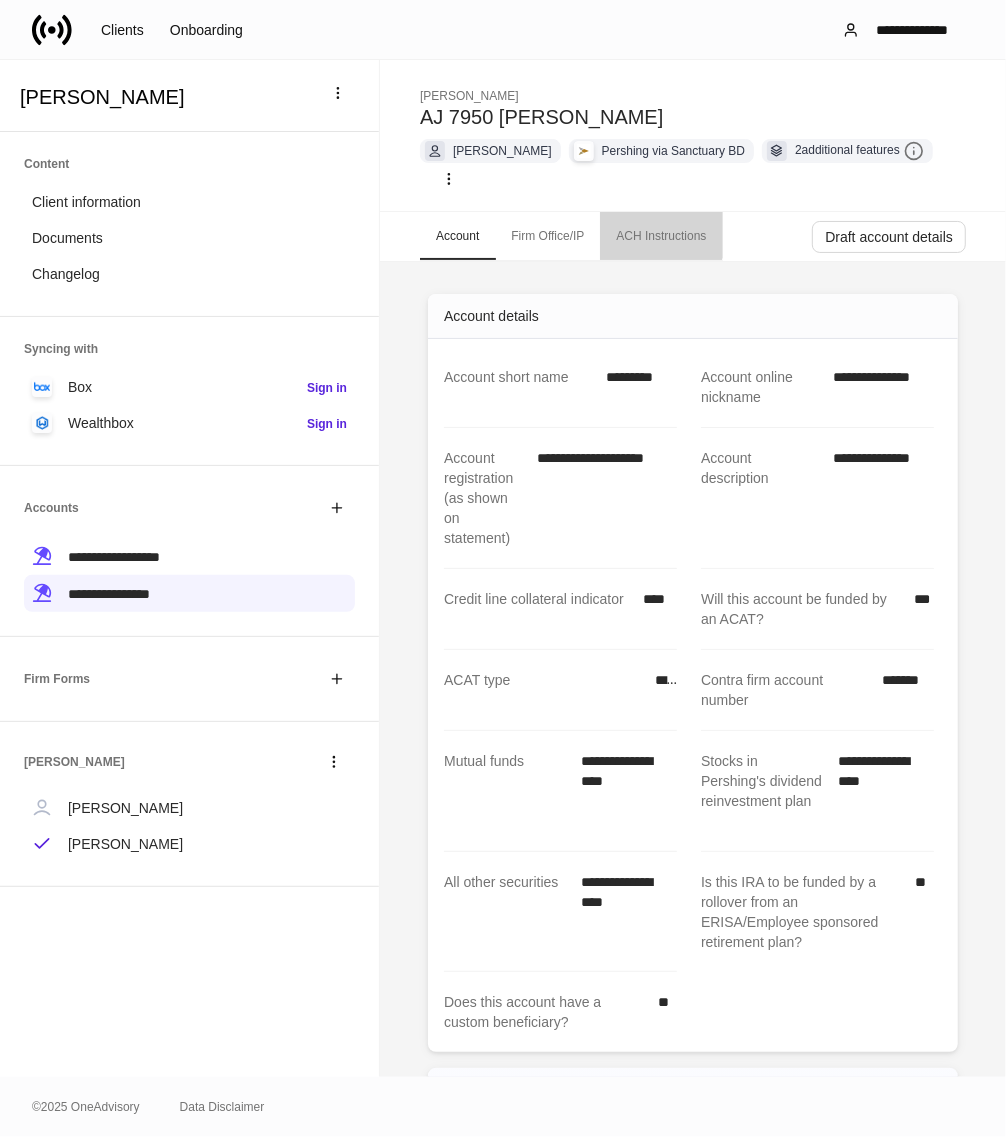 click on "ACH Instructions" at bounding box center (661, 236) 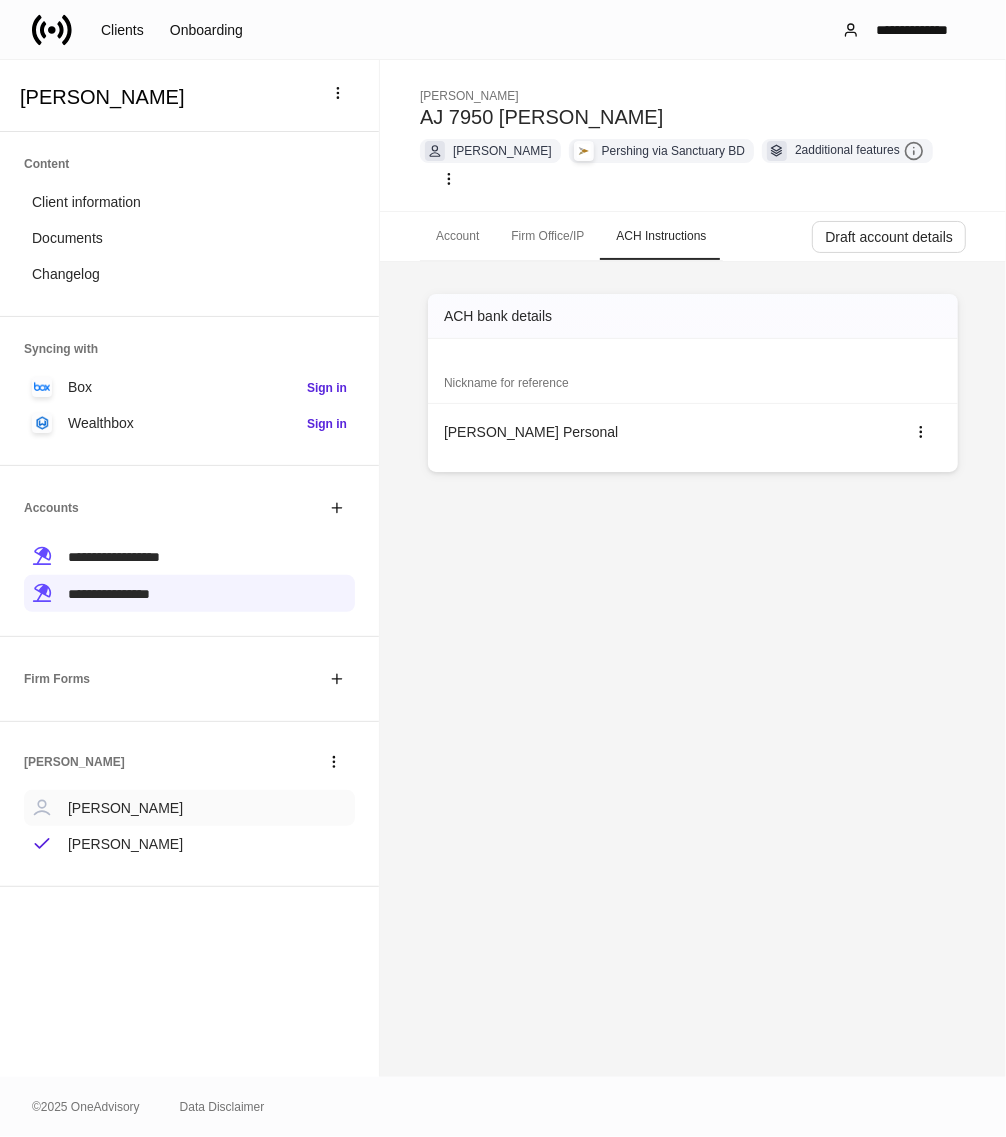 click on "[PERSON_NAME]" at bounding box center [125, 808] 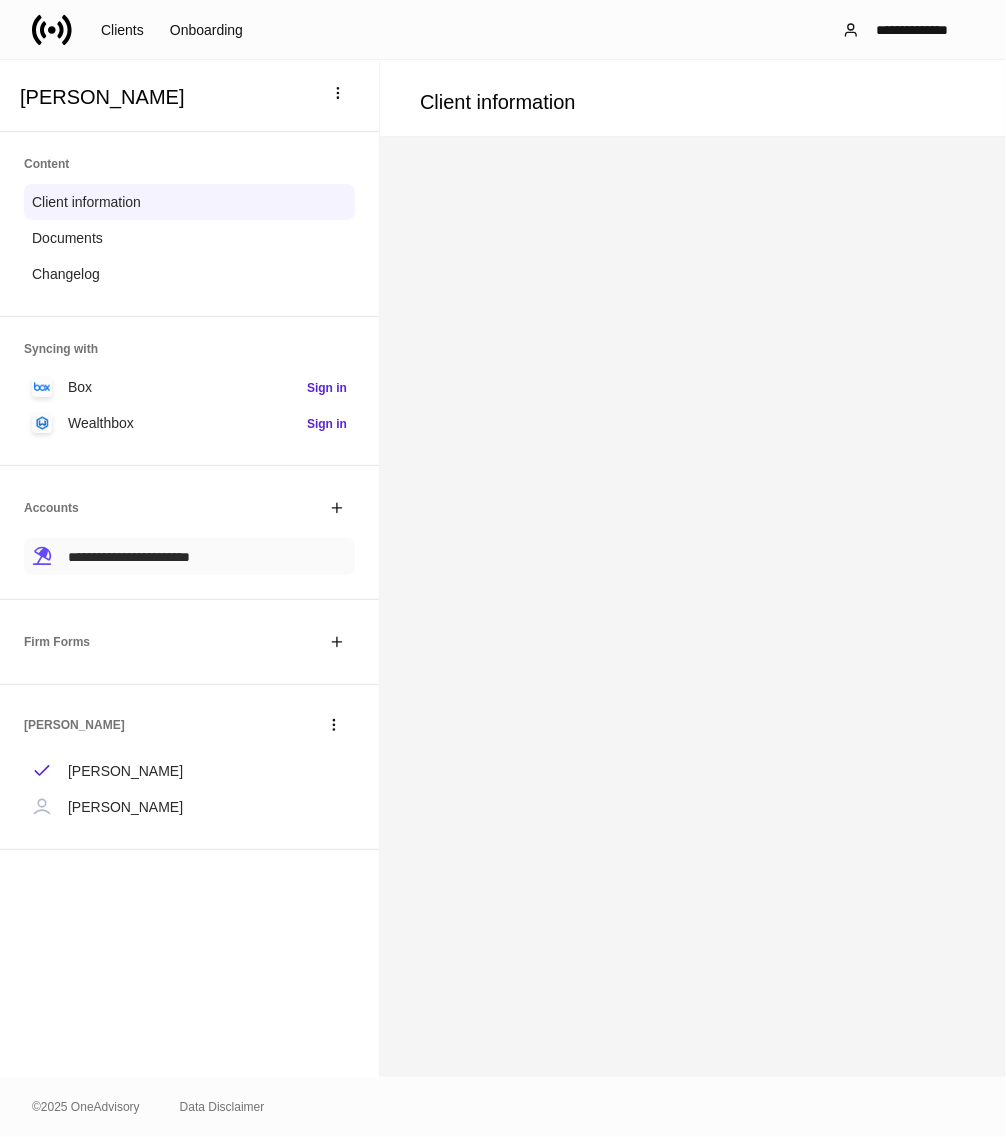 click on "**********" at bounding box center [129, 557] 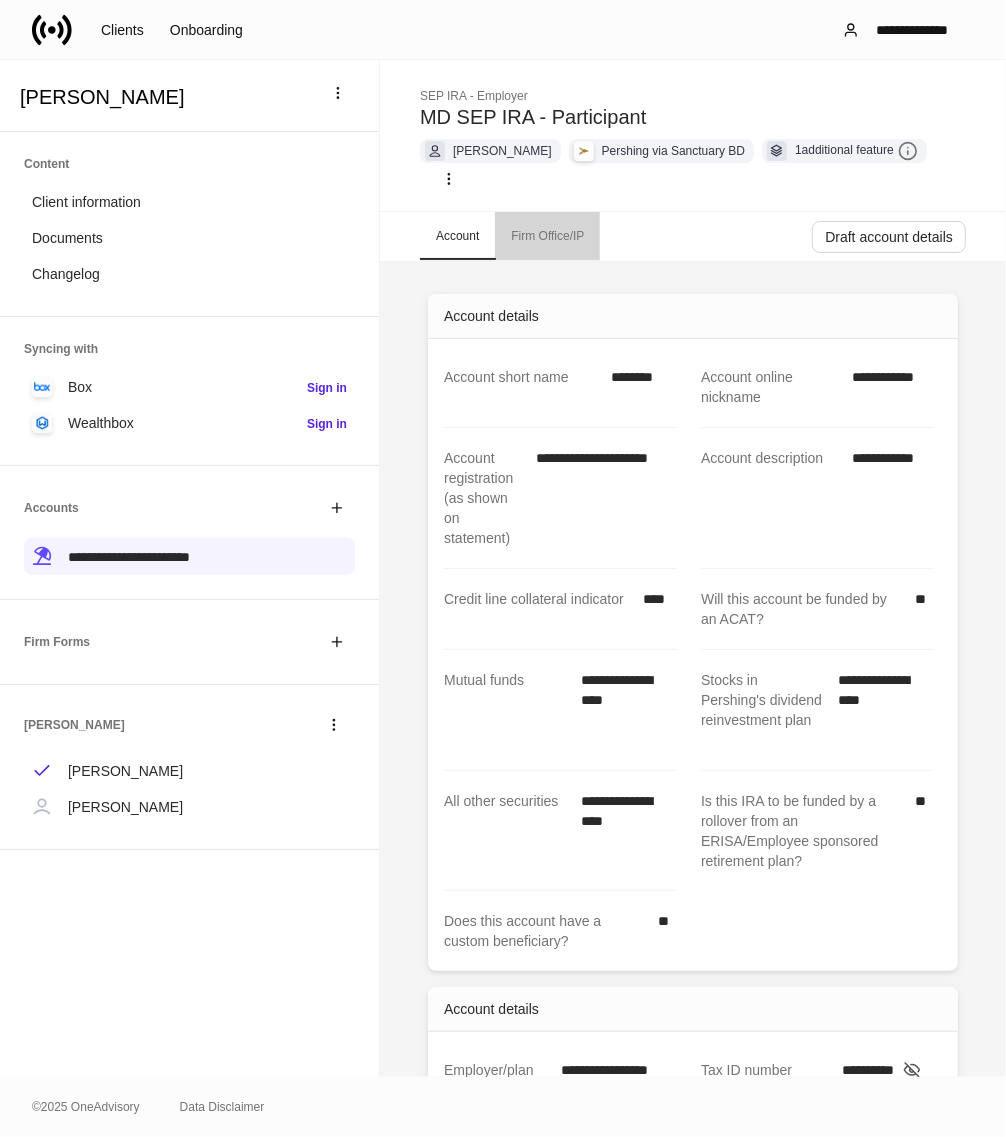 click on "Firm Office/IP" at bounding box center (547, 236) 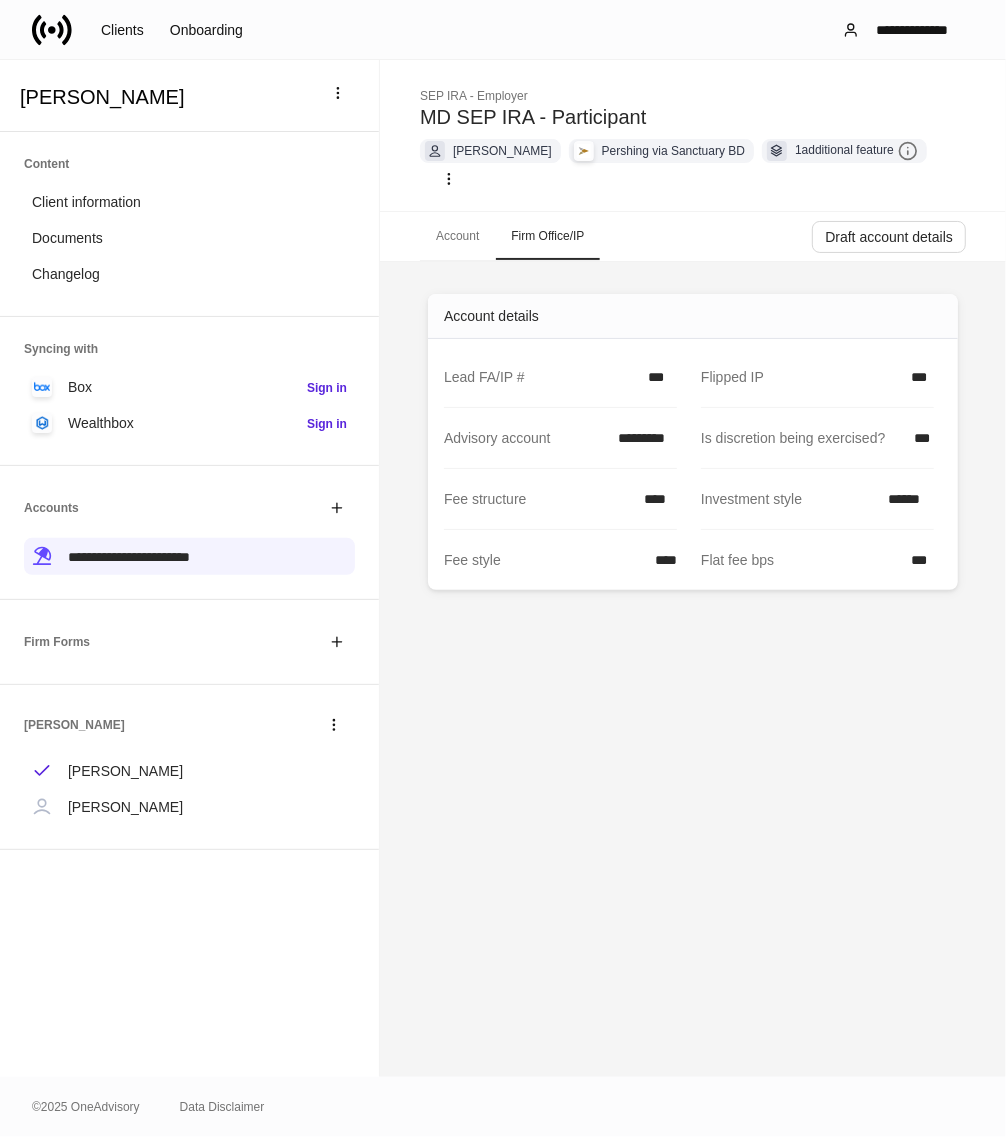 click on "Account details Lead FA/IP # *** Flipped IP *** Advisory account ********* Is discretion being exercised? *** Fee structure **** Investment style ****** Fee style **** Flat fee bps ***" at bounding box center [693, 669] 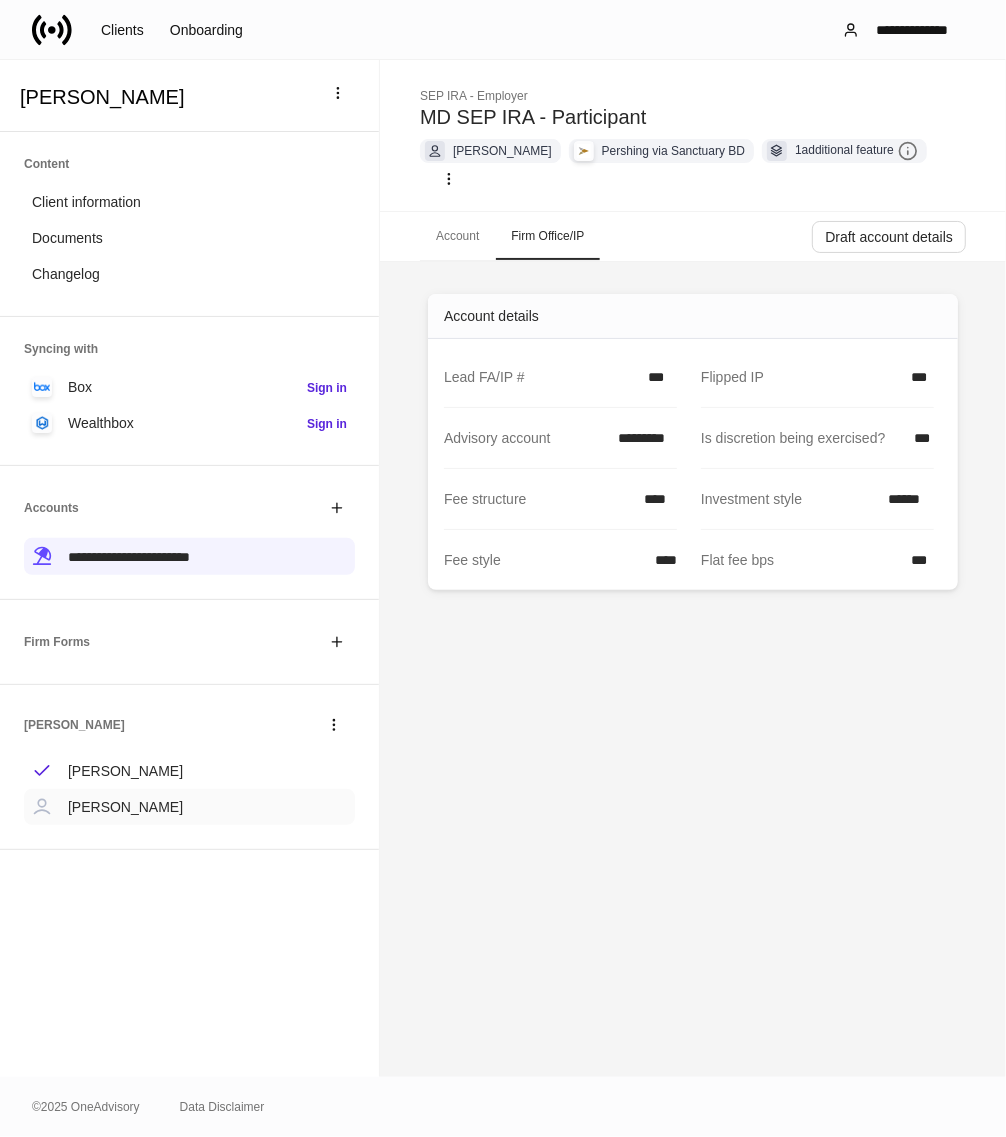 click on "[PERSON_NAME]" at bounding box center [125, 807] 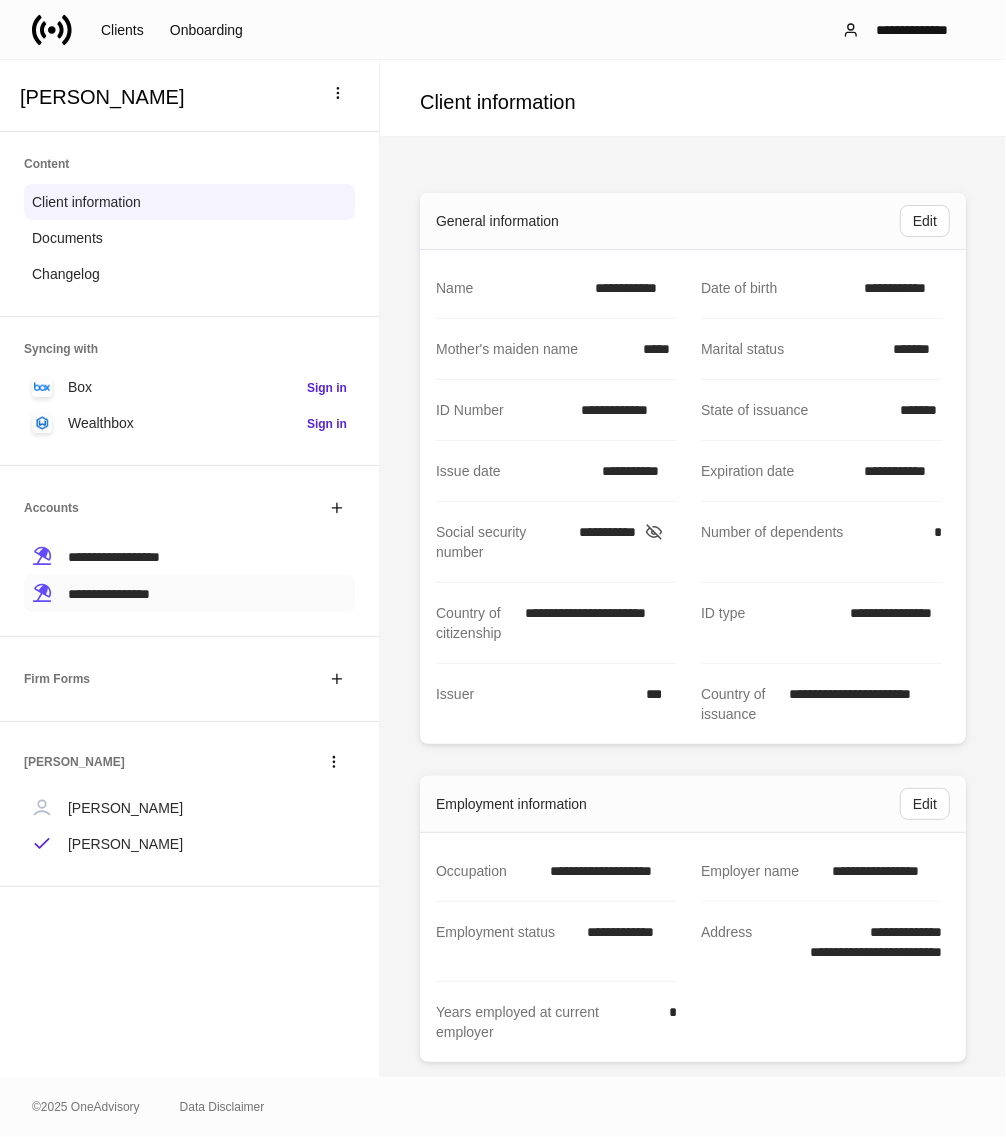 click on "**********" at bounding box center [109, 594] 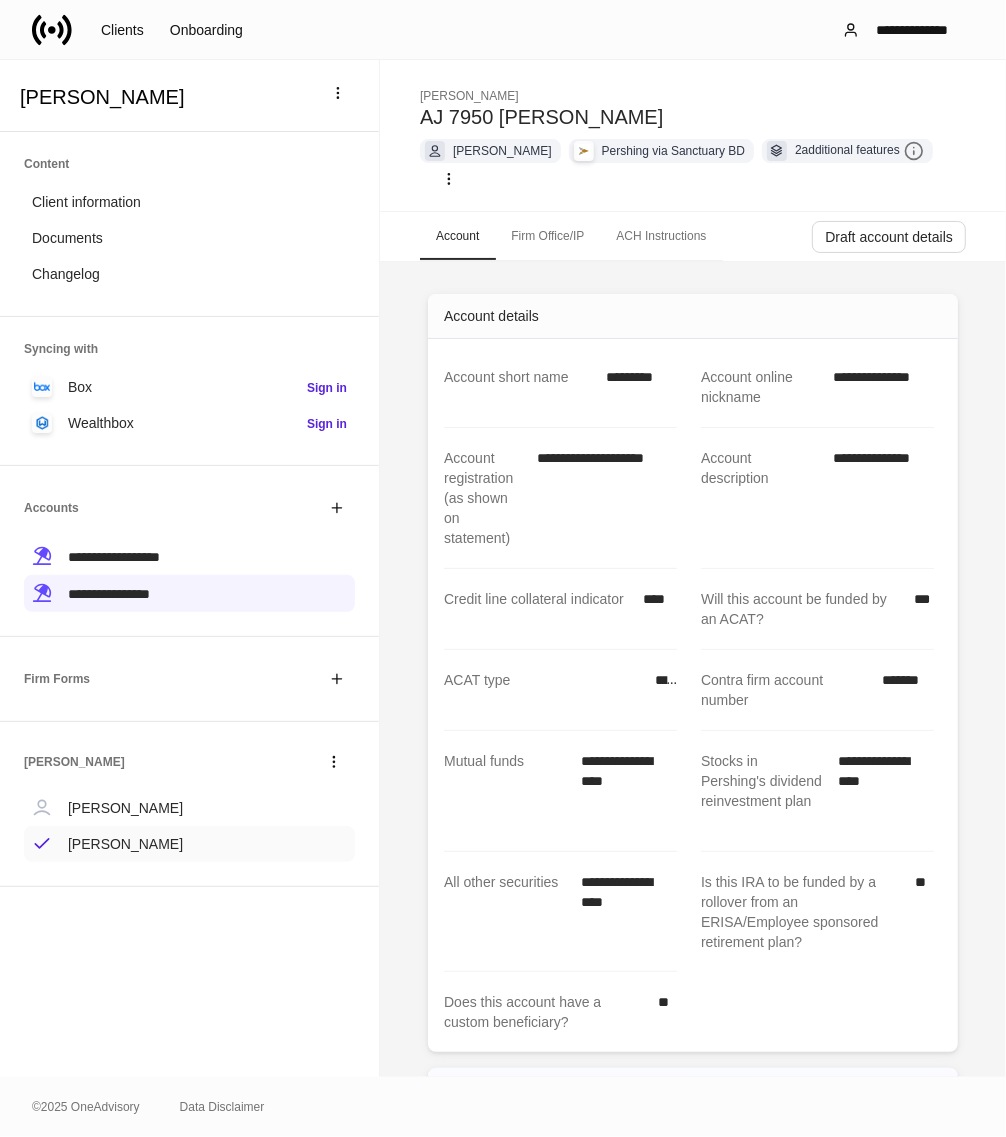 click on "[PERSON_NAME]" at bounding box center (125, 844) 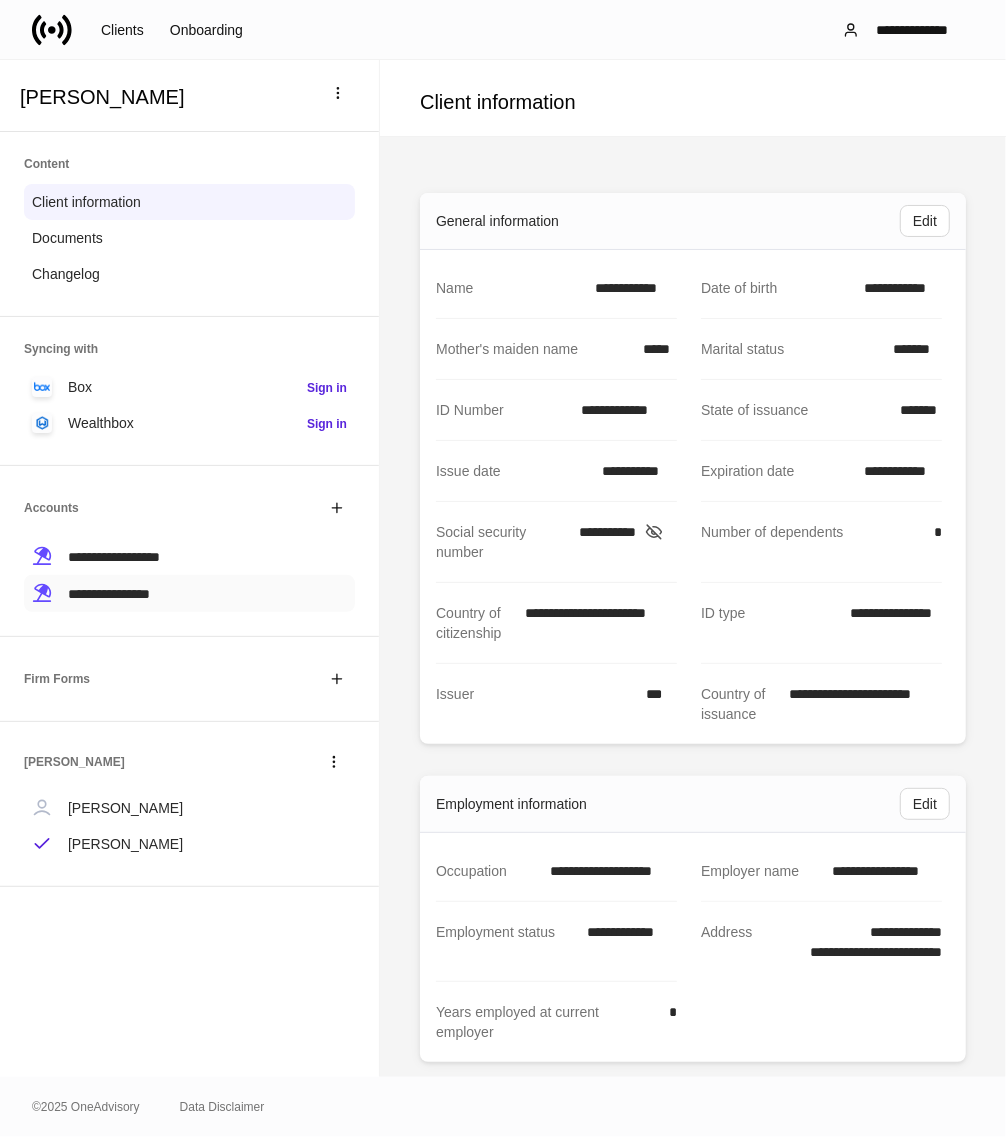 click on "**********" at bounding box center (109, 594) 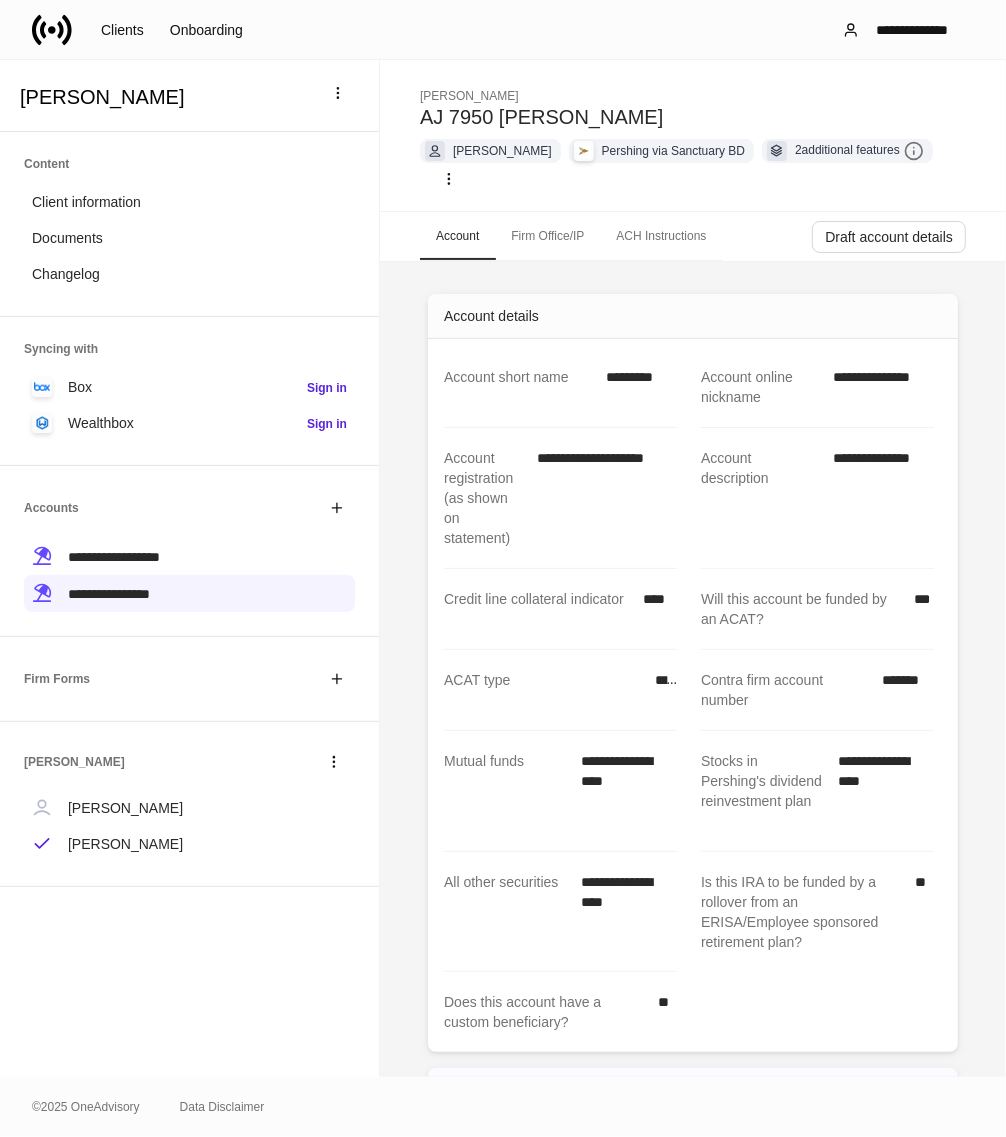 click on "ACH Instructions" at bounding box center (661, 236) 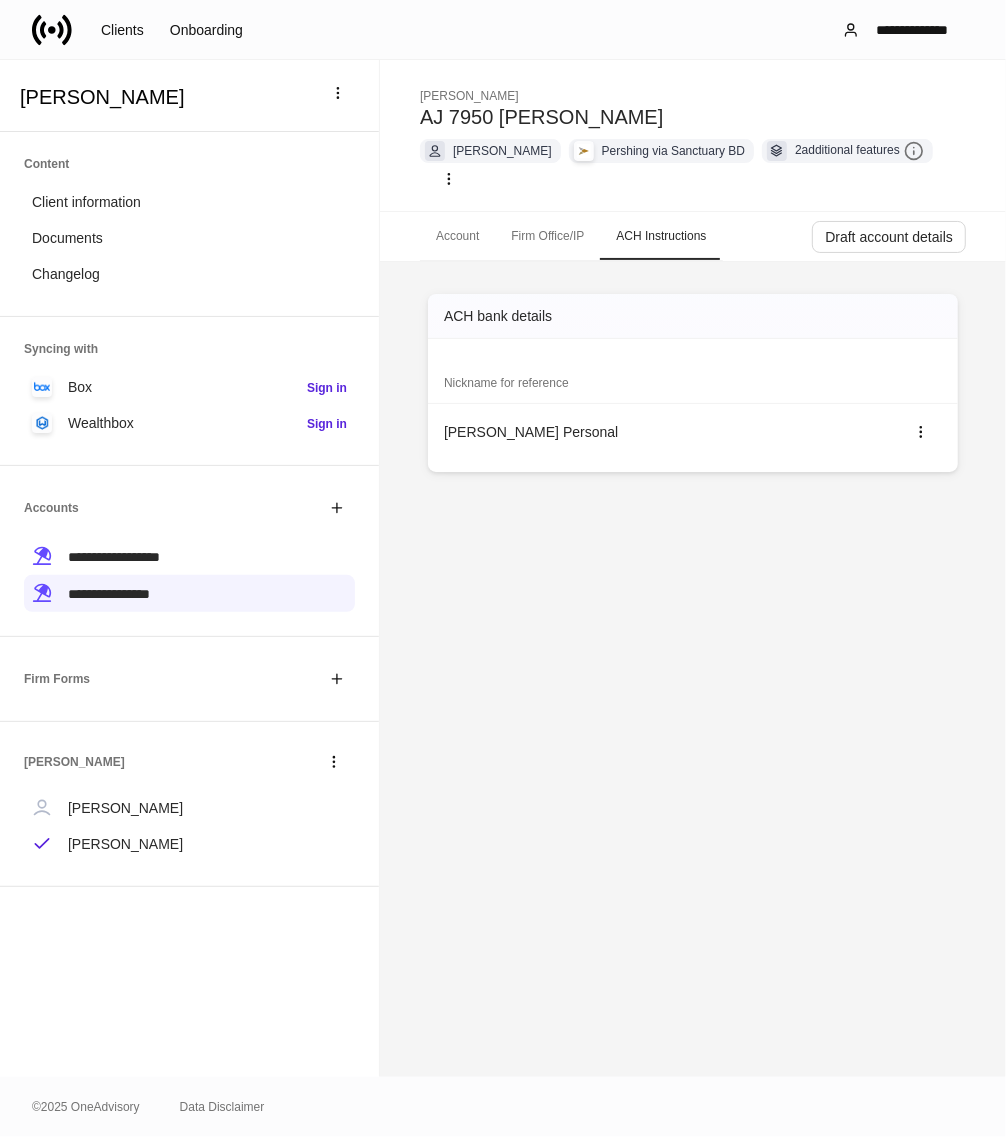 click on "[PERSON_NAME] Personal" at bounding box center (693, 432) 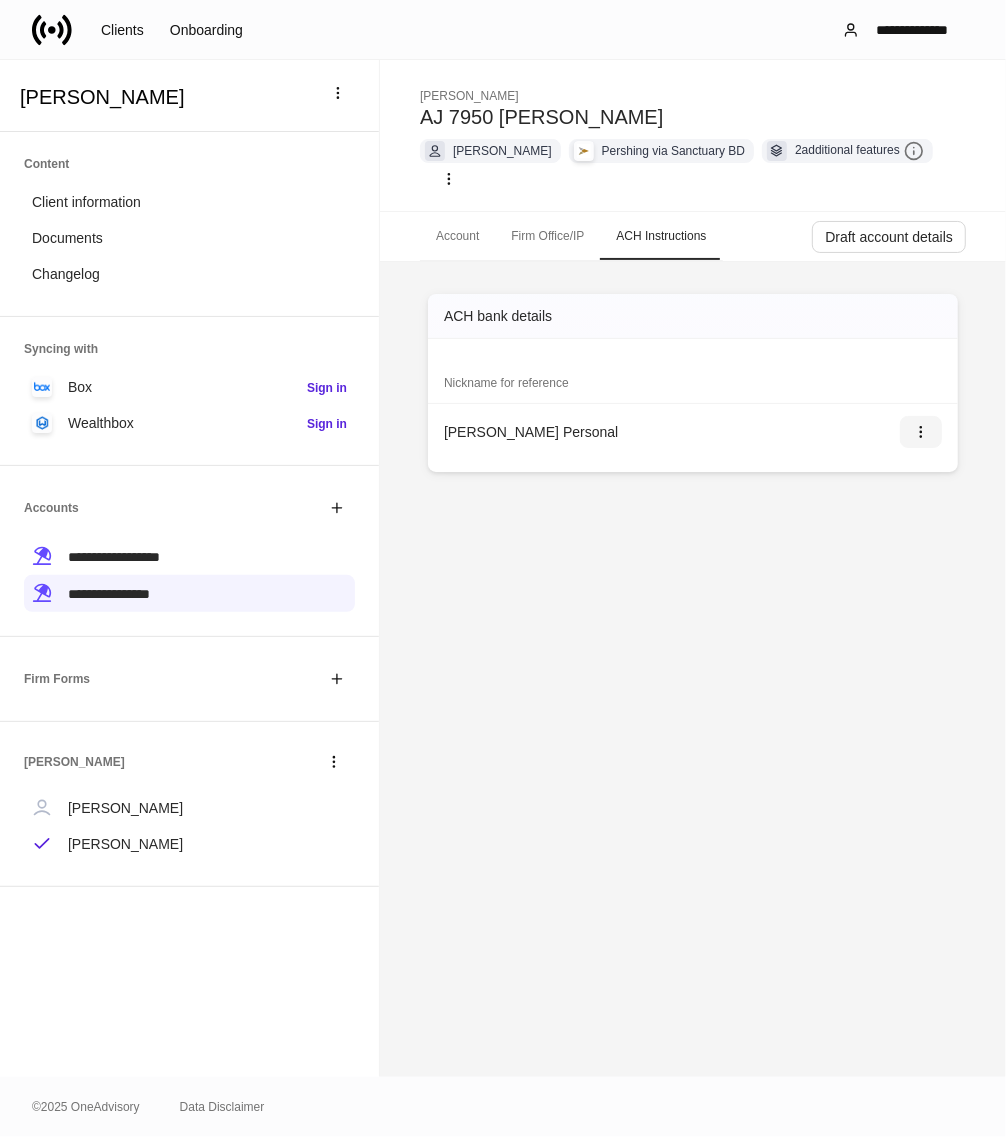 click 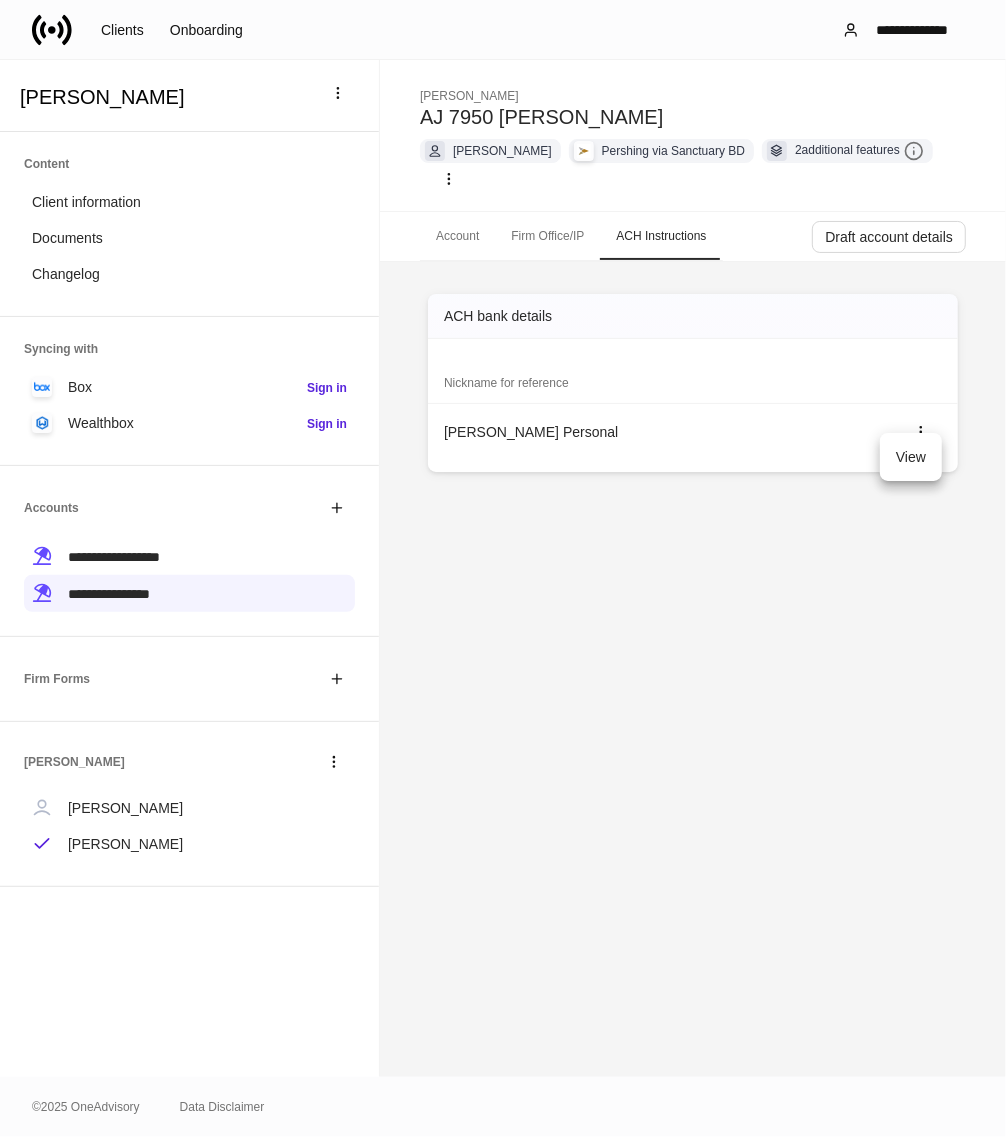 click on "View" at bounding box center (911, 457) 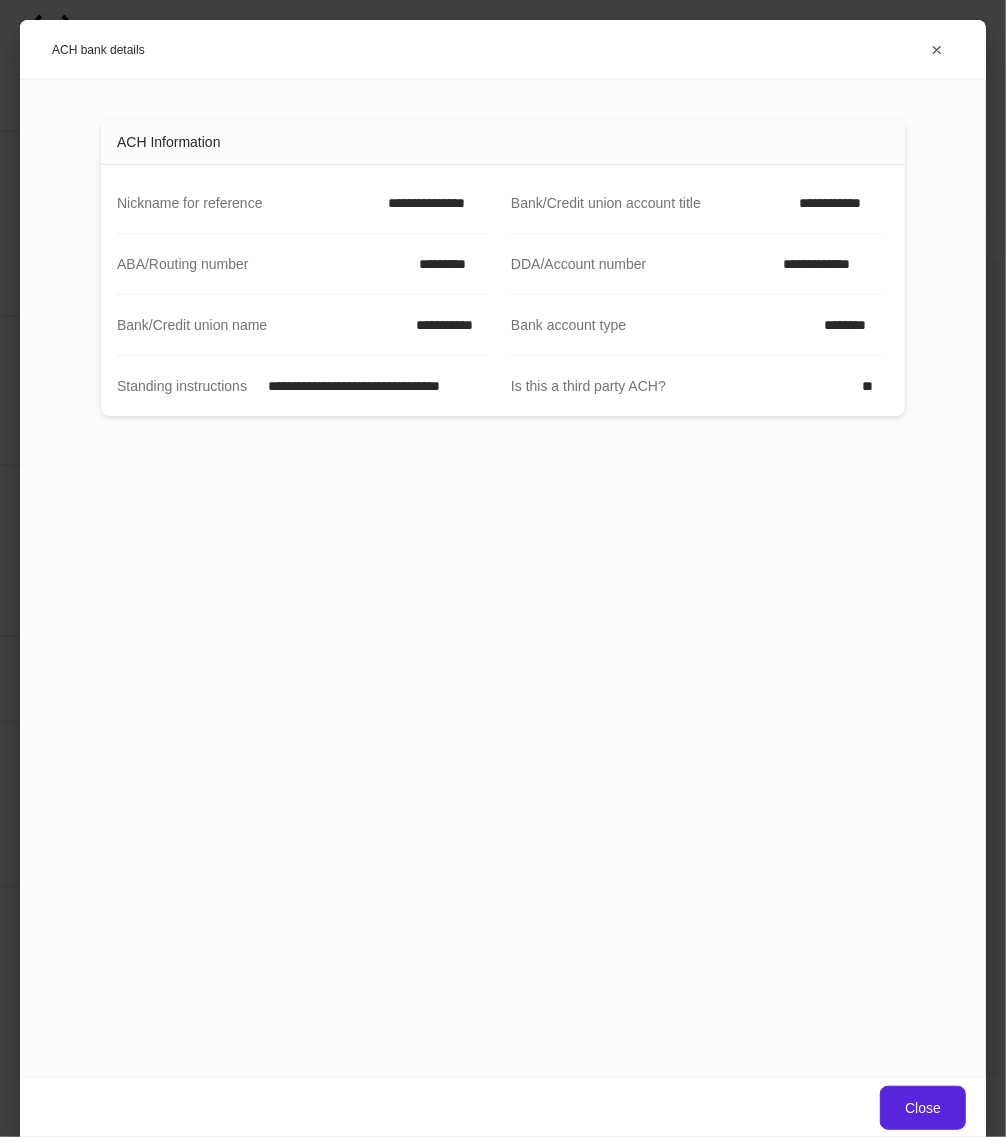 click on "ACH bank details" at bounding box center (486, 50) 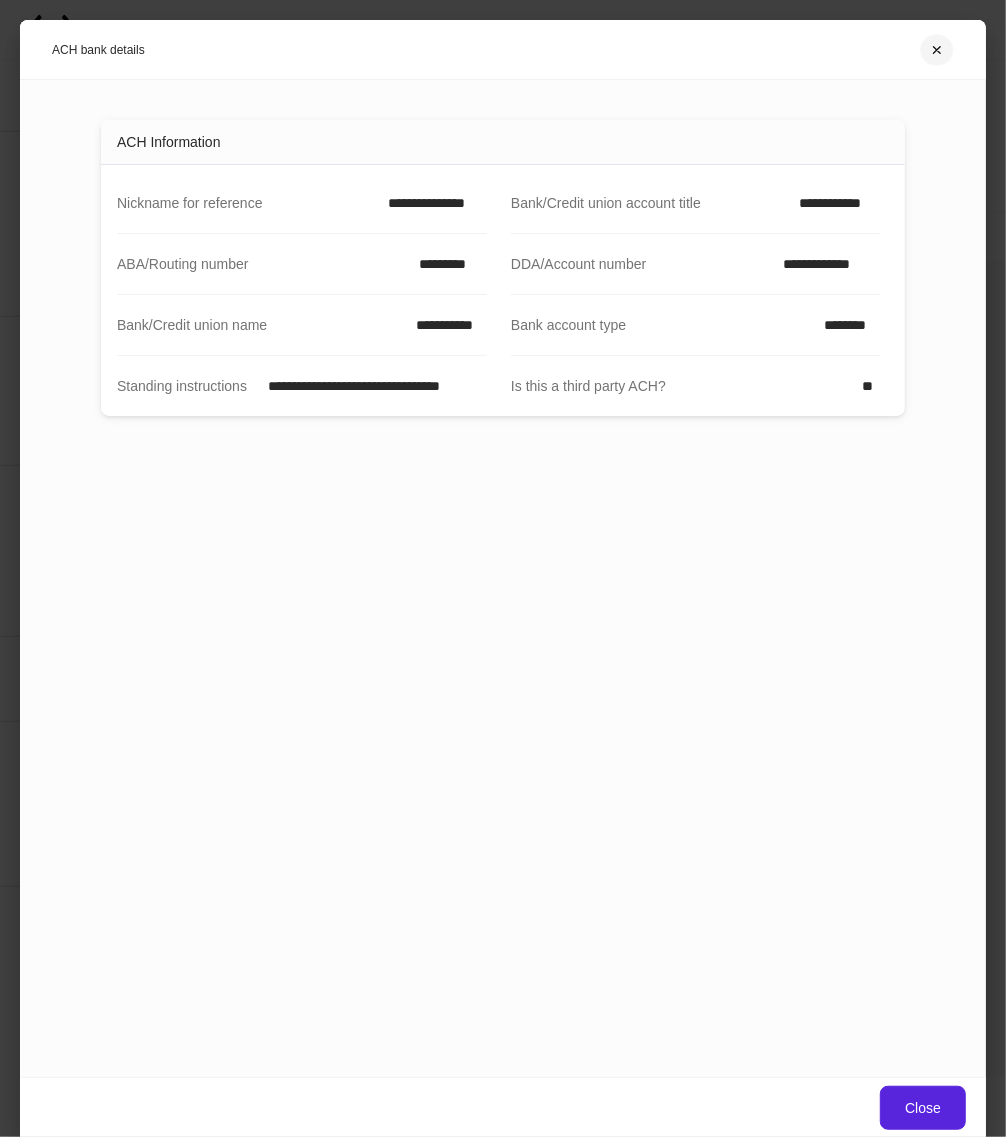 click 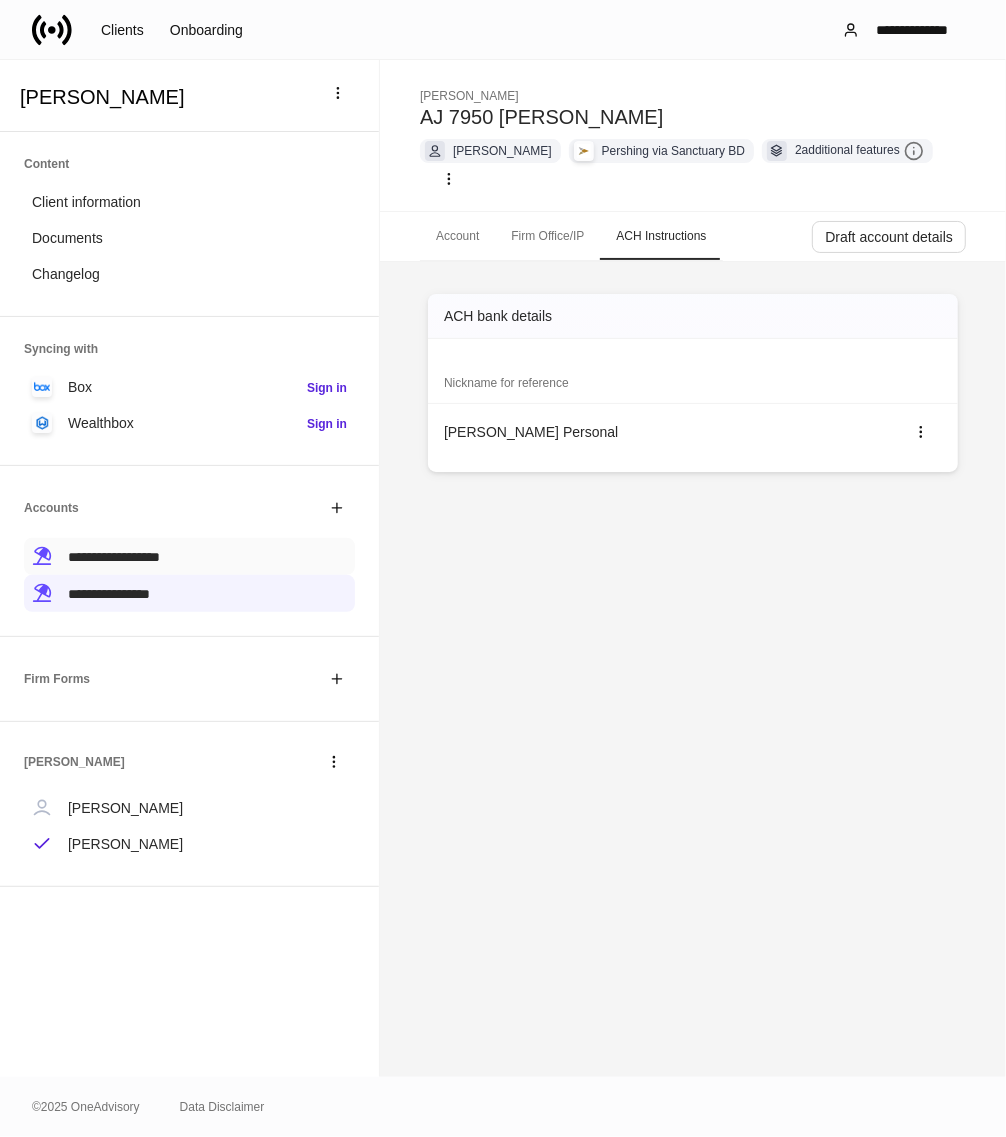 click on "**********" at bounding box center (114, 557) 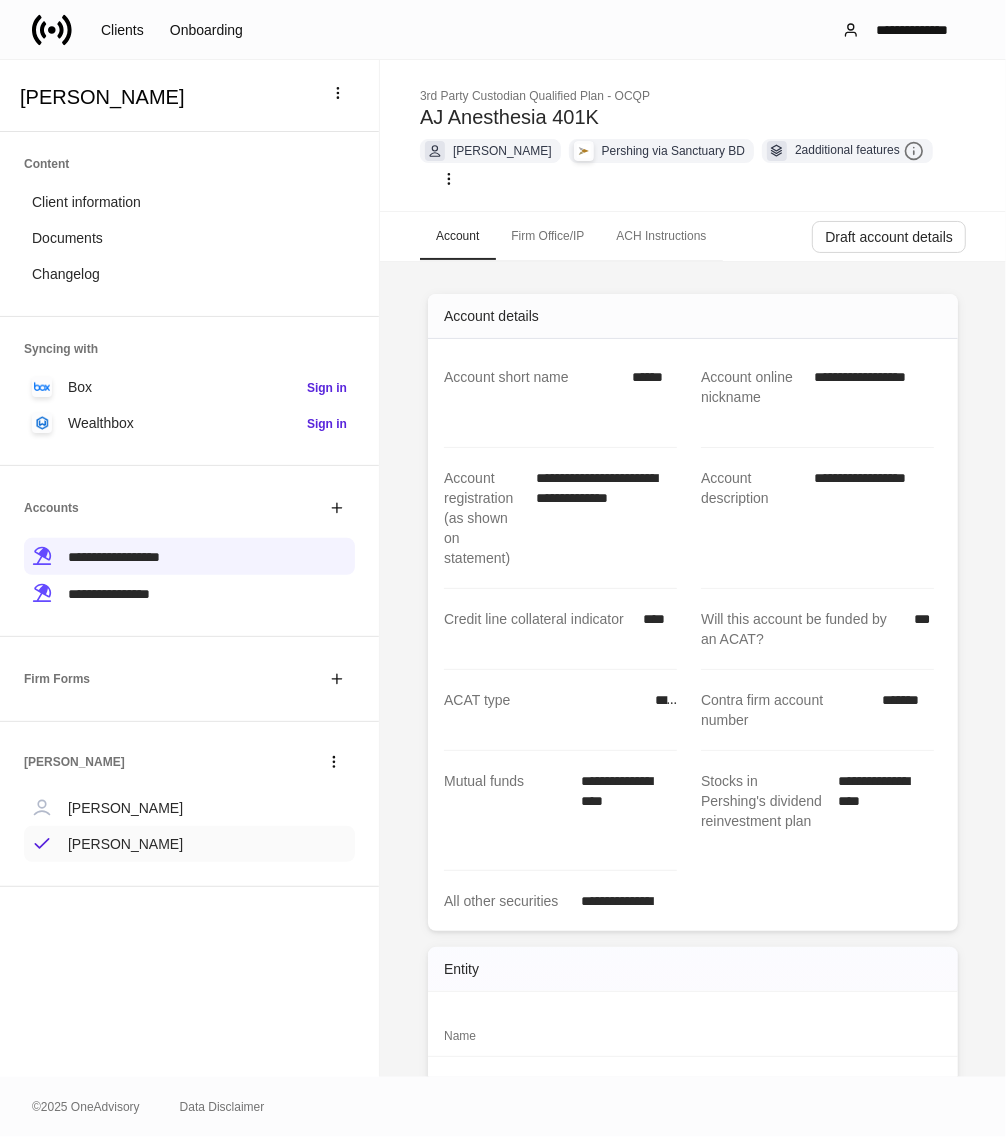 click on "[PERSON_NAME]" at bounding box center (125, 844) 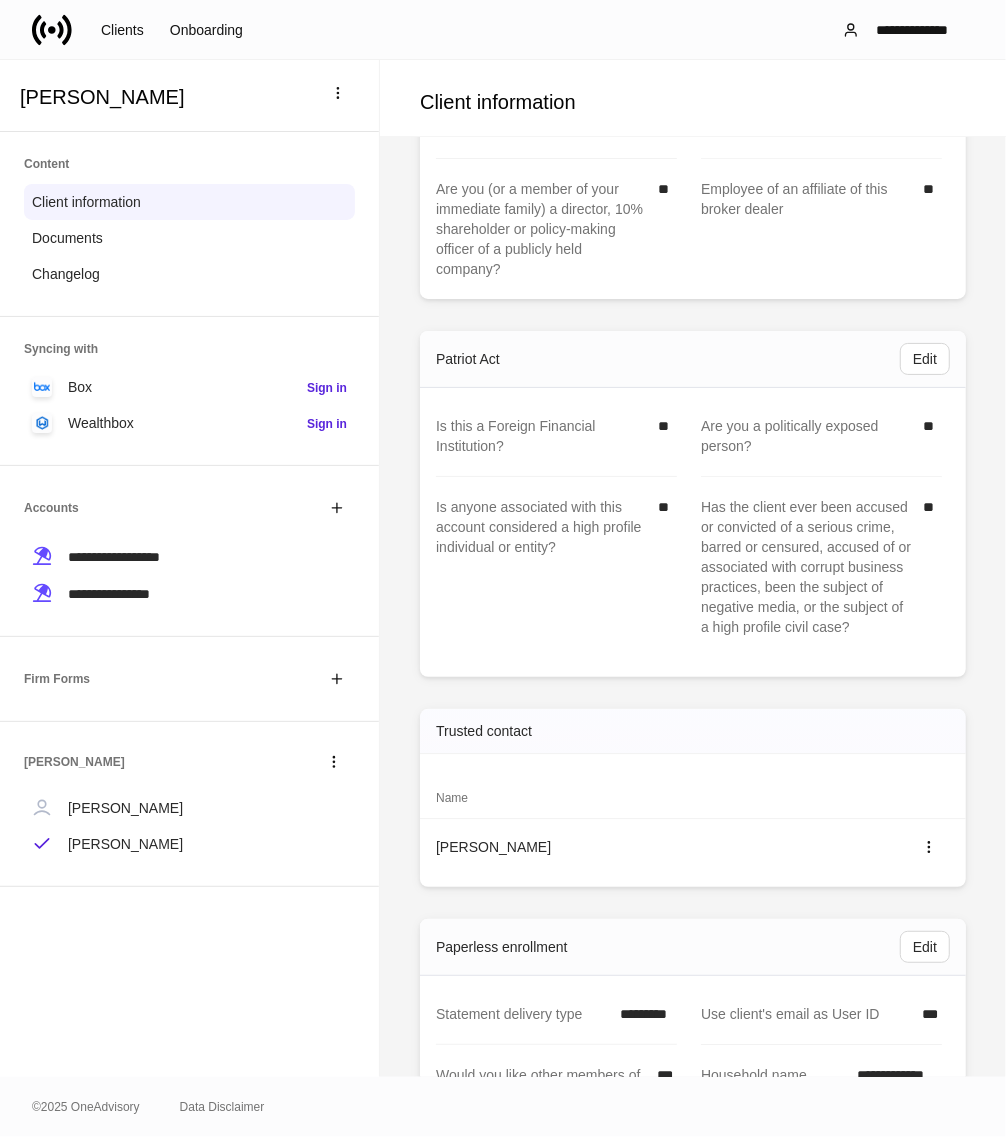 scroll, scrollTop: 3111, scrollLeft: 0, axis: vertical 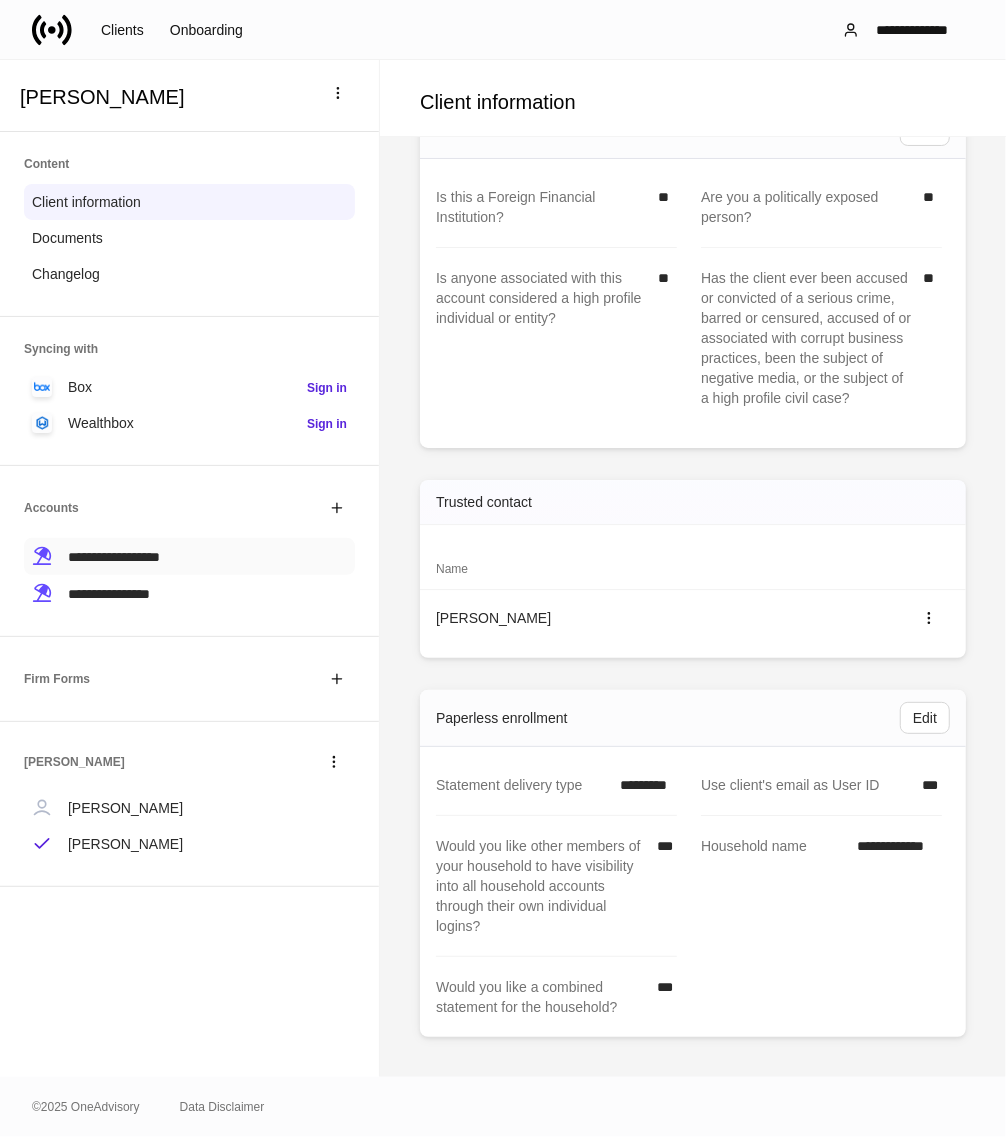 click on "**********" at bounding box center [114, 557] 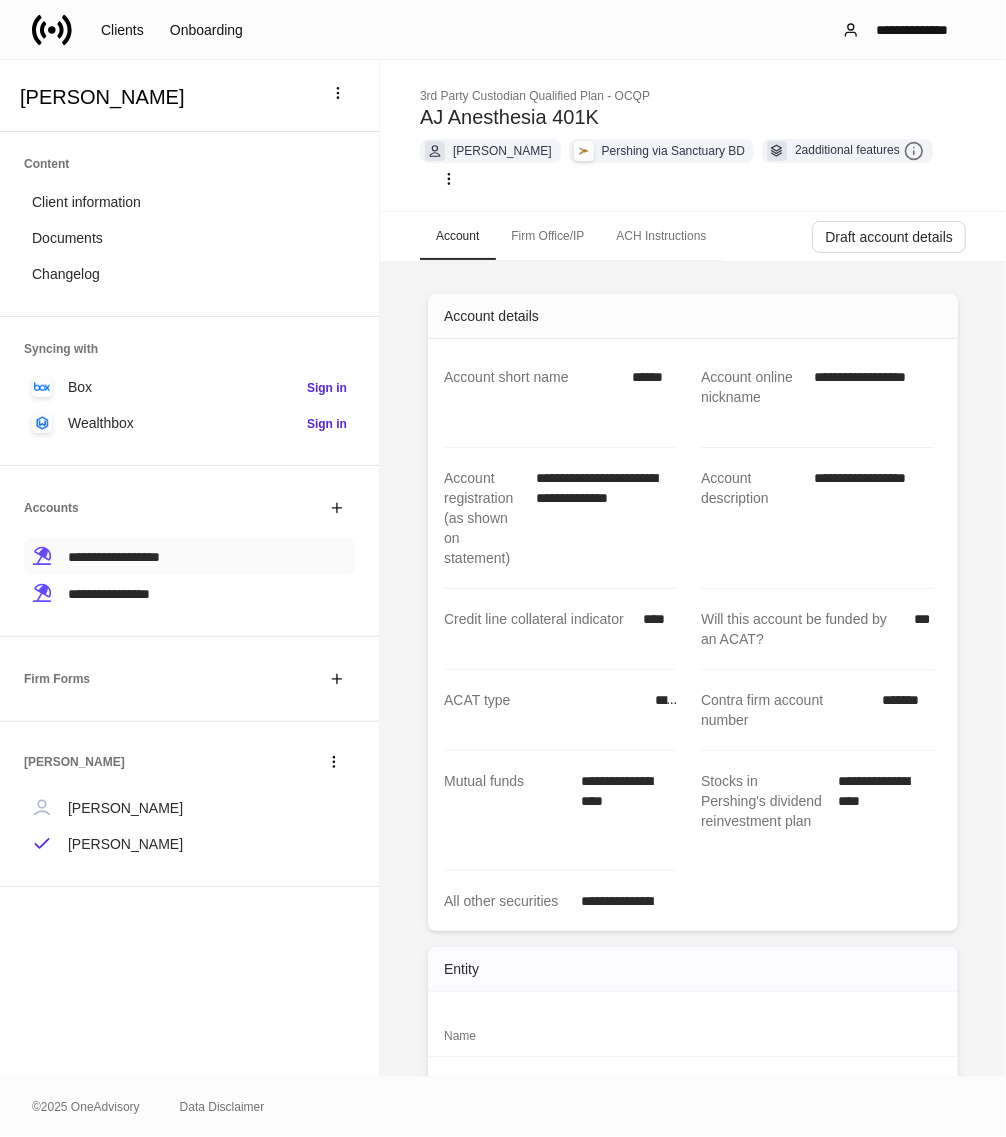 scroll, scrollTop: 0, scrollLeft: 0, axis: both 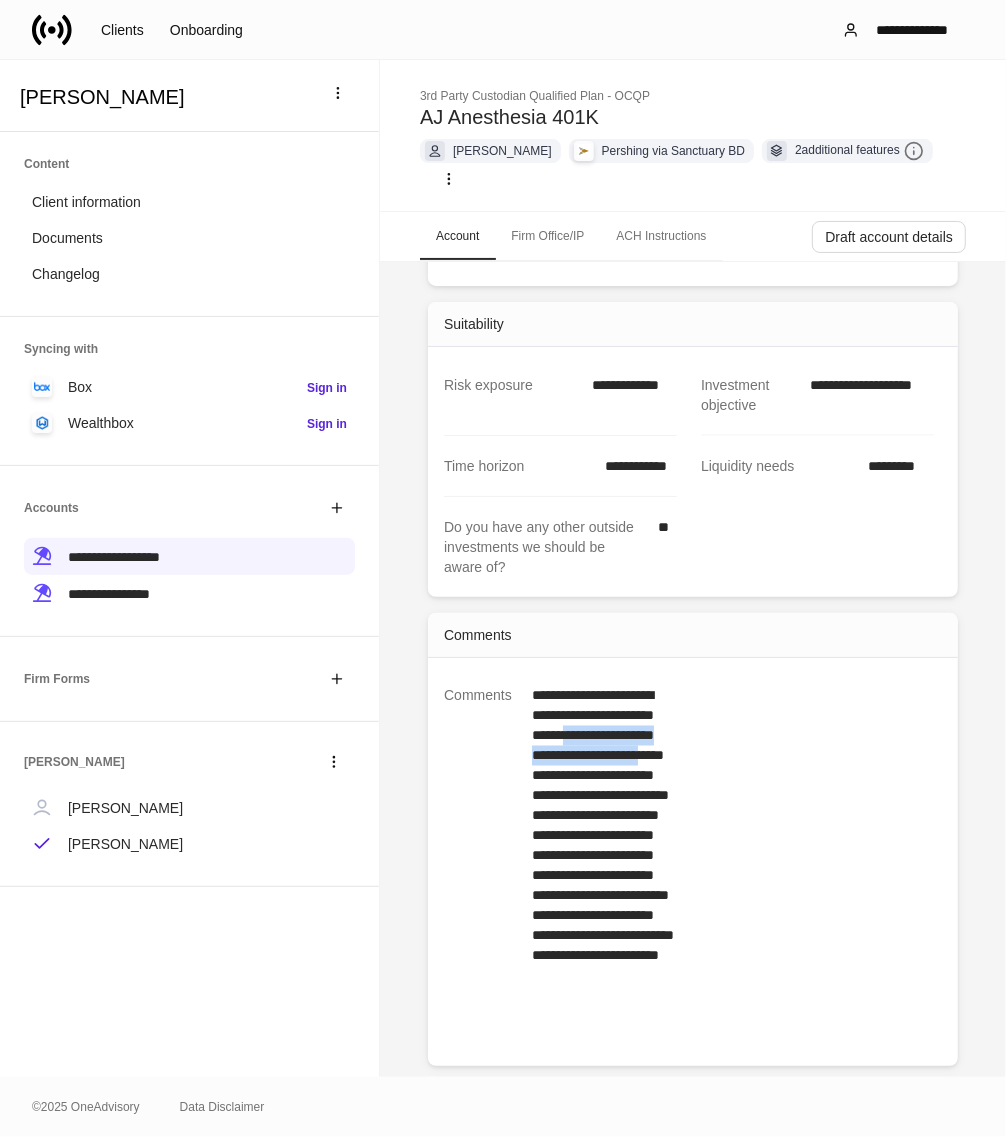 drag, startPoint x: 602, startPoint y: 716, endPoint x: 633, endPoint y: 752, distance: 47.507893 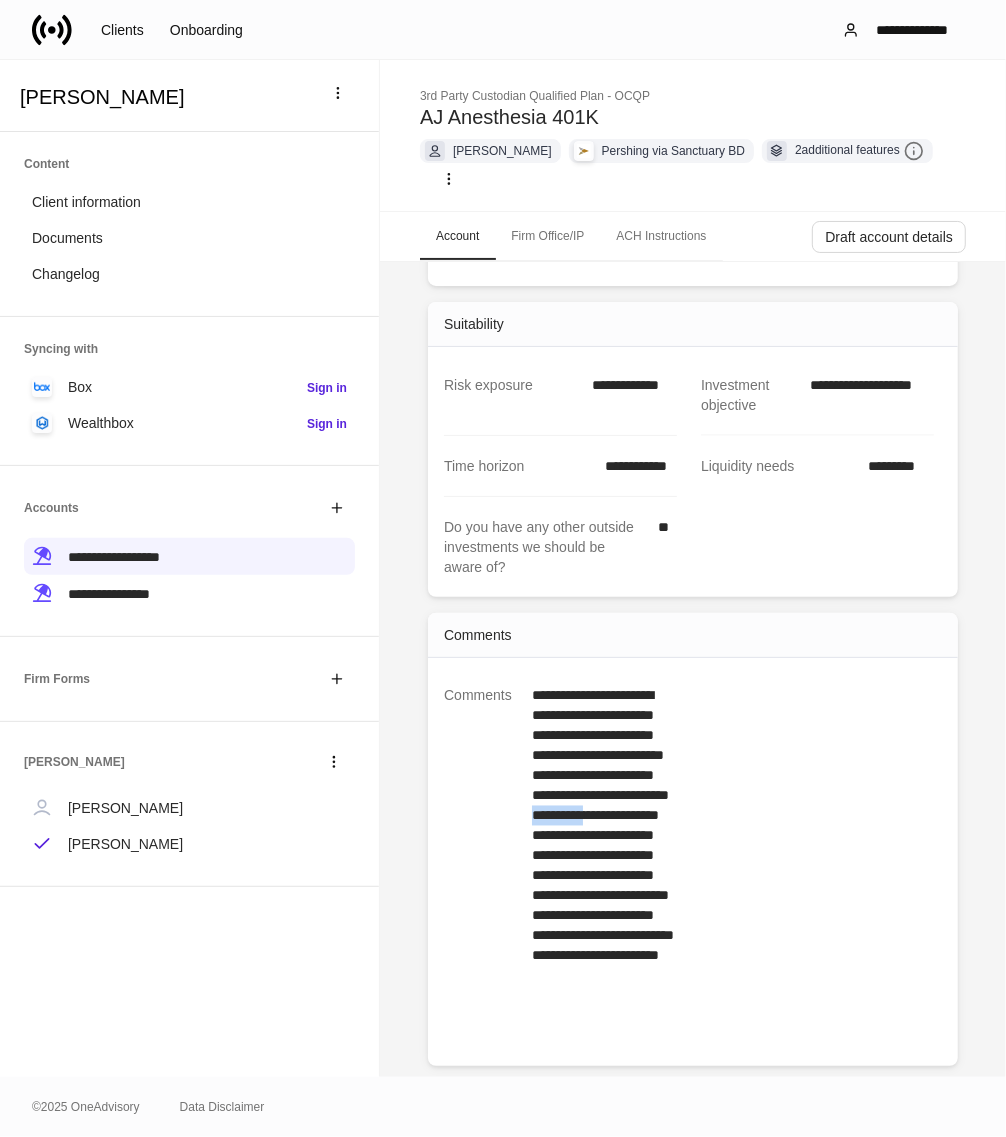 drag, startPoint x: 565, startPoint y: 812, endPoint x: 637, endPoint y: 818, distance: 72.249565 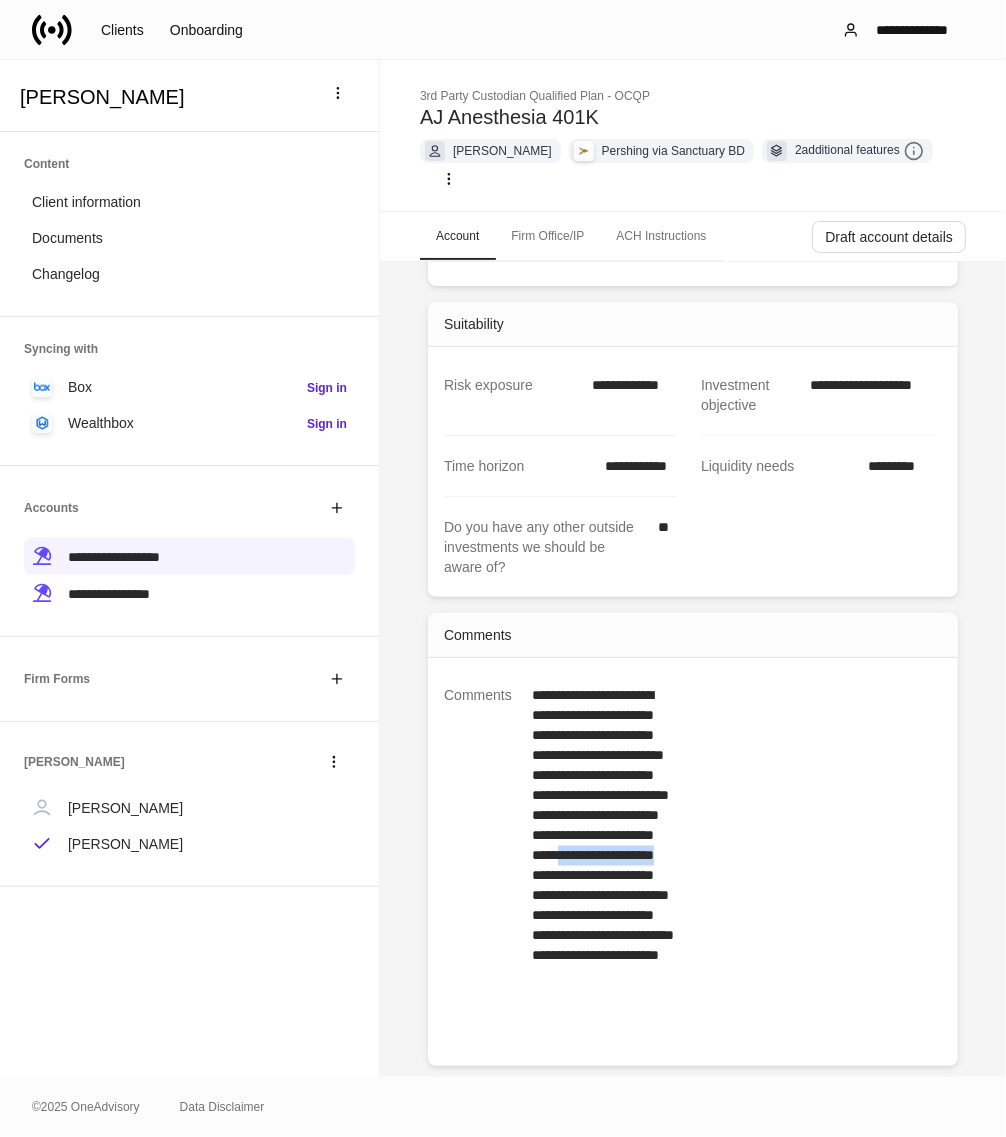 drag, startPoint x: 582, startPoint y: 876, endPoint x: 607, endPoint y: 893, distance: 30.232433 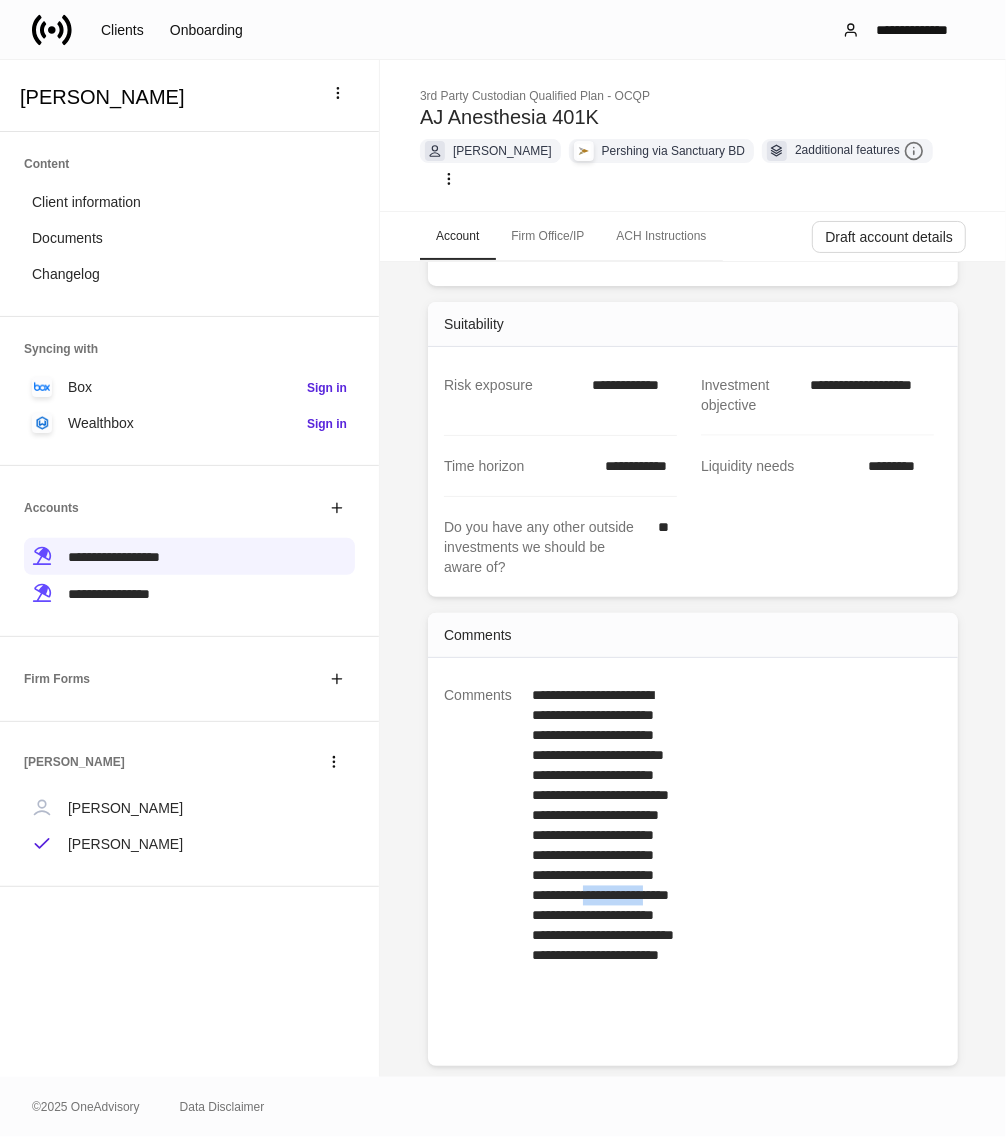 drag, startPoint x: 525, startPoint y: 933, endPoint x: 602, endPoint y: 941, distance: 77.41447 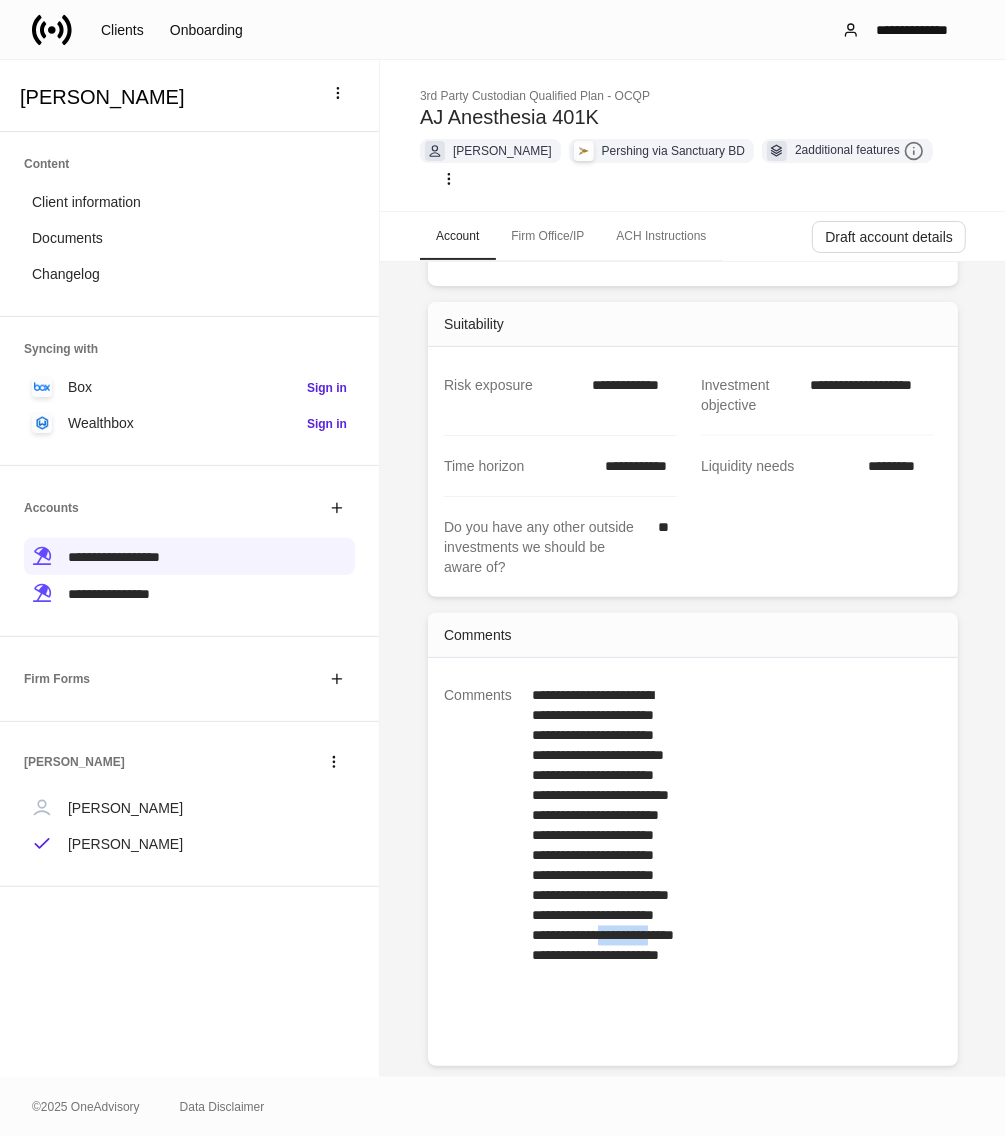 drag, startPoint x: 557, startPoint y: 975, endPoint x: 631, endPoint y: 975, distance: 74 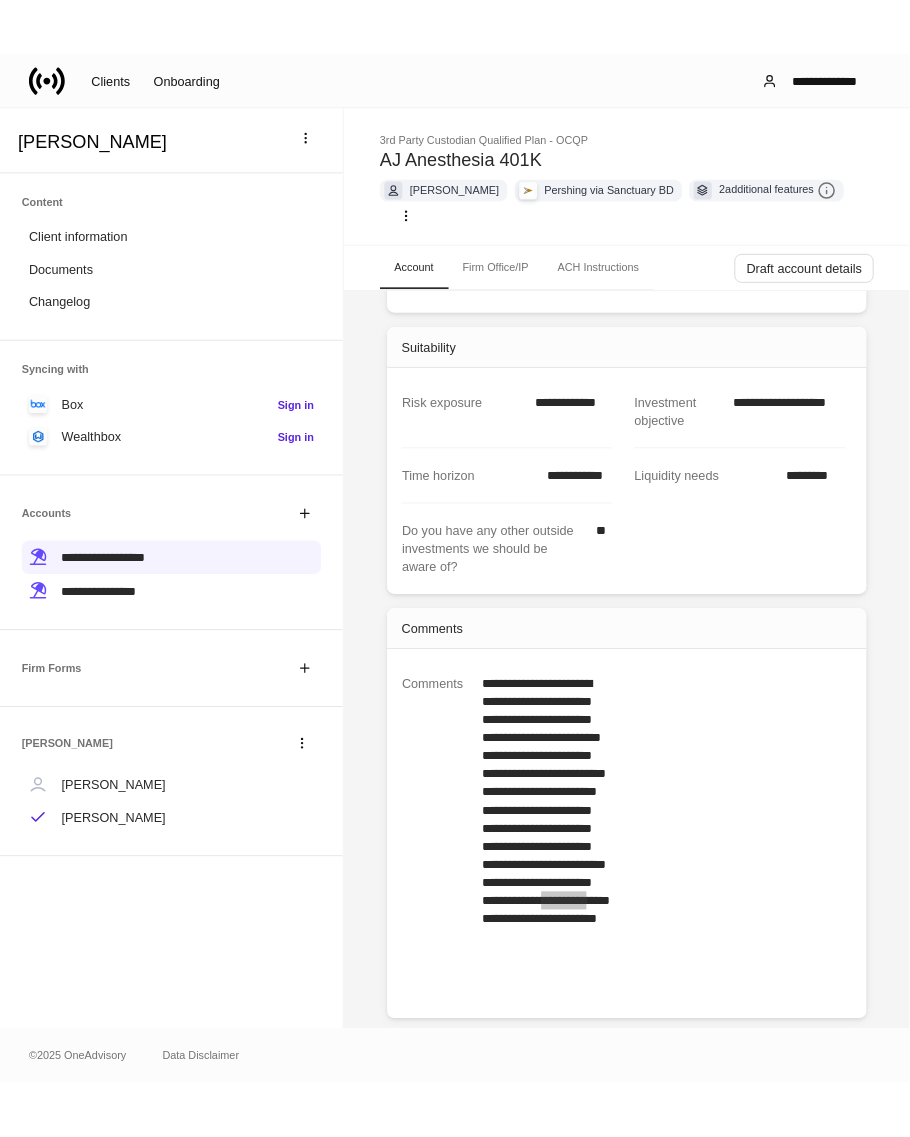 scroll, scrollTop: 1720, scrollLeft: 0, axis: vertical 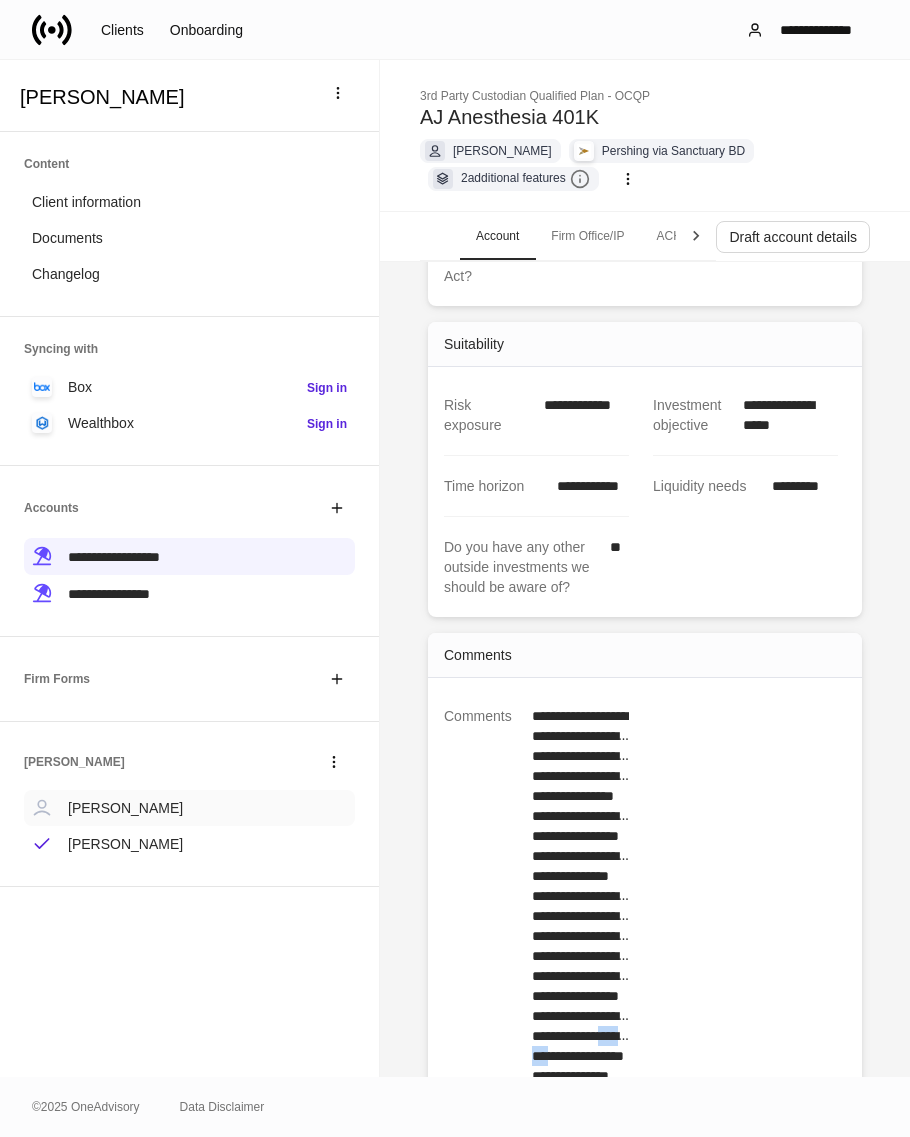 click on "[PERSON_NAME]" at bounding box center (125, 808) 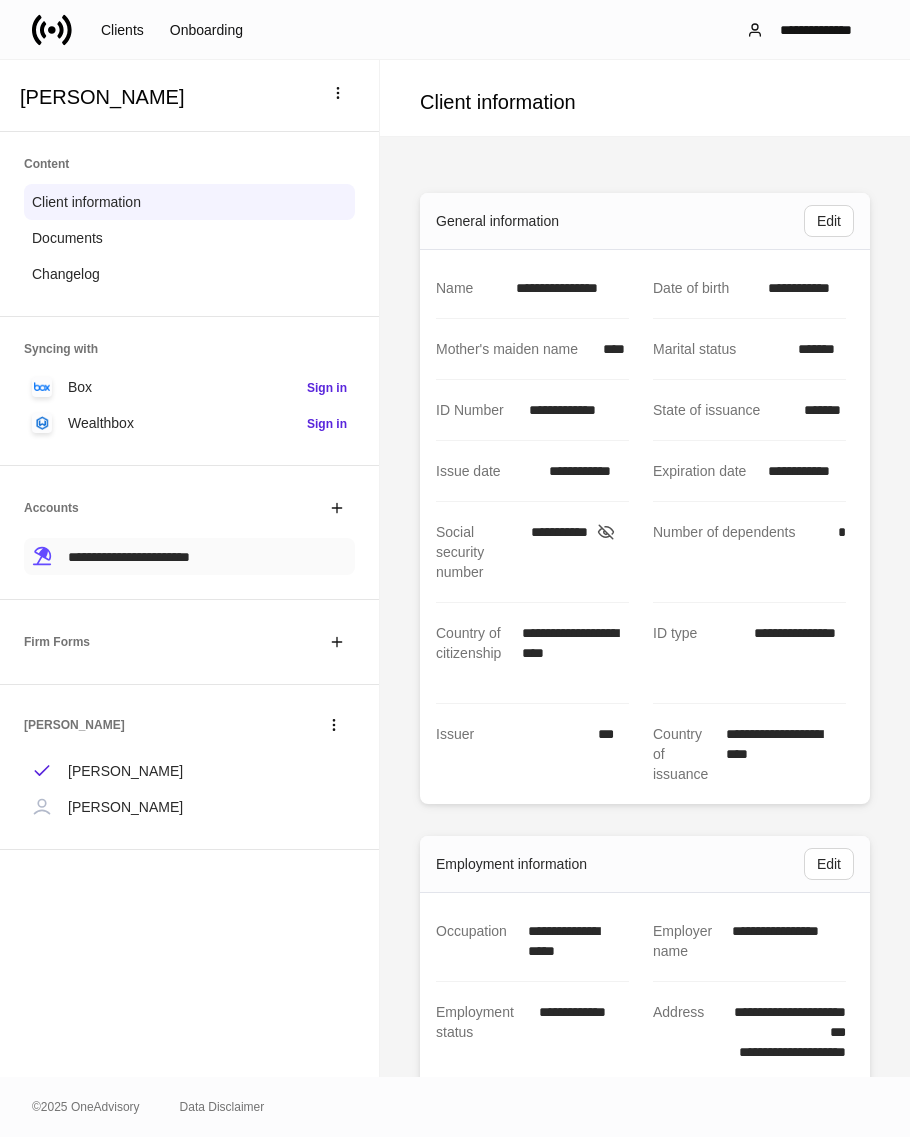 click on "**********" at bounding box center (129, 557) 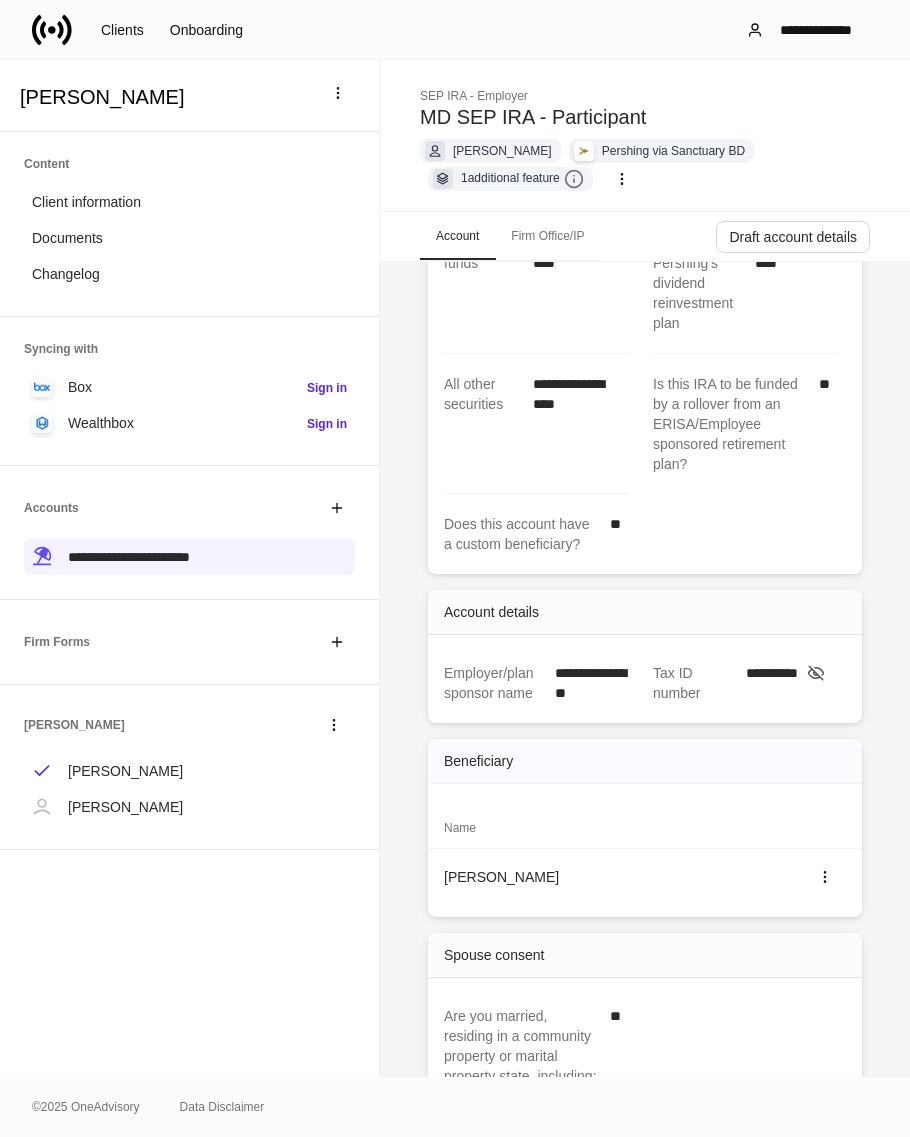 scroll, scrollTop: 500, scrollLeft: 0, axis: vertical 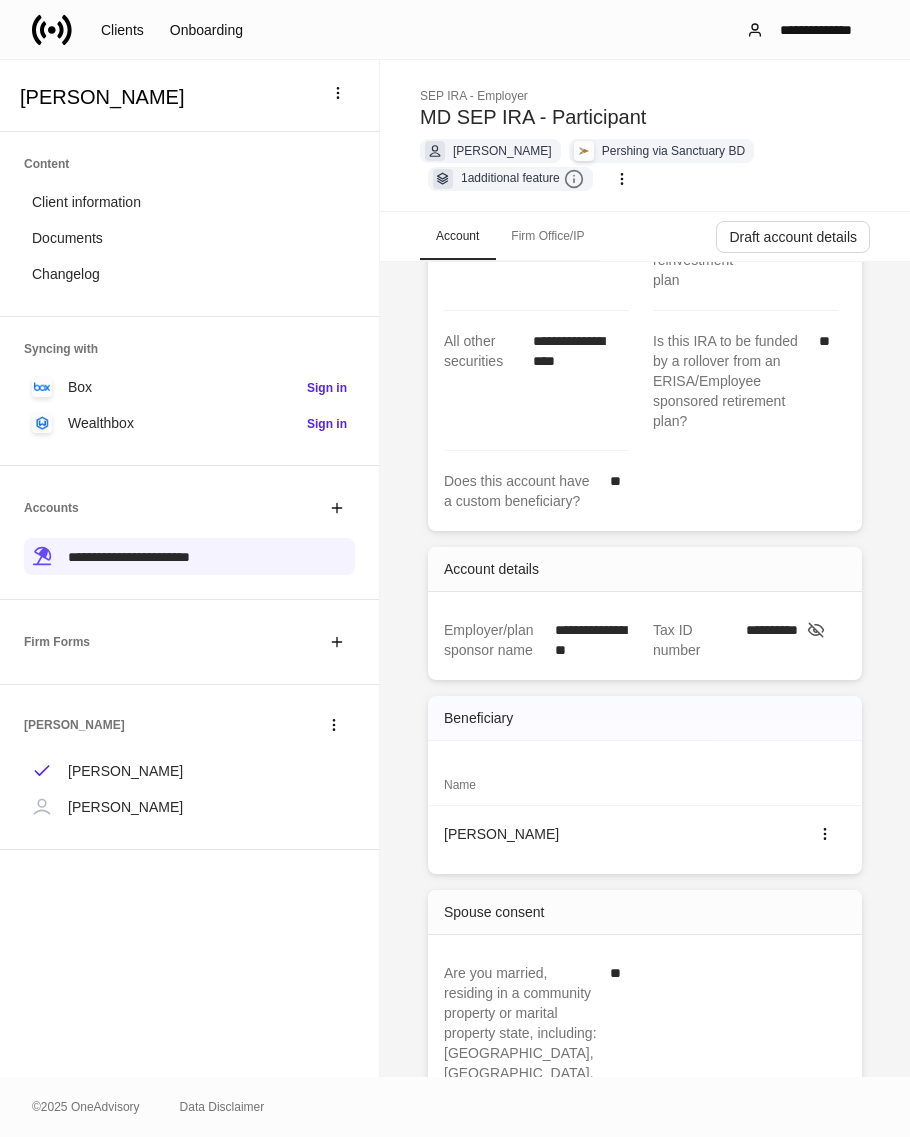 click 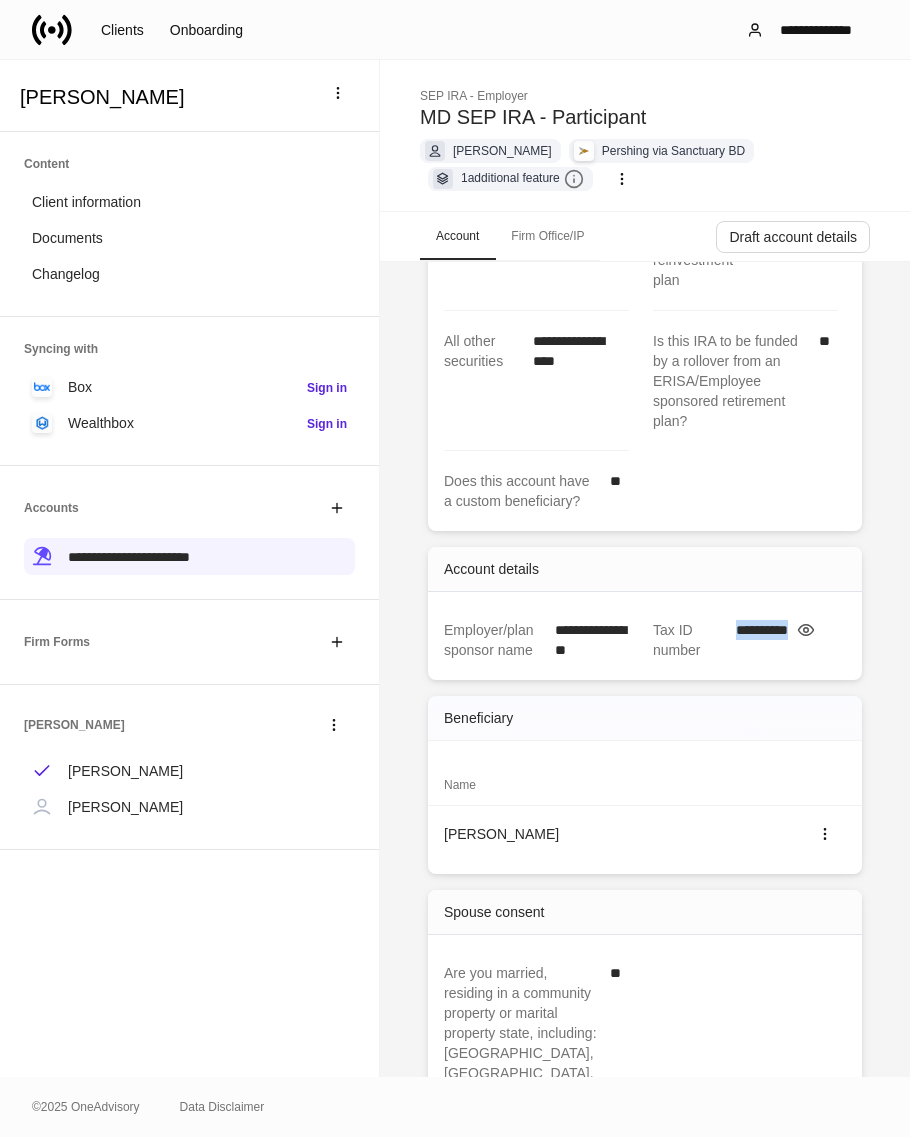 drag, startPoint x: 790, startPoint y: 636, endPoint x: 710, endPoint y: 638, distance: 80.024994 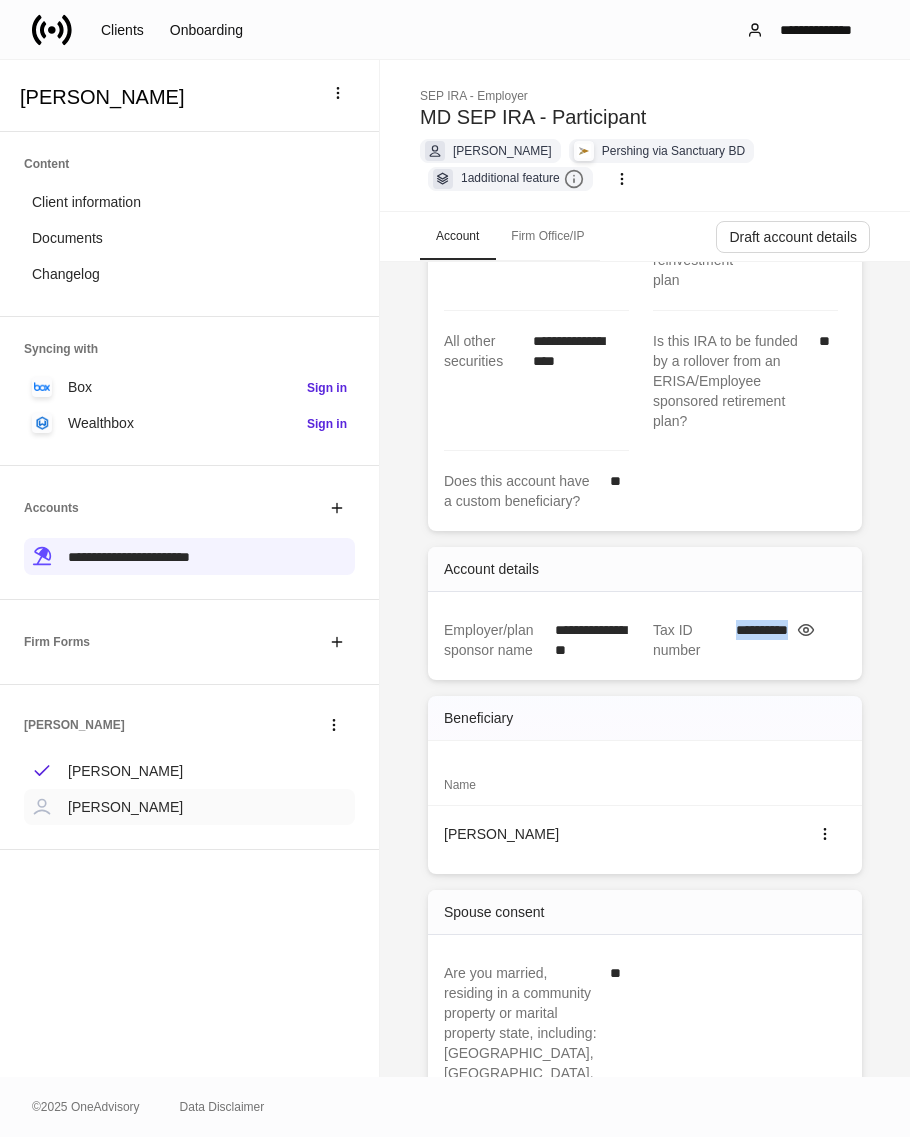 click on "[PERSON_NAME]" at bounding box center (125, 807) 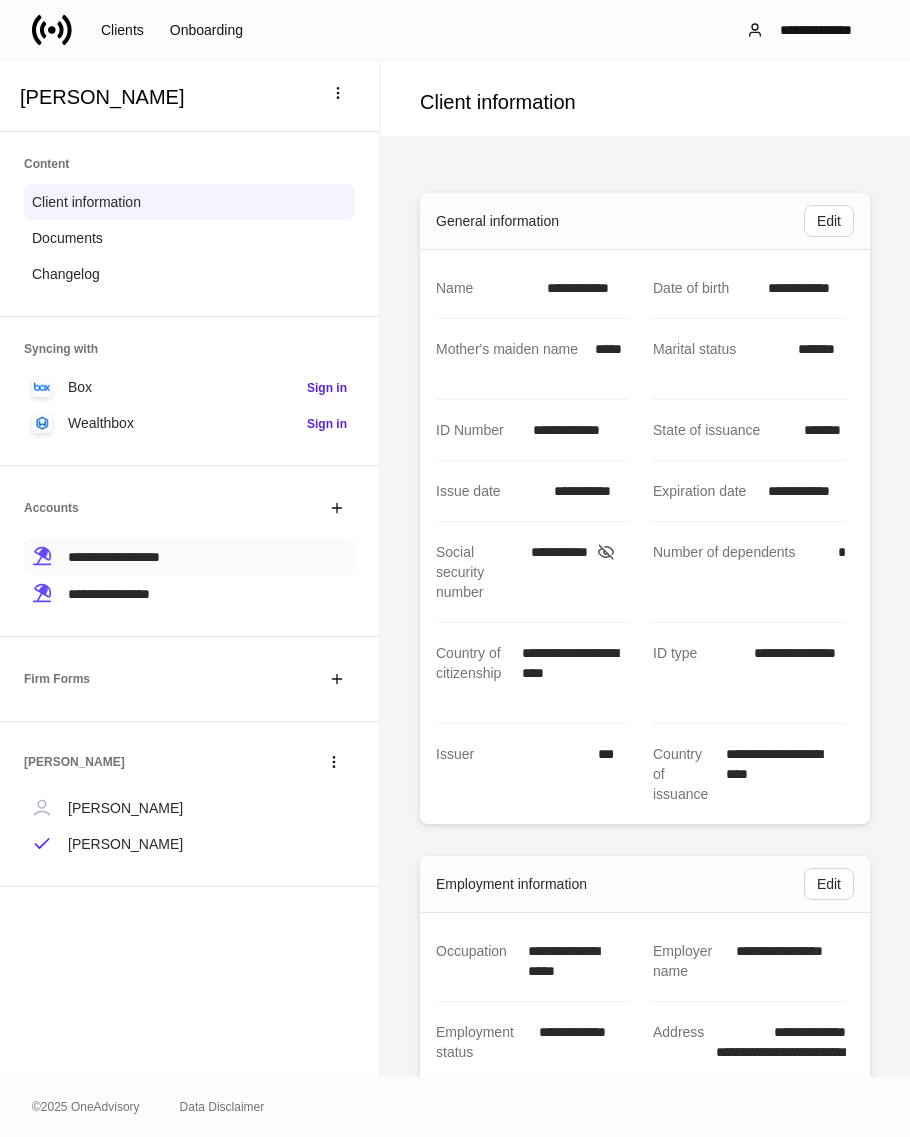 click on "**********" at bounding box center (114, 557) 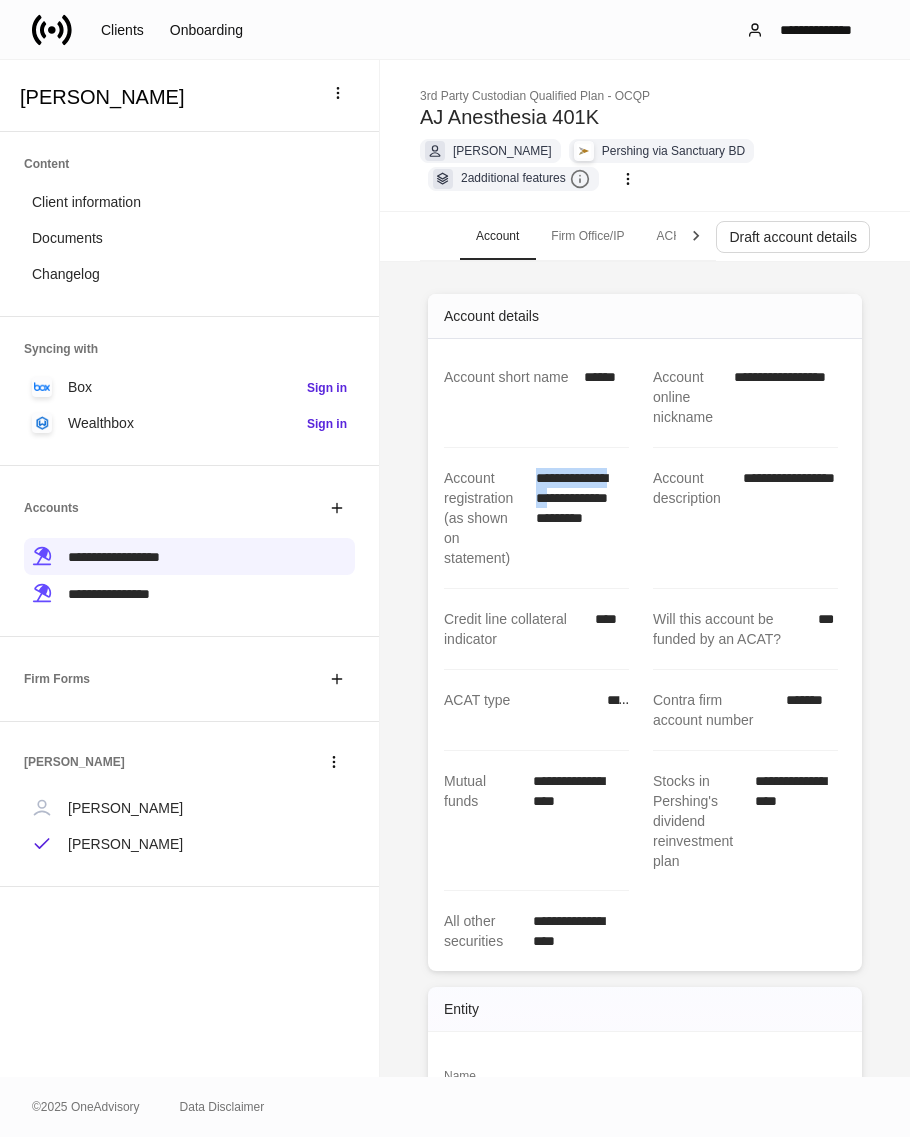 drag, startPoint x: 545, startPoint y: 498, endPoint x: 522, endPoint y: 485, distance: 26.41969 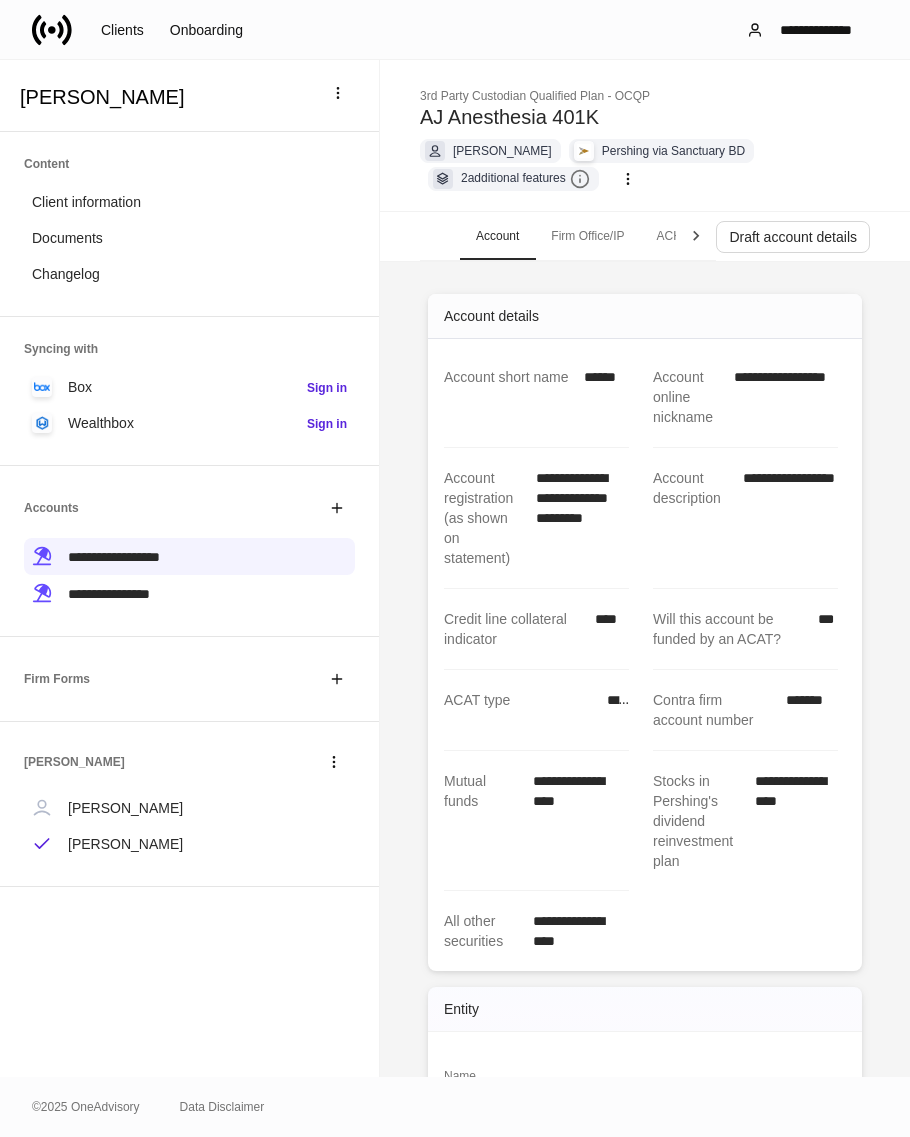 click on "**********" at bounding box center (576, 518) 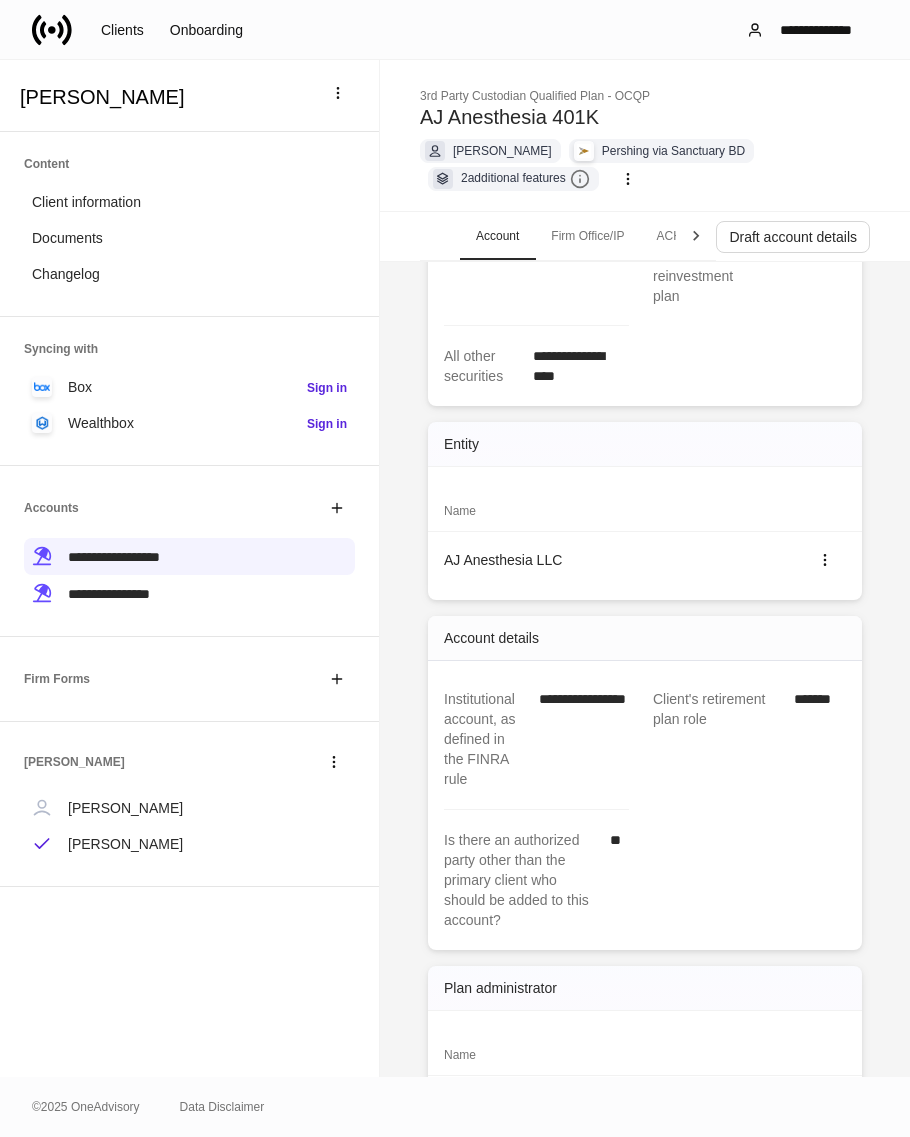 scroll, scrollTop: 625, scrollLeft: 0, axis: vertical 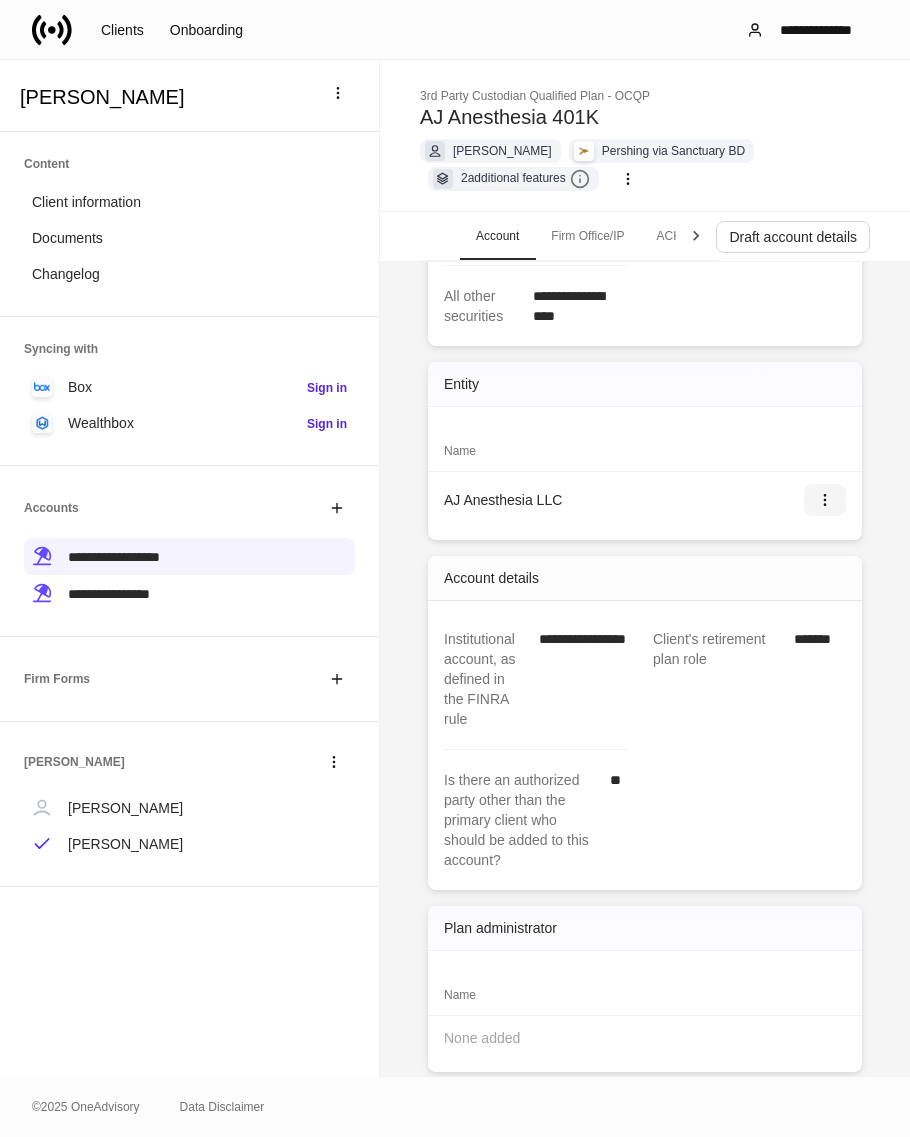 click 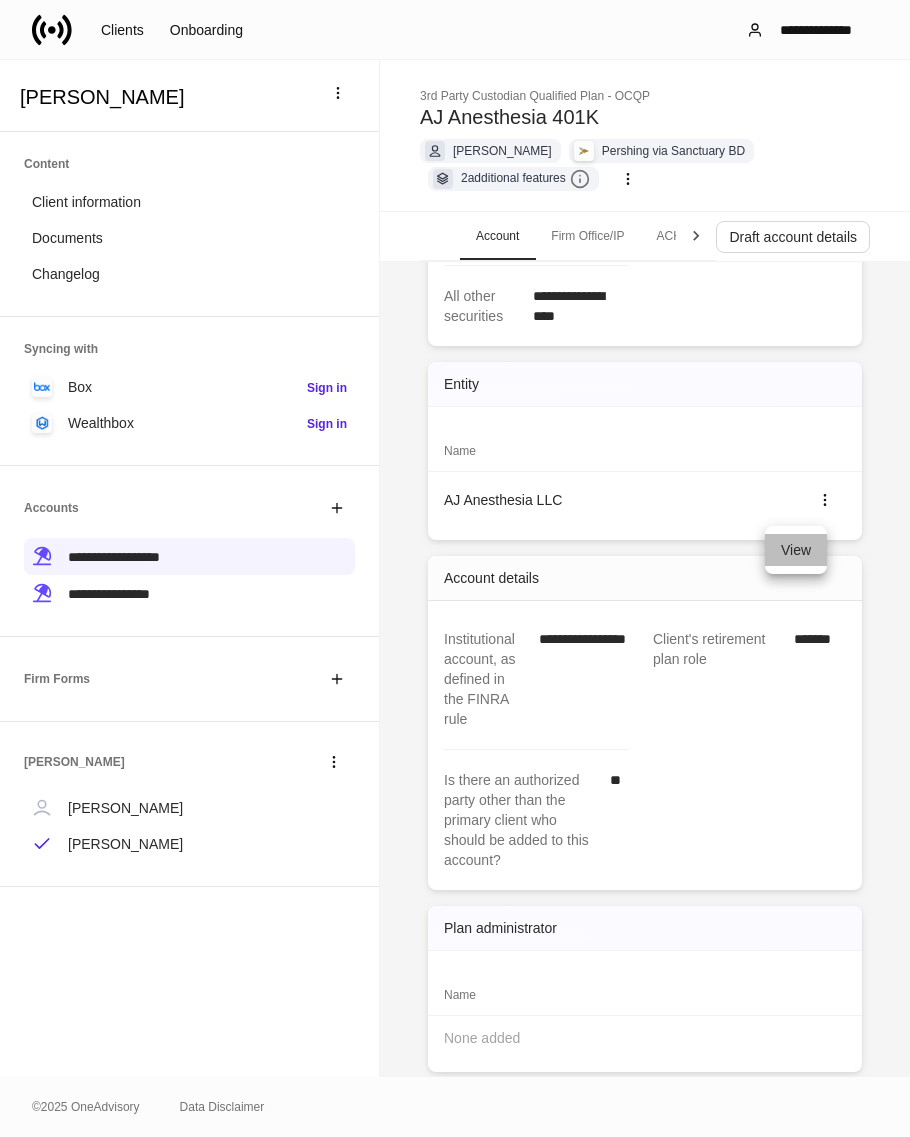 click on "View" at bounding box center (796, 550) 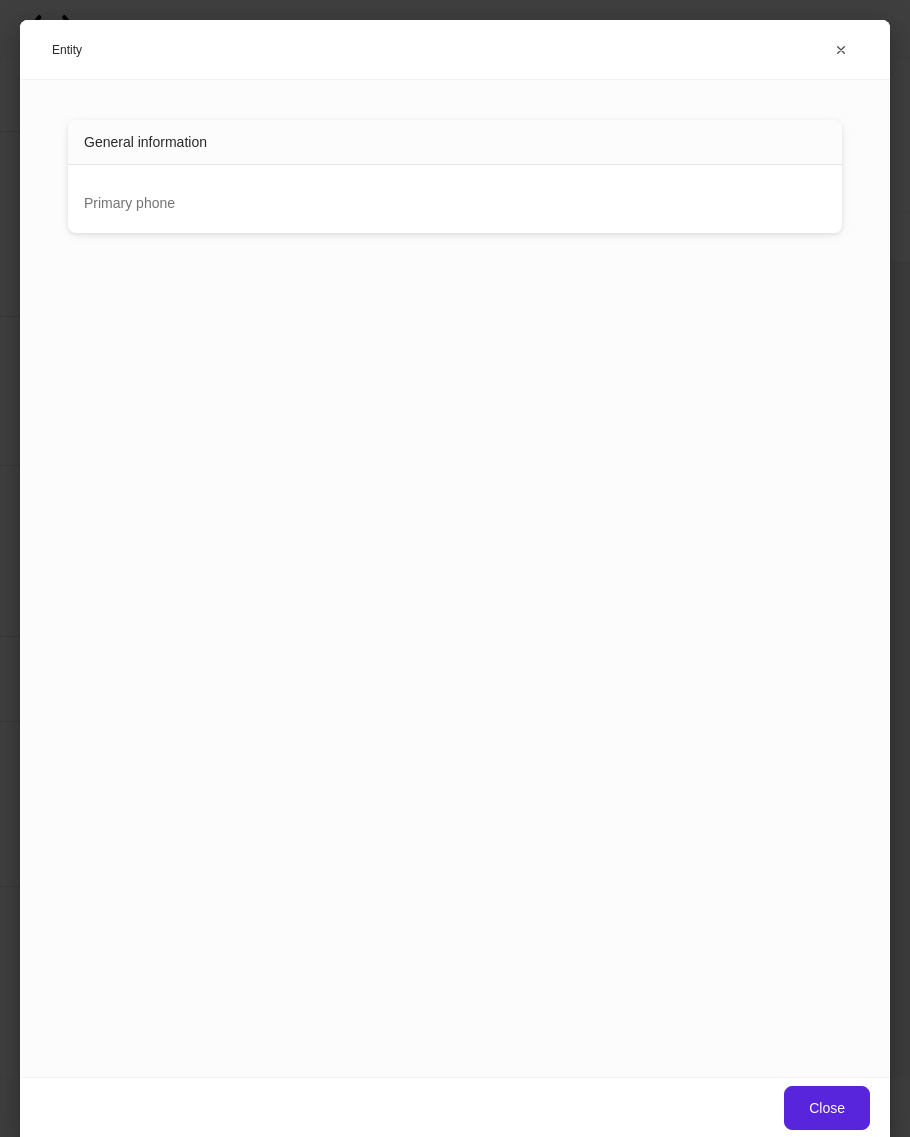 scroll, scrollTop: 0, scrollLeft: 0, axis: both 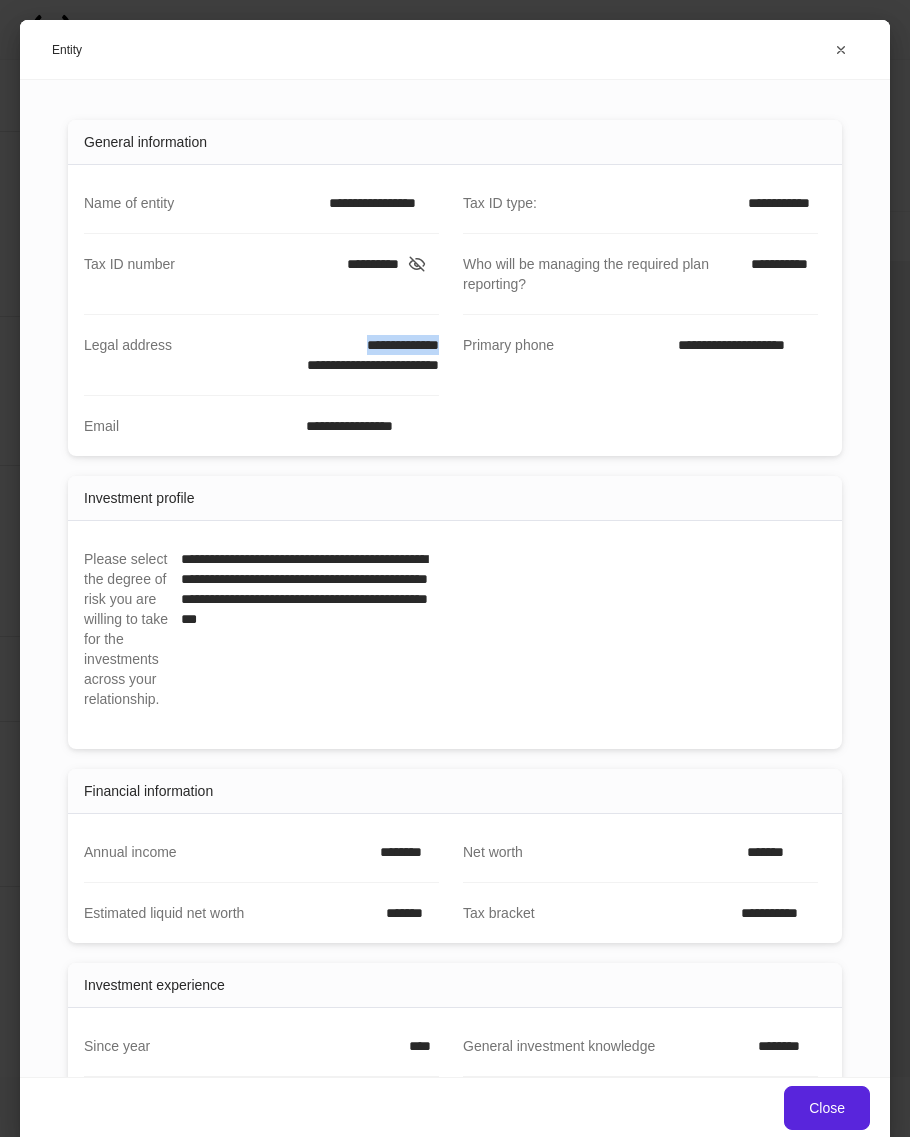 drag, startPoint x: 330, startPoint y: 351, endPoint x: 427, endPoint y: 341, distance: 97.5141 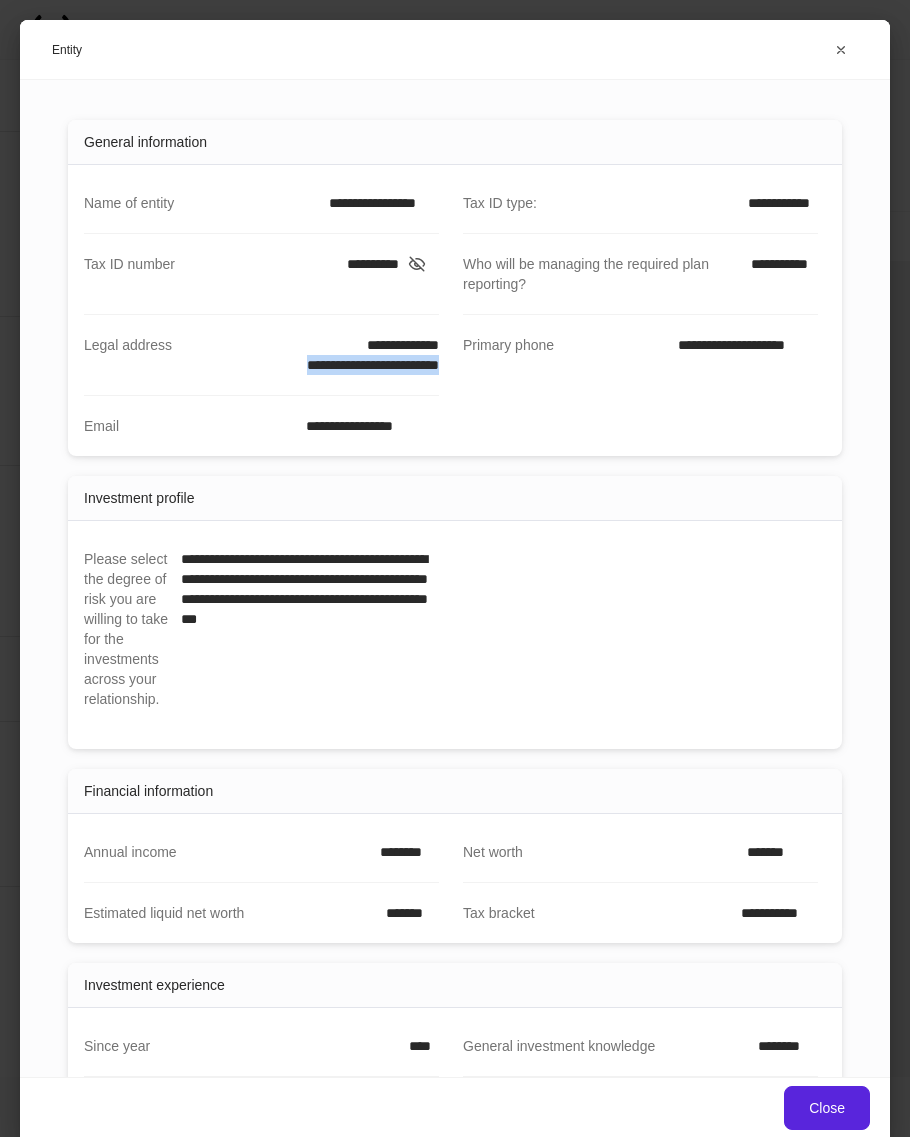 drag, startPoint x: 265, startPoint y: 370, endPoint x: 436, endPoint y: 368, distance: 171.01169 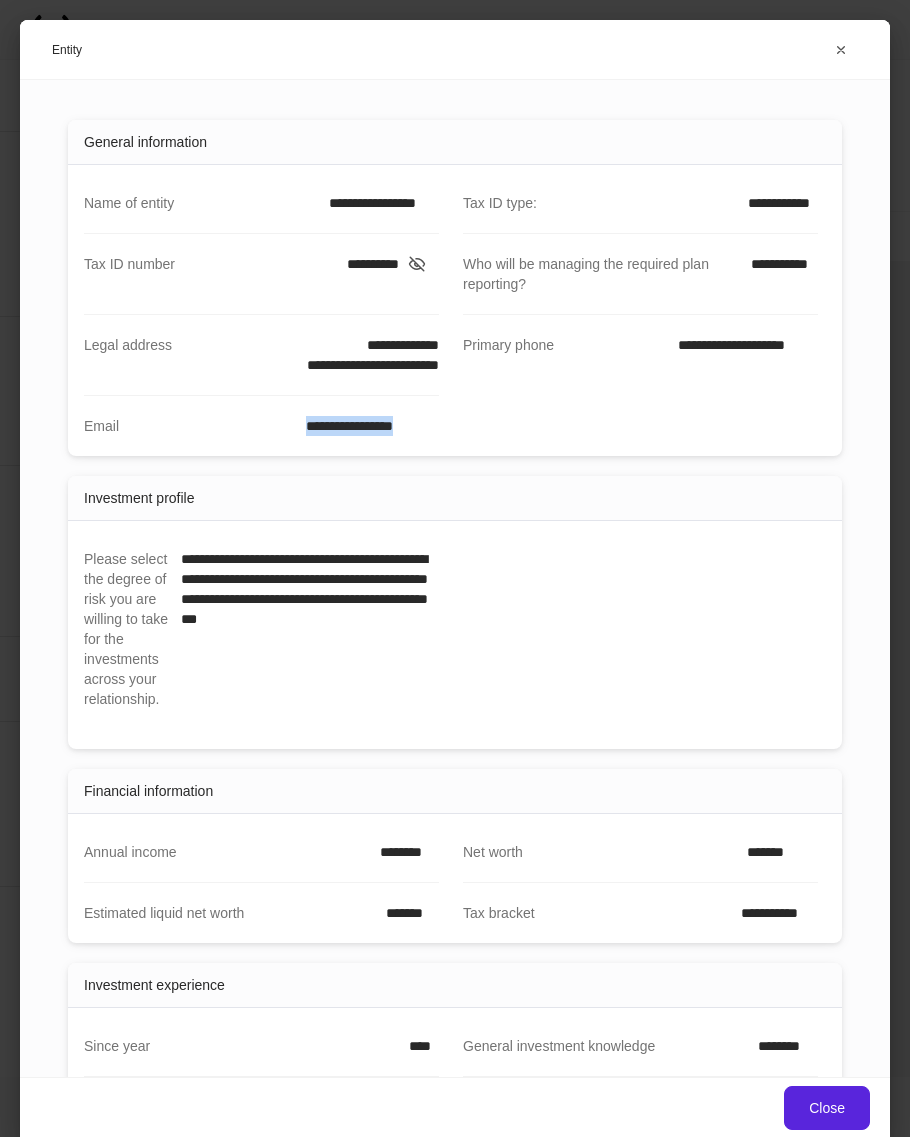 drag, startPoint x: 290, startPoint y: 432, endPoint x: 426, endPoint y: 435, distance: 136.03308 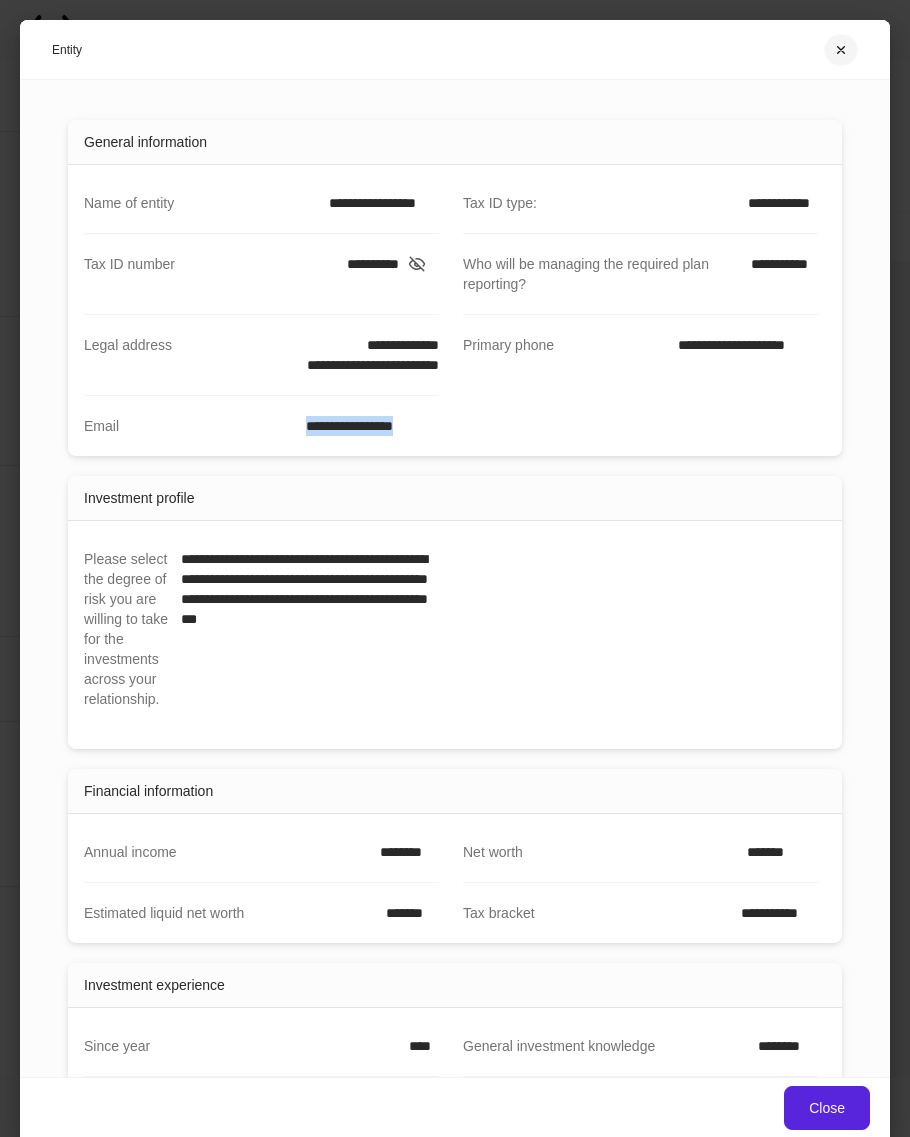 click 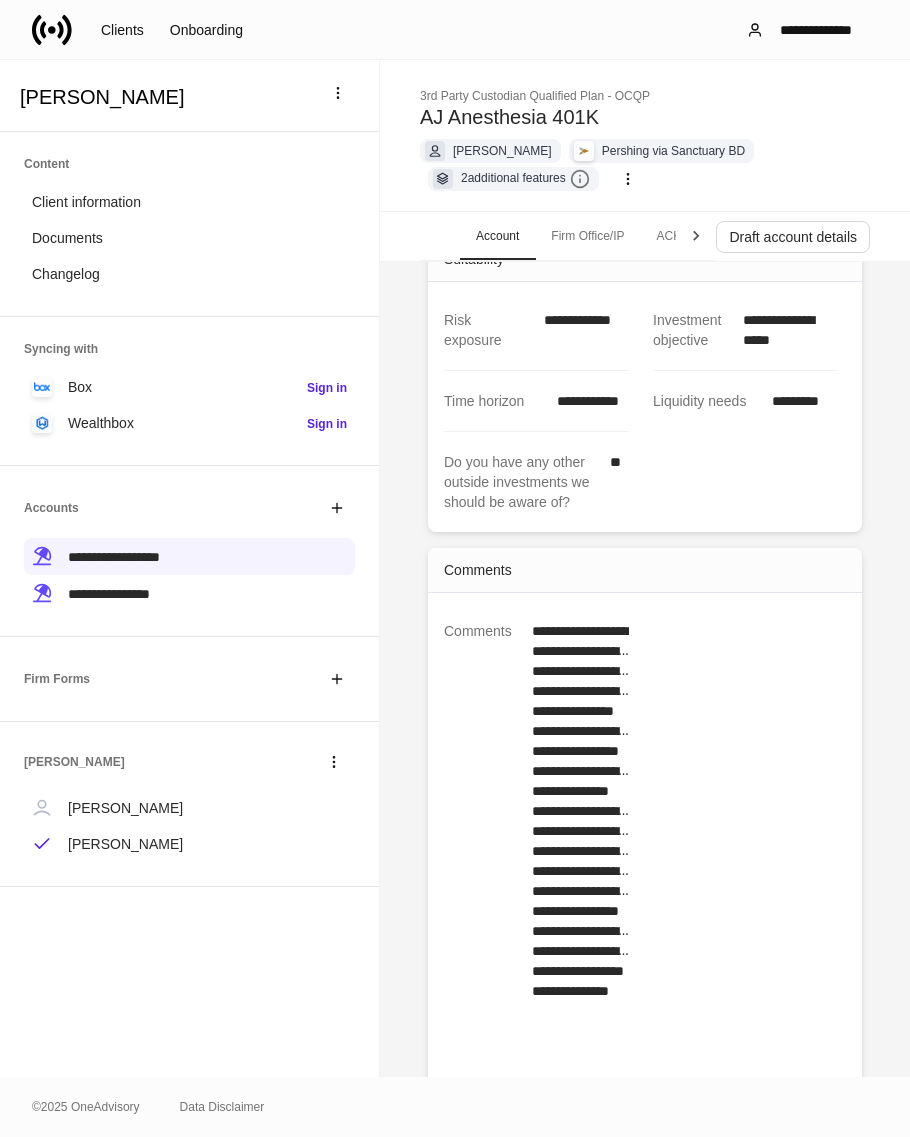 scroll, scrollTop: 1965, scrollLeft: 0, axis: vertical 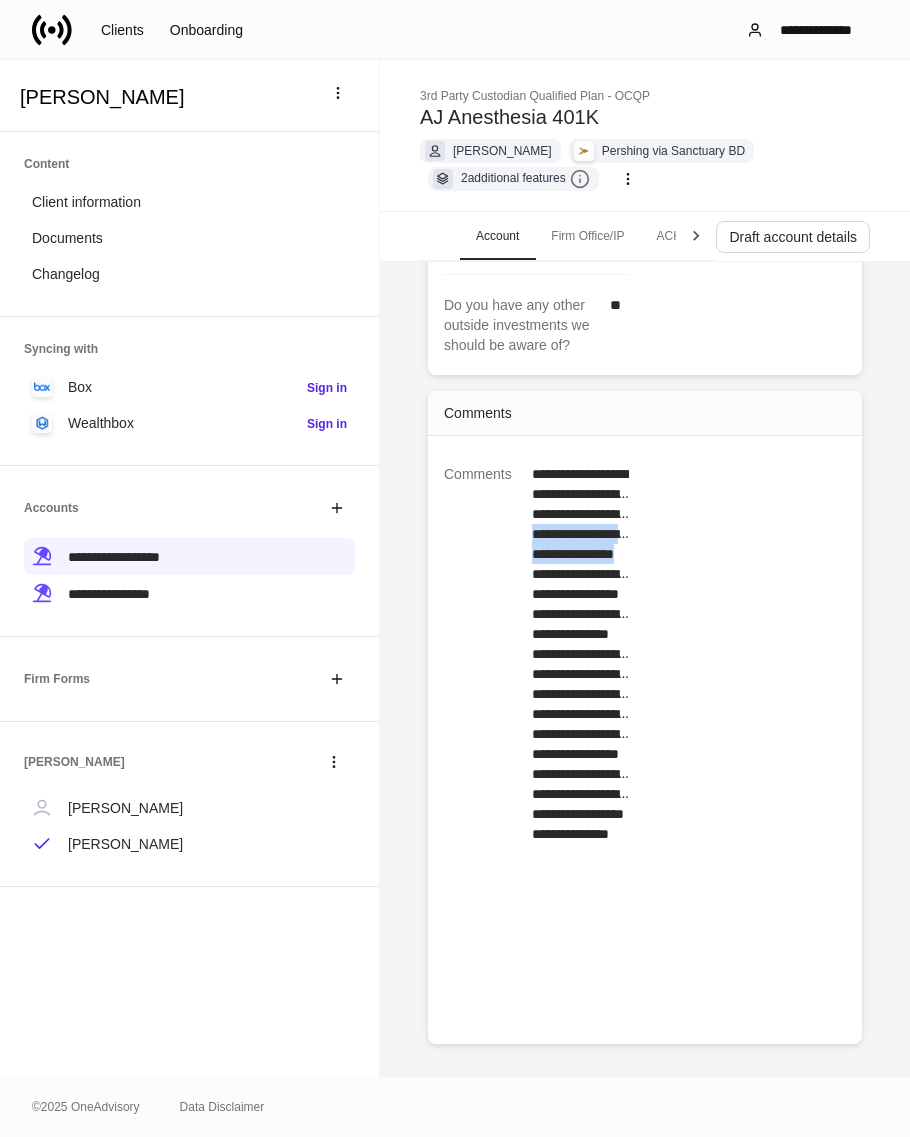 drag, startPoint x: 575, startPoint y: 553, endPoint x: 603, endPoint y: 611, distance: 64.40497 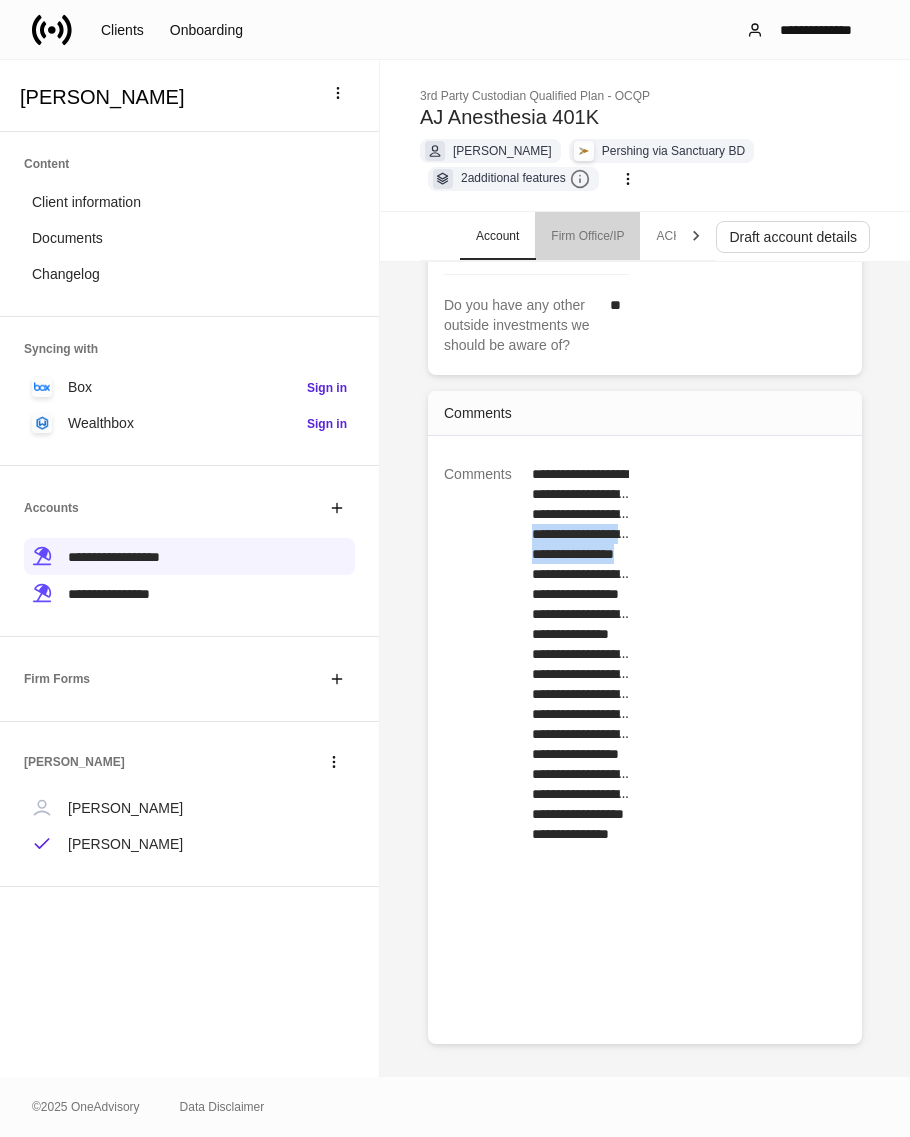 click on "Firm Office/IP" at bounding box center [587, 236] 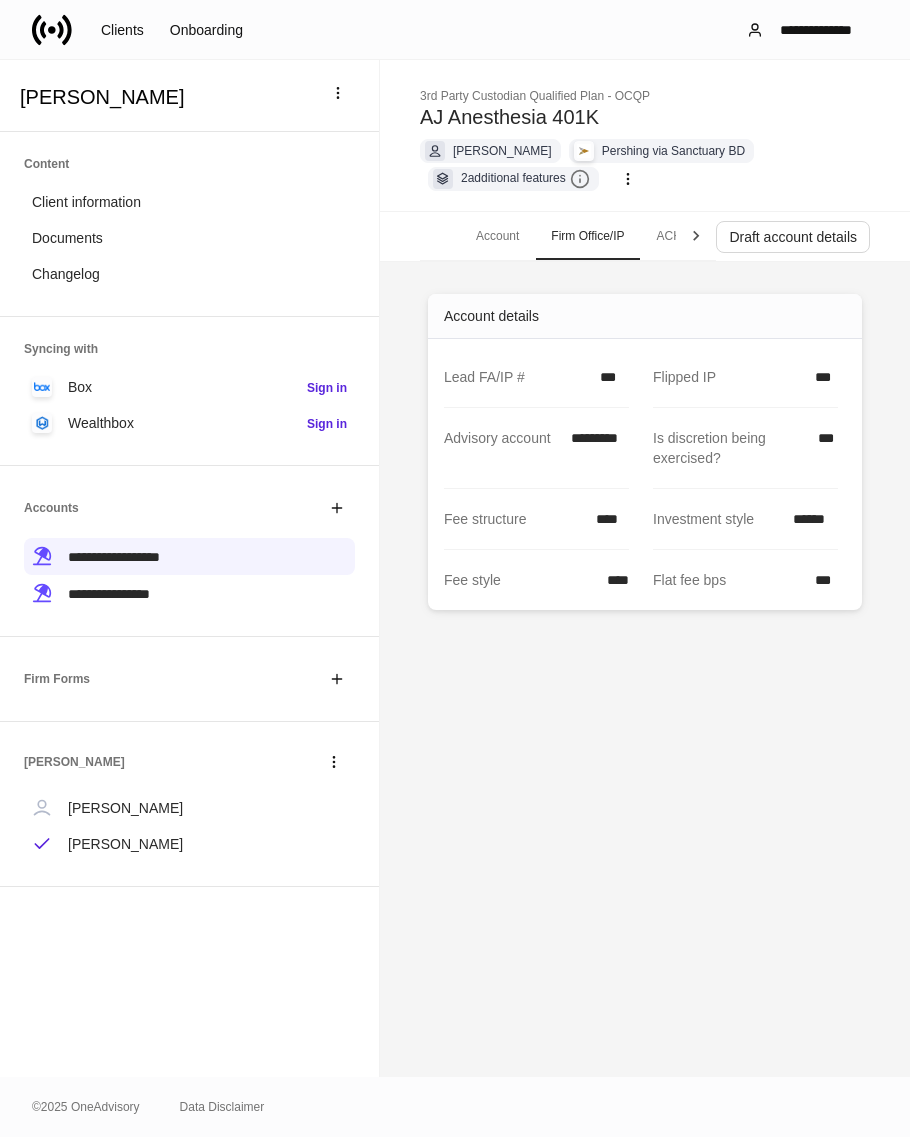 click on "ACH Instructions" at bounding box center [701, 236] 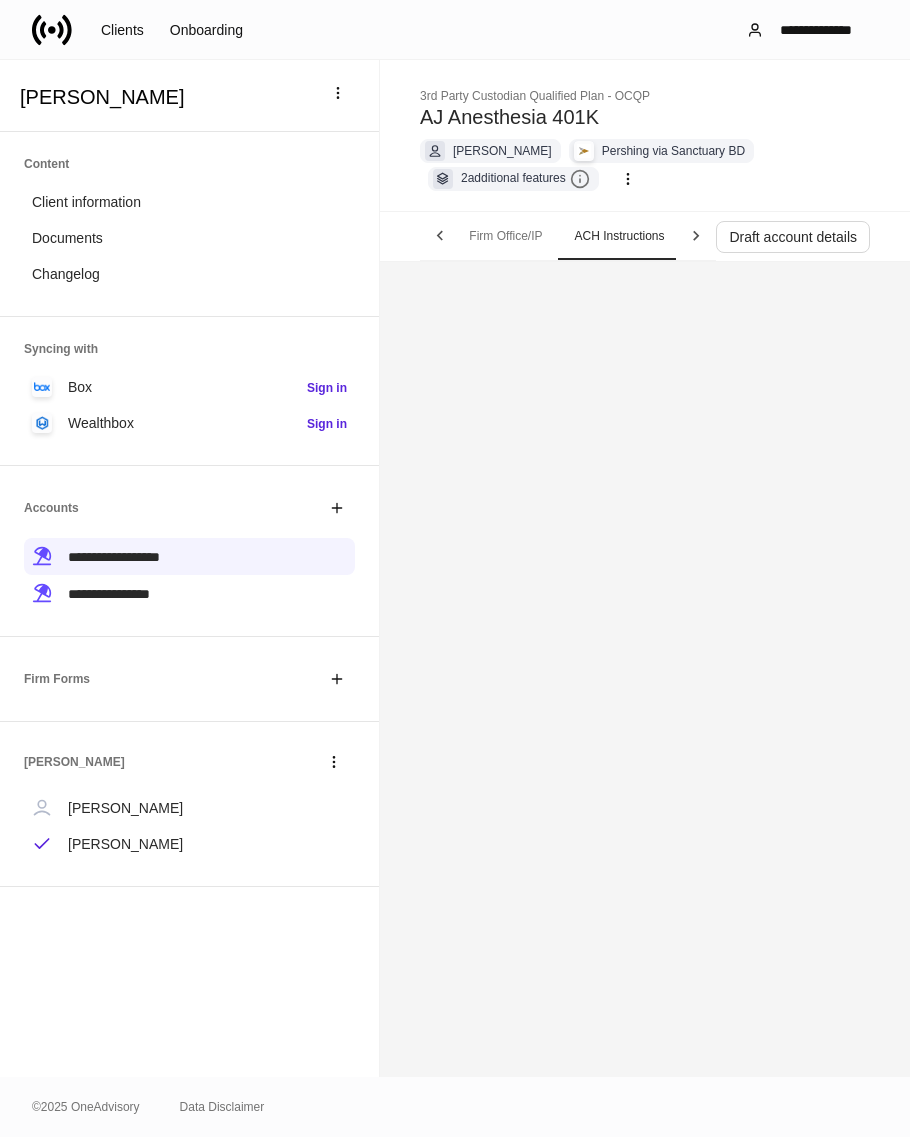 scroll, scrollTop: 0, scrollLeft: 88, axis: horizontal 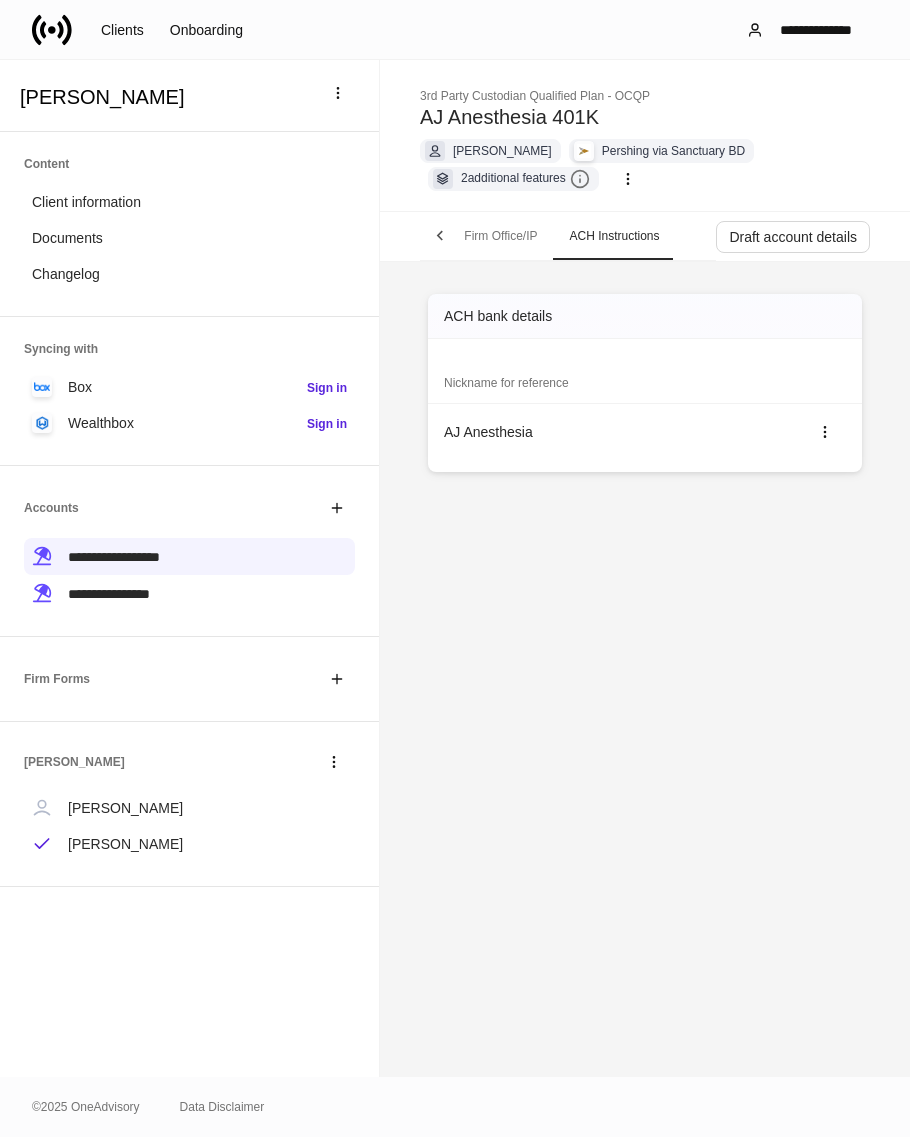click on "Firm Office/IP" at bounding box center [500, 236] 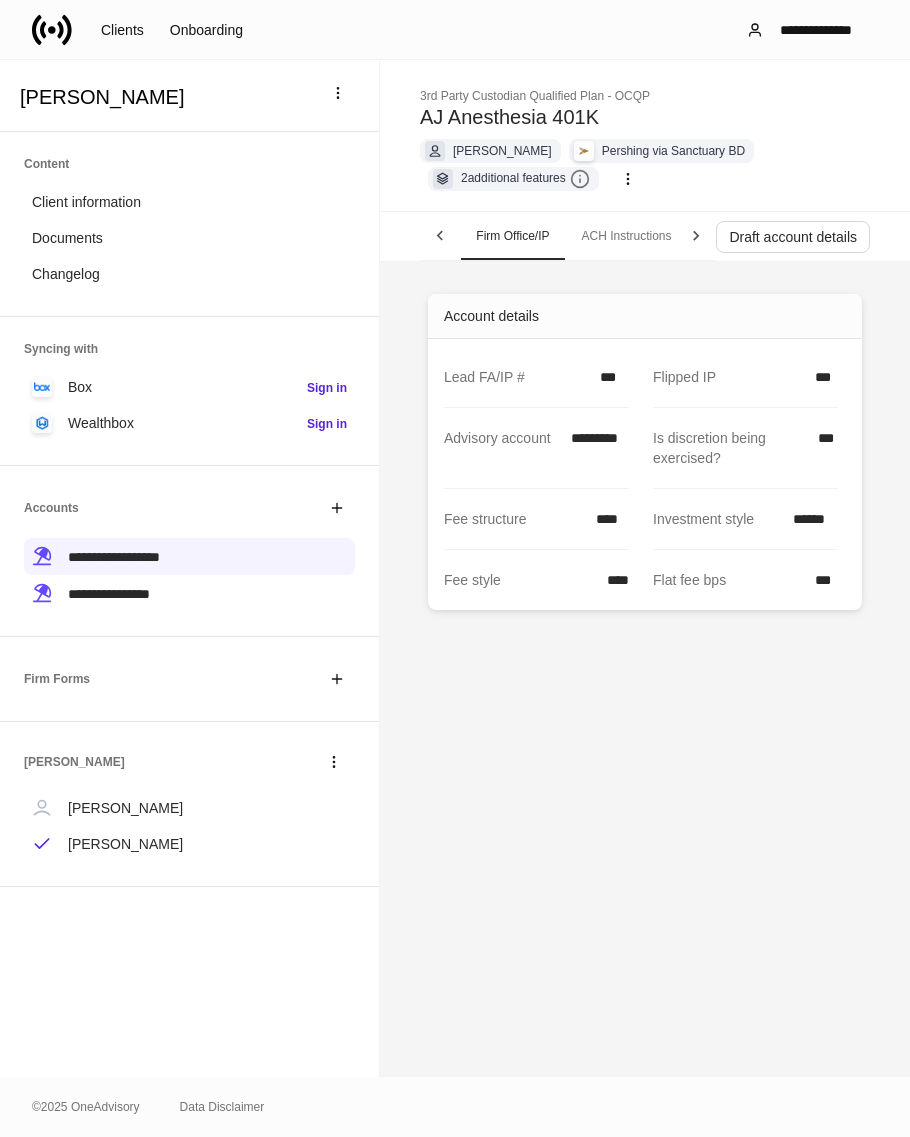 scroll, scrollTop: 0, scrollLeft: 75, axis: horizontal 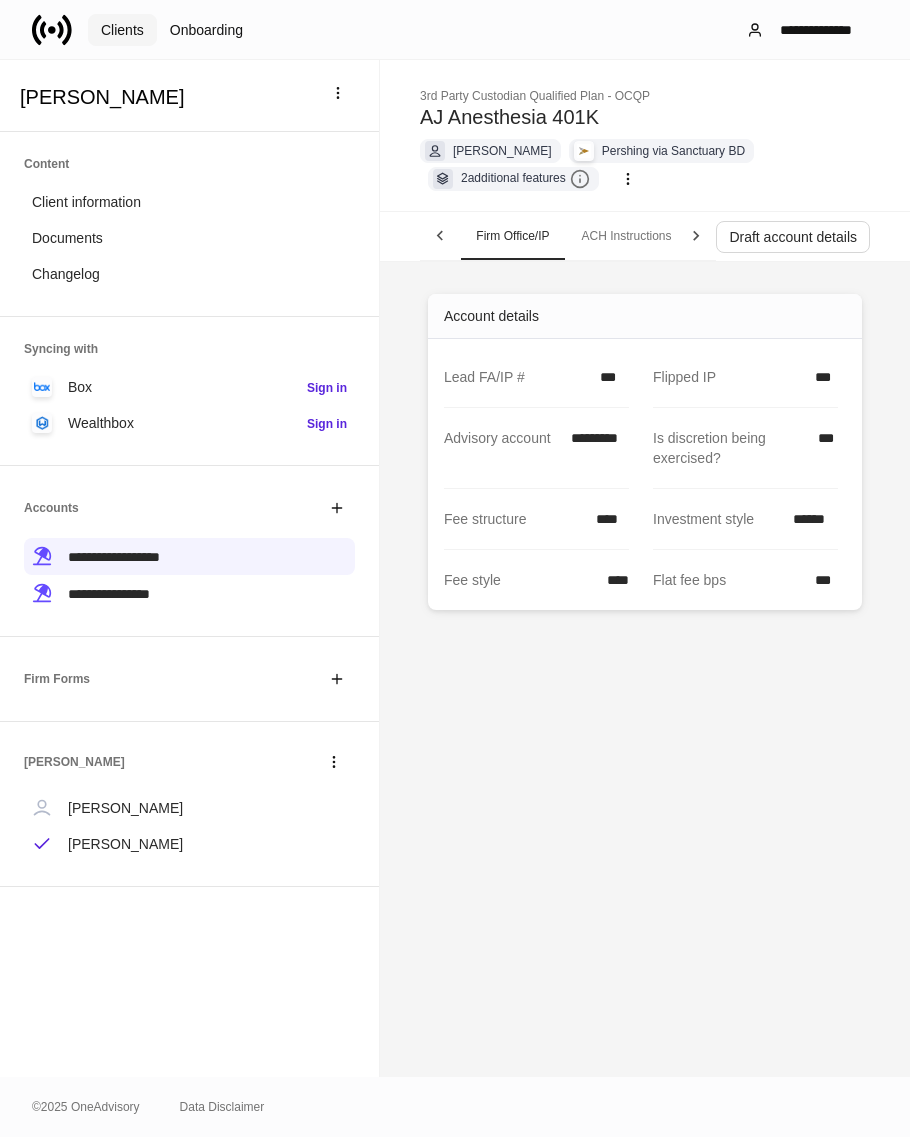 click on "Clients" at bounding box center [122, 30] 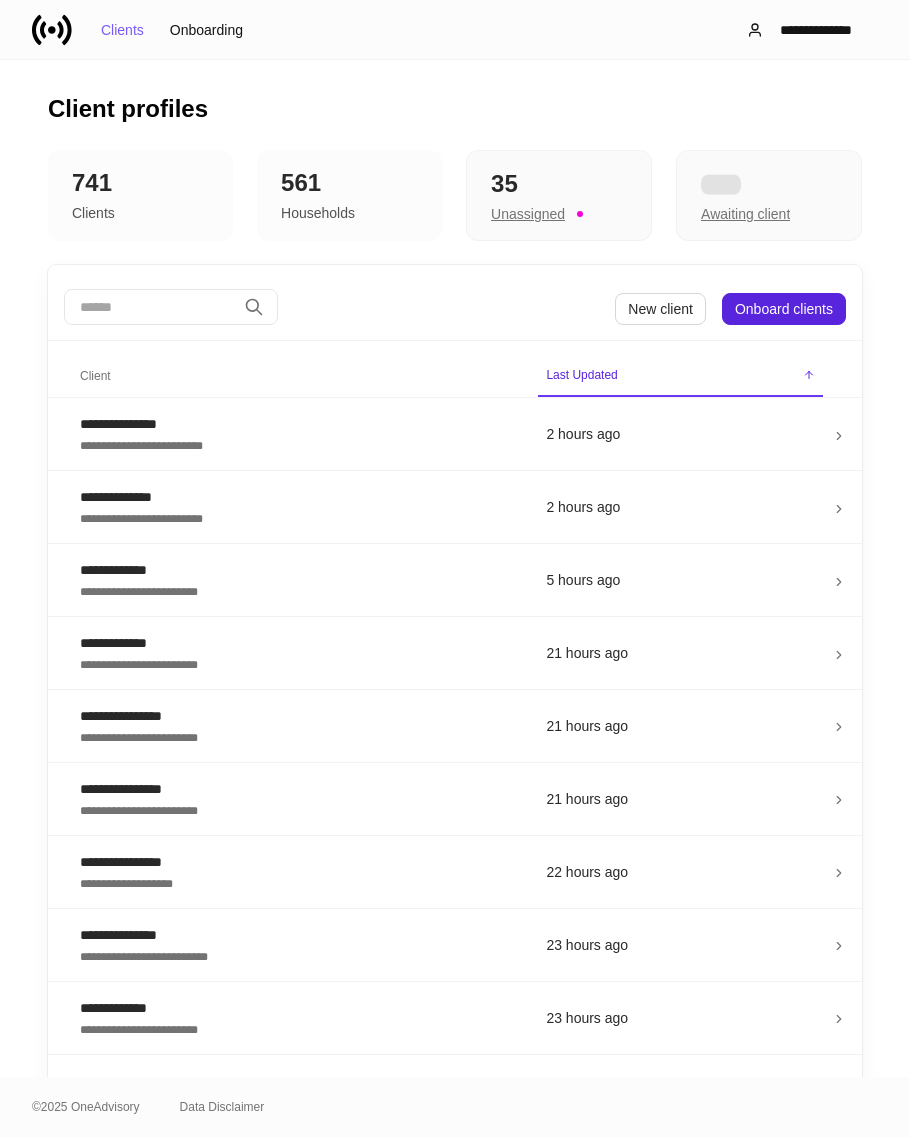 click at bounding box center (150, 307) 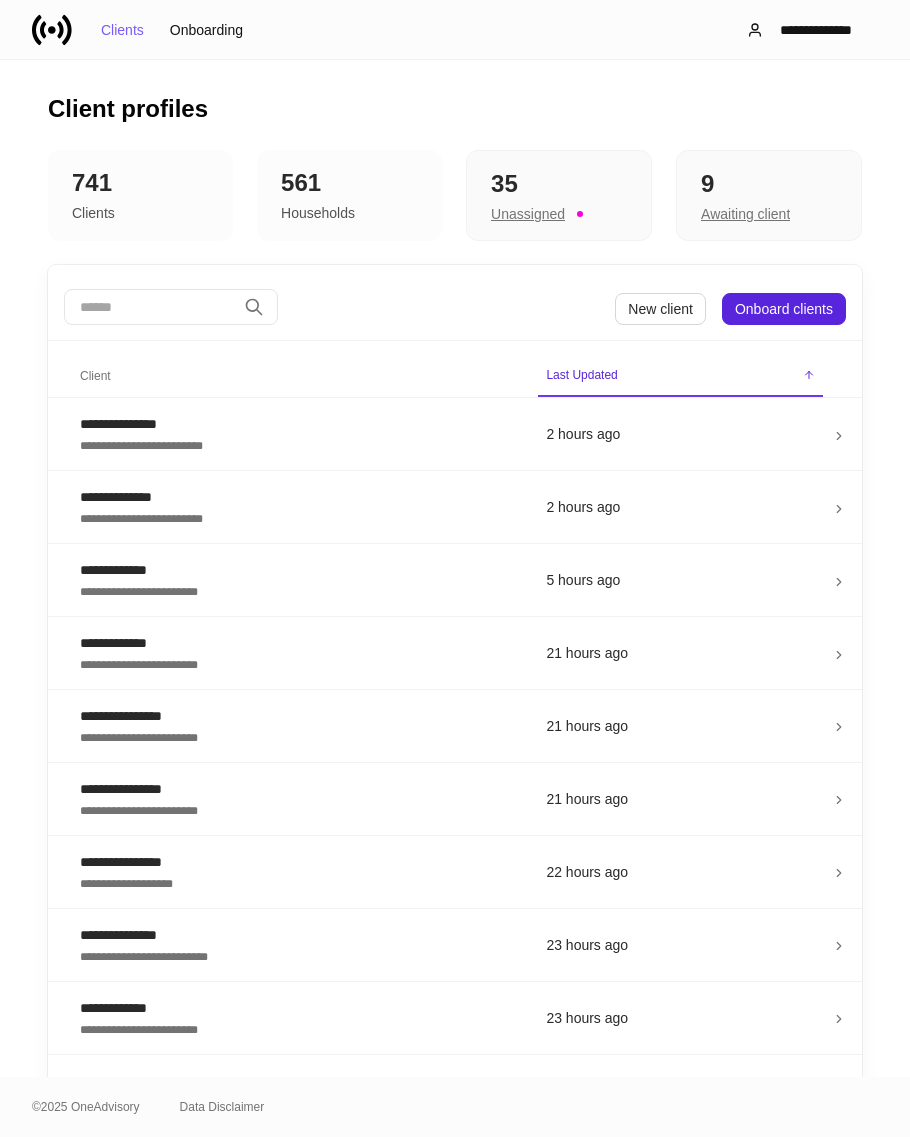 click at bounding box center [150, 307] 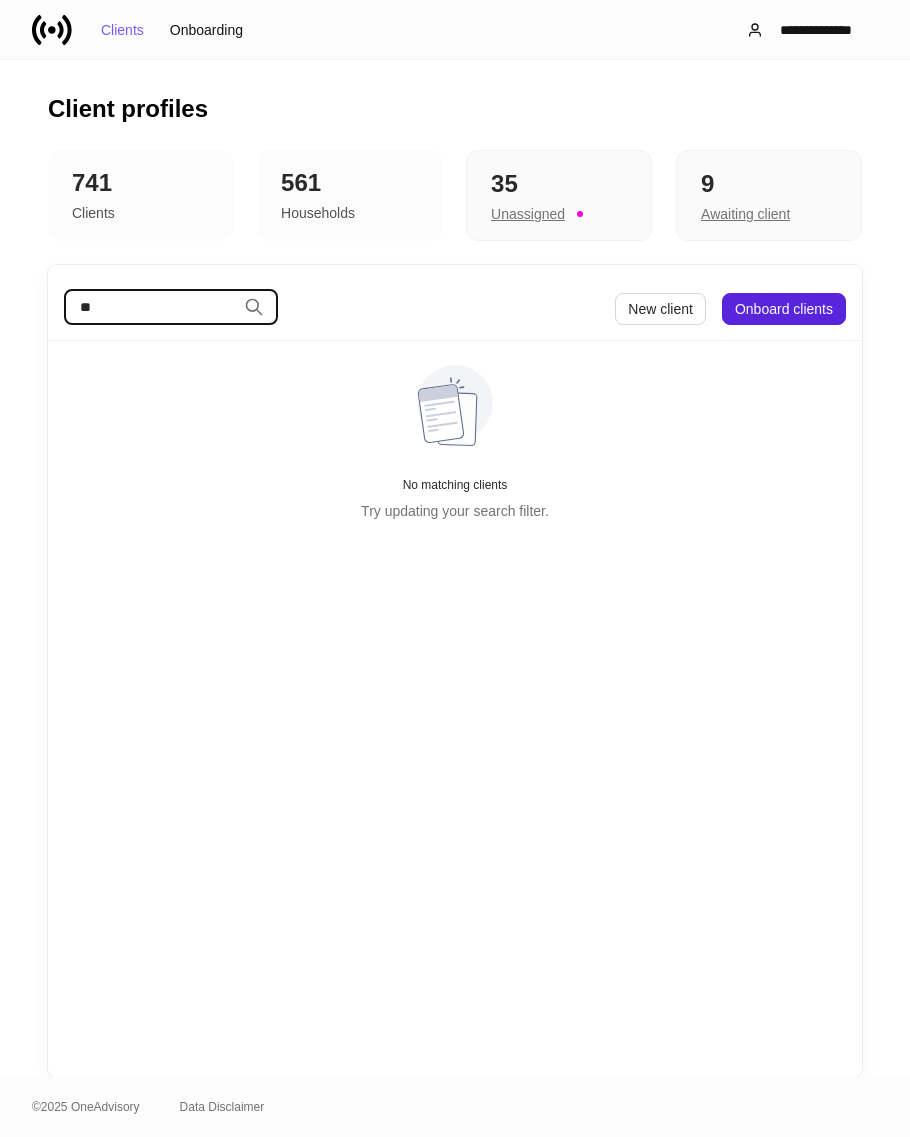 type on "*" 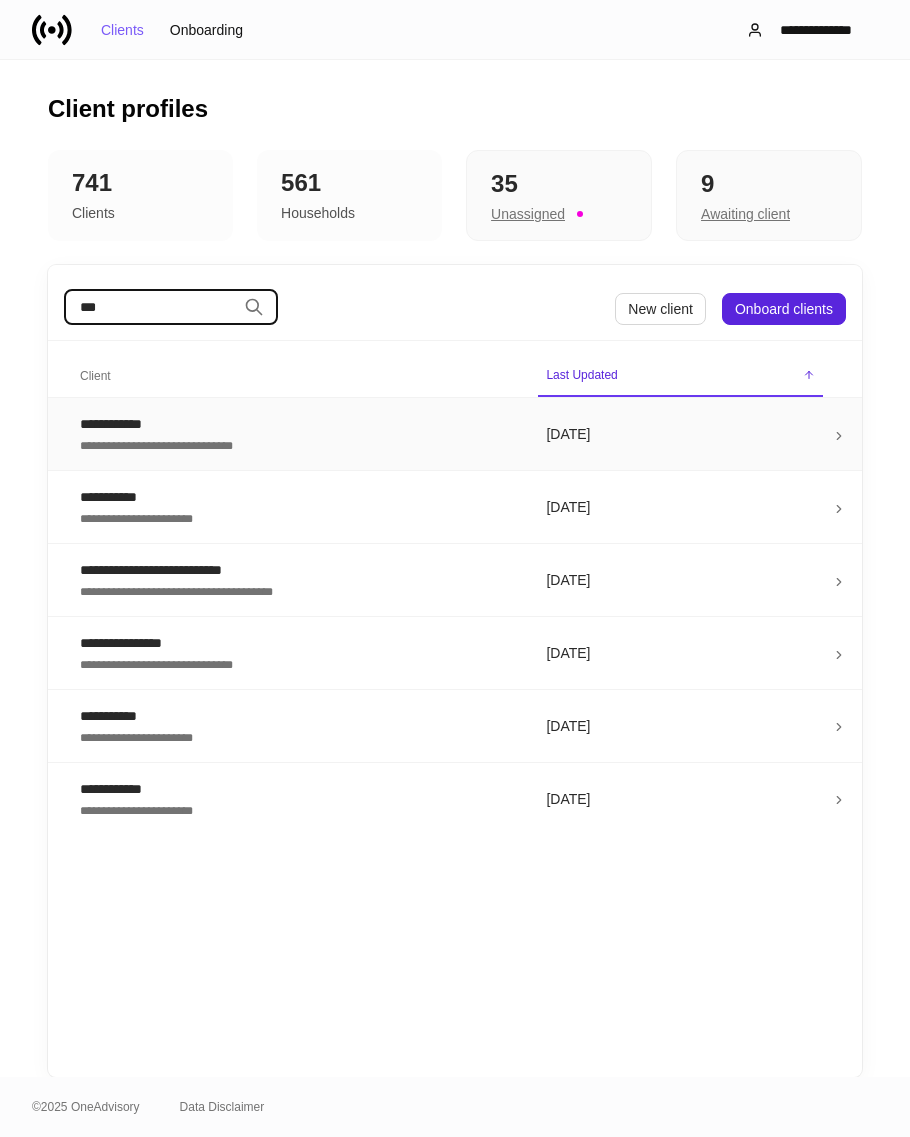 type on "***" 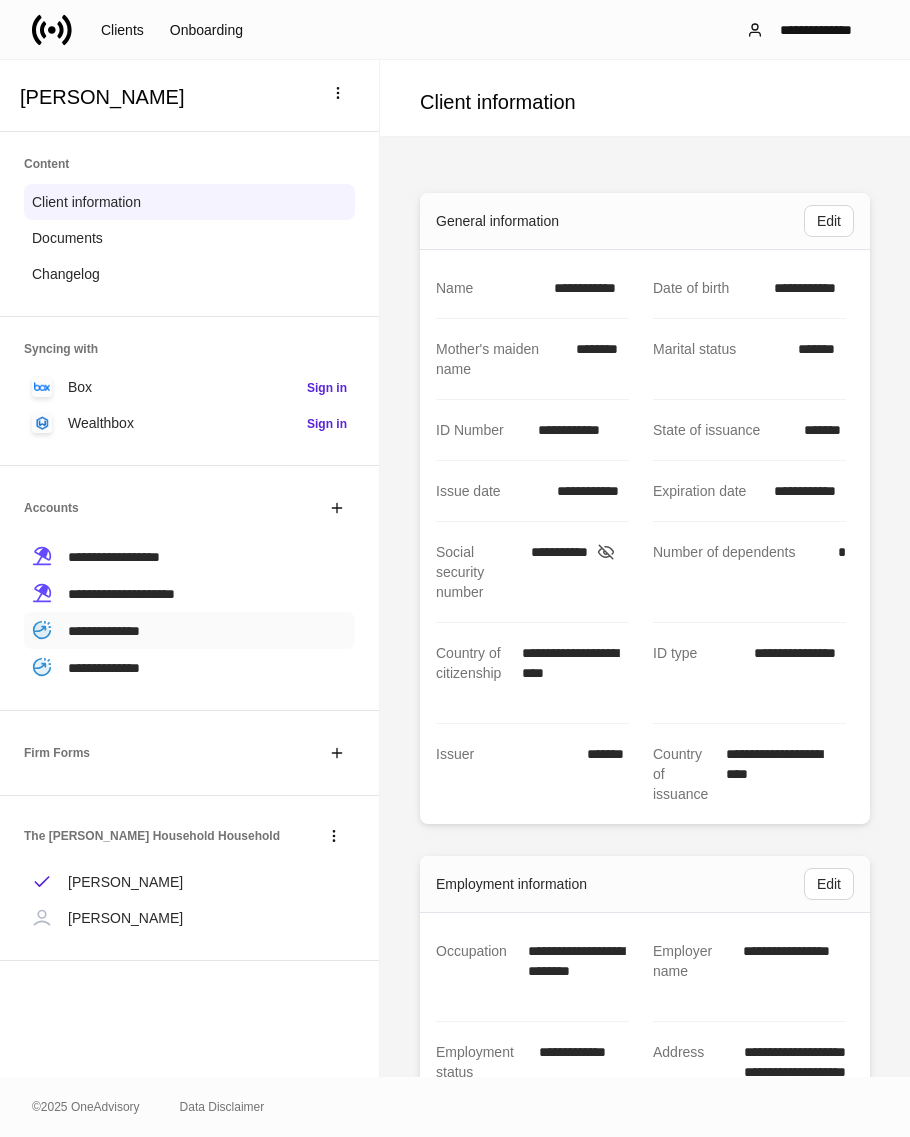 click on "**********" at bounding box center (104, 631) 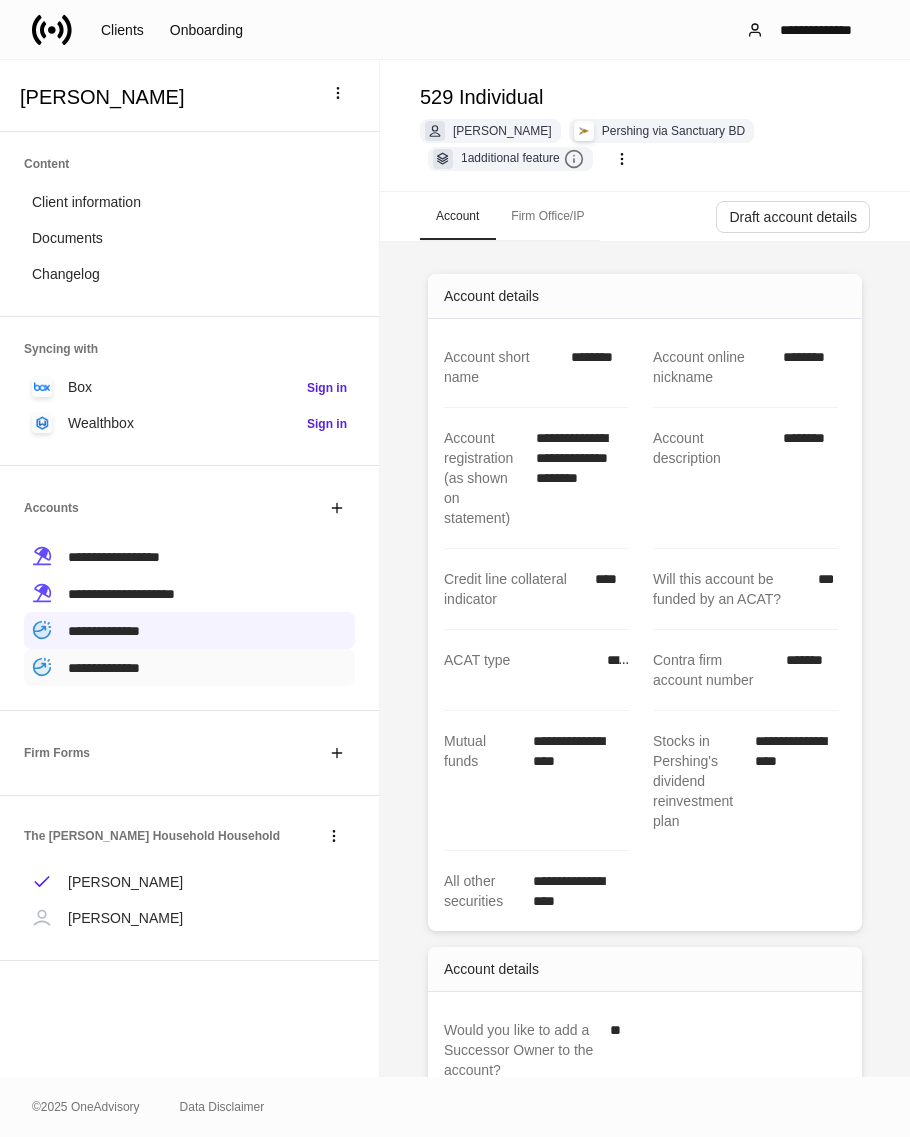click on "**********" at bounding box center [104, 668] 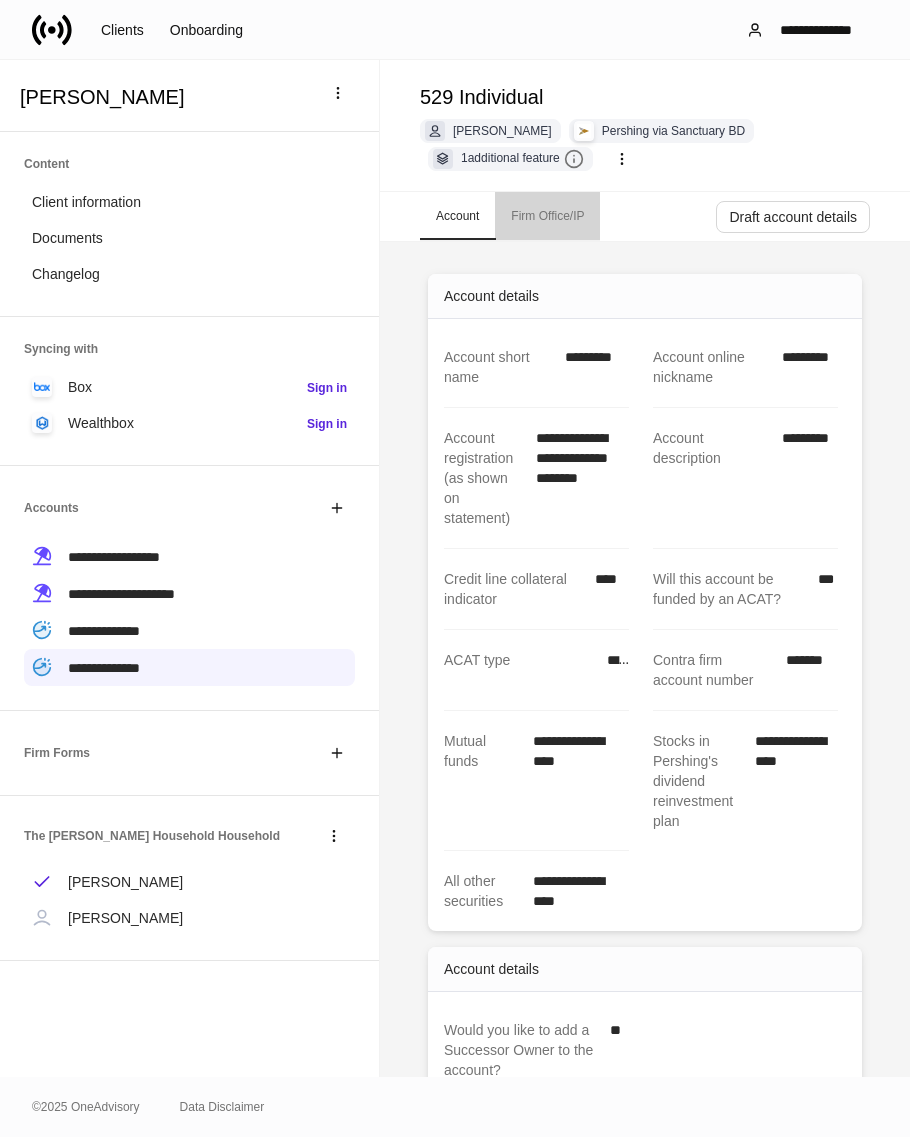 click on "Firm Office/IP" at bounding box center (547, 216) 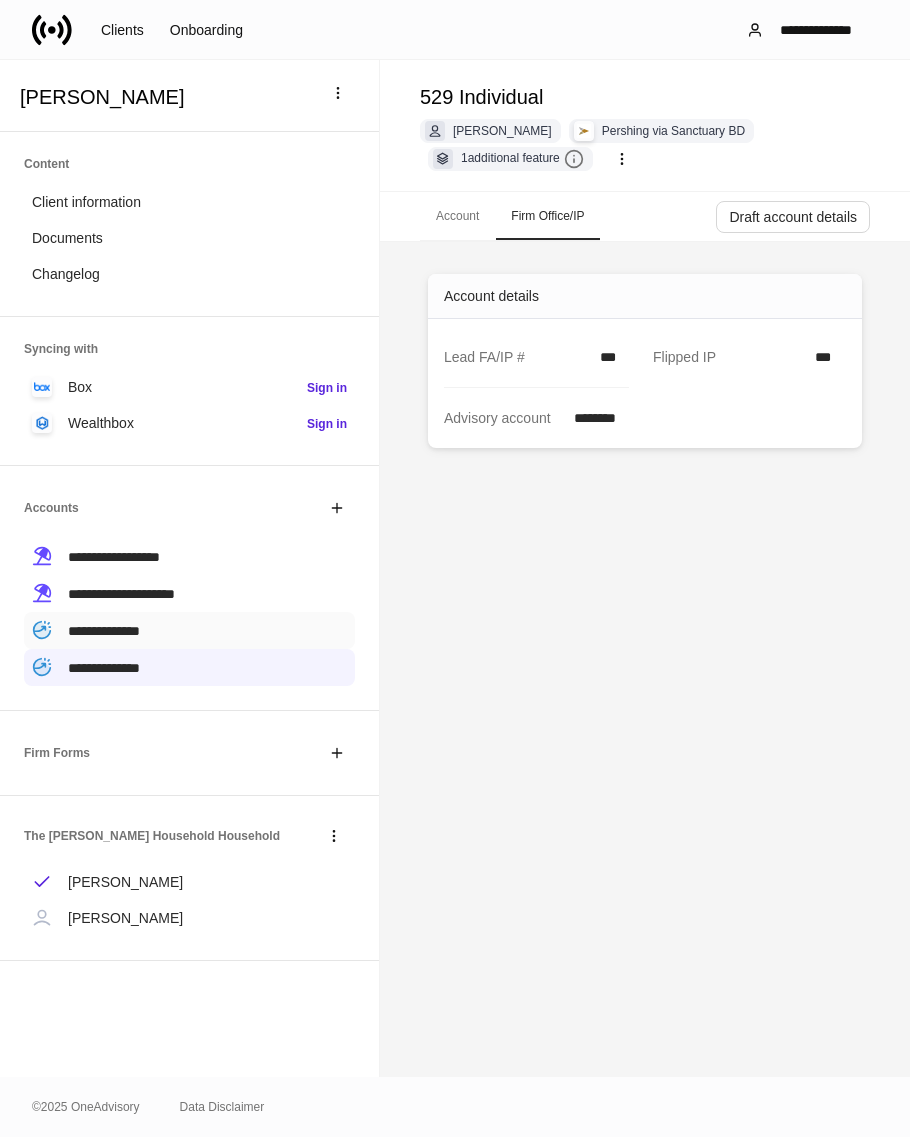 click on "**********" at bounding box center [104, 631] 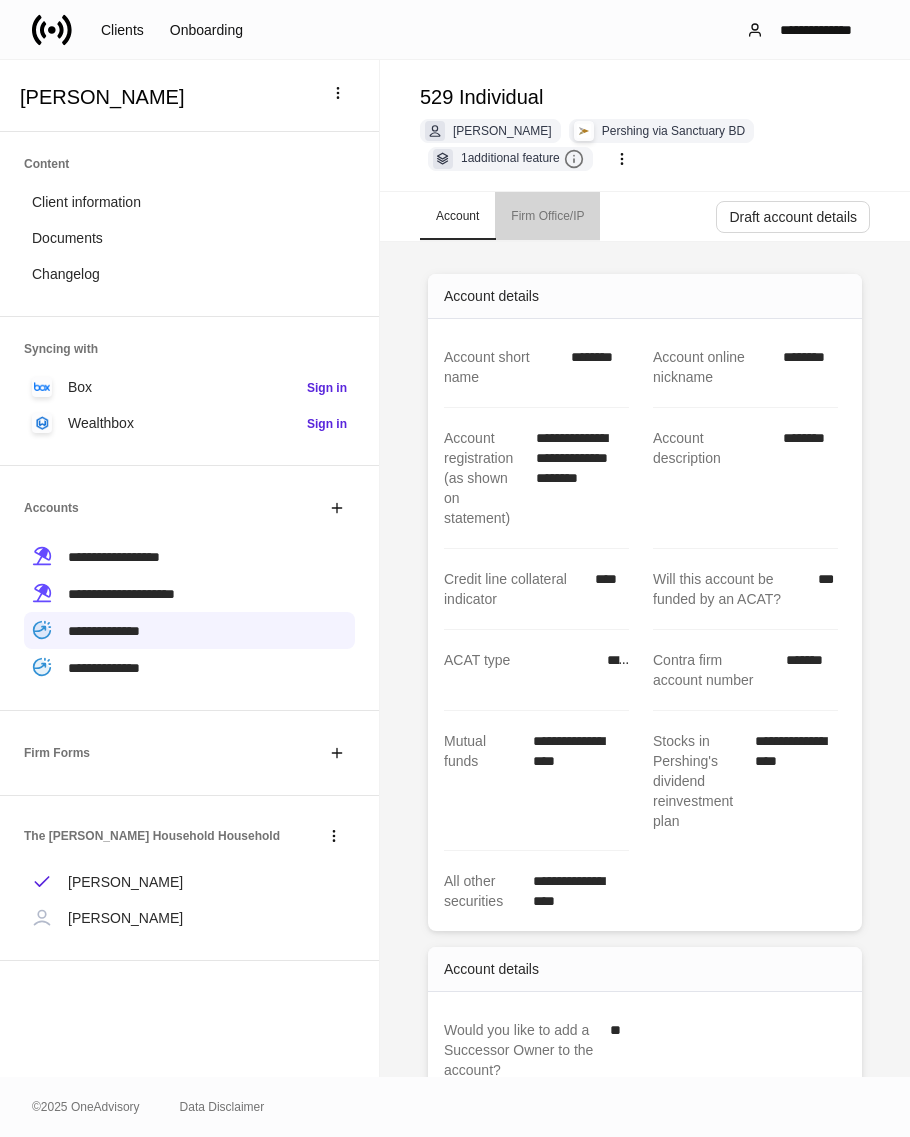click on "Firm Office/IP" at bounding box center (547, 216) 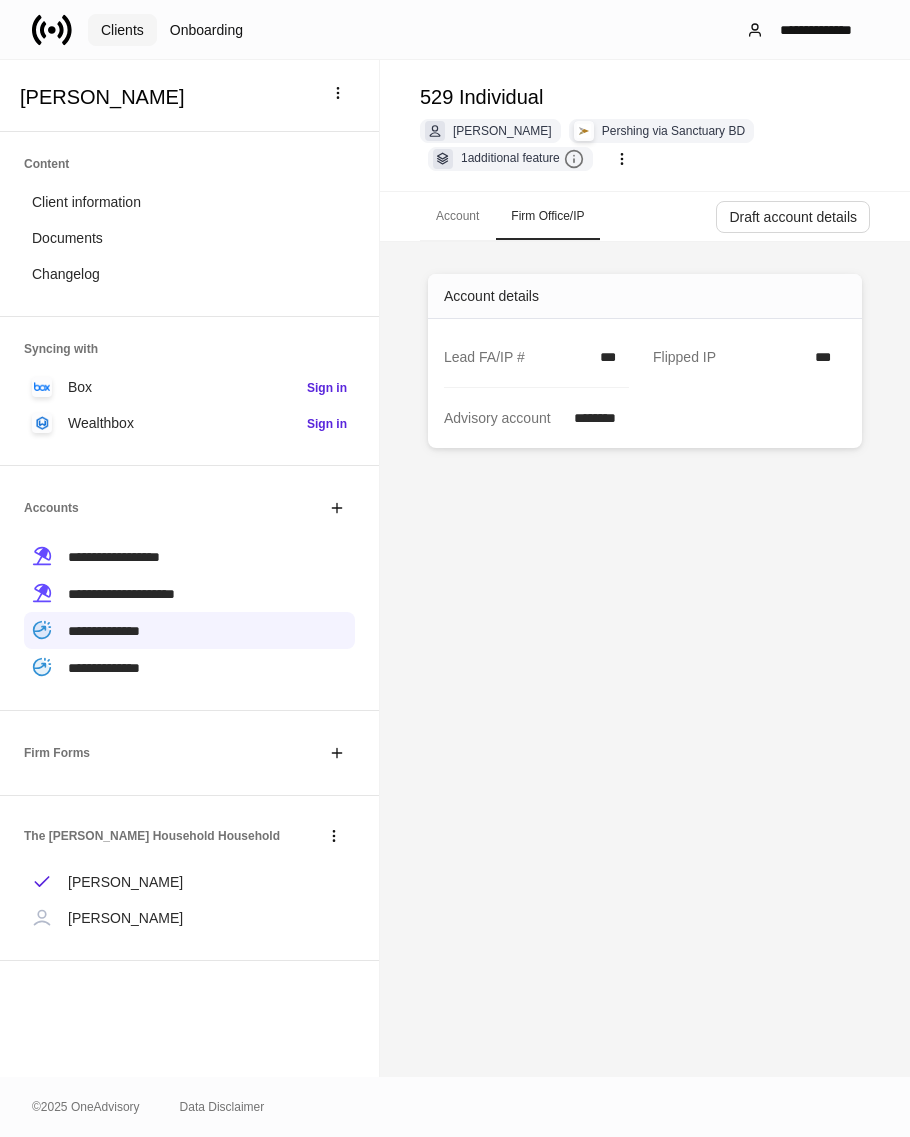 click on "Clients" at bounding box center (122, 30) 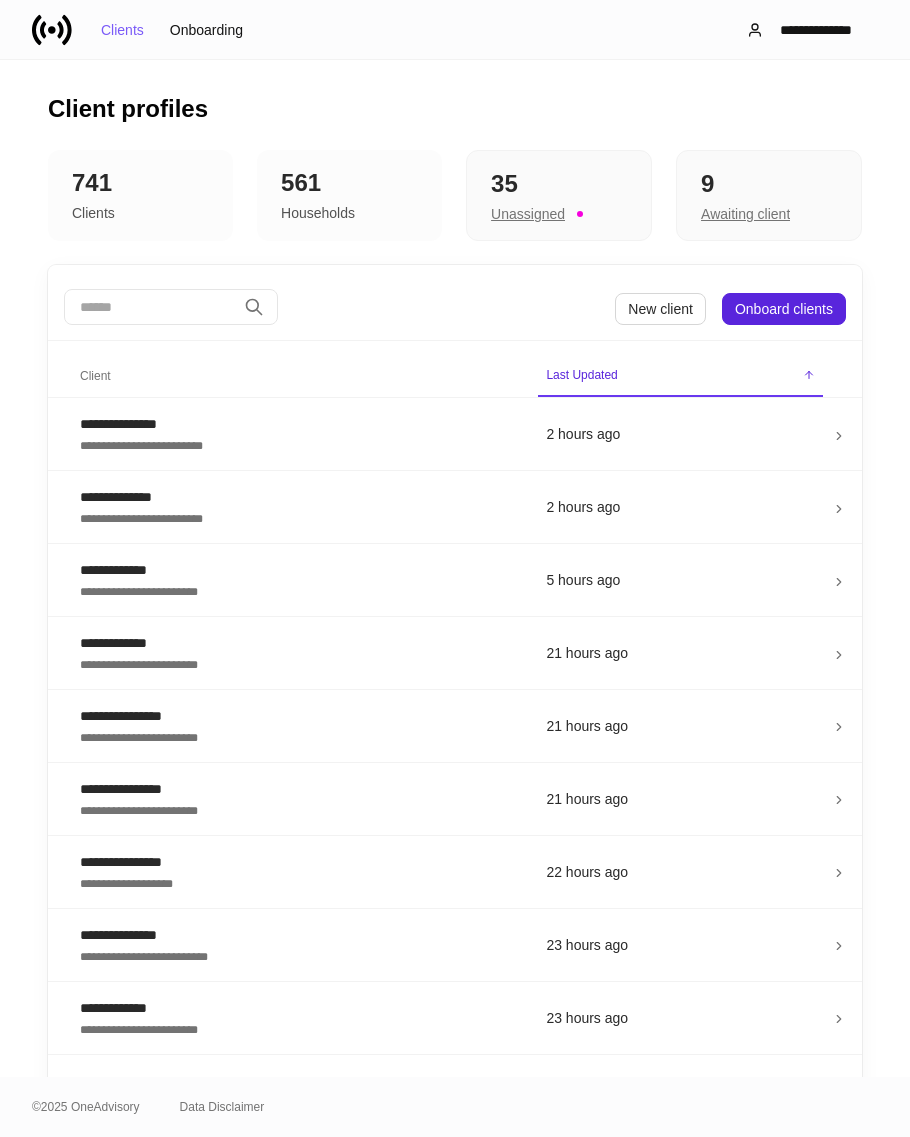 click at bounding box center (150, 307) 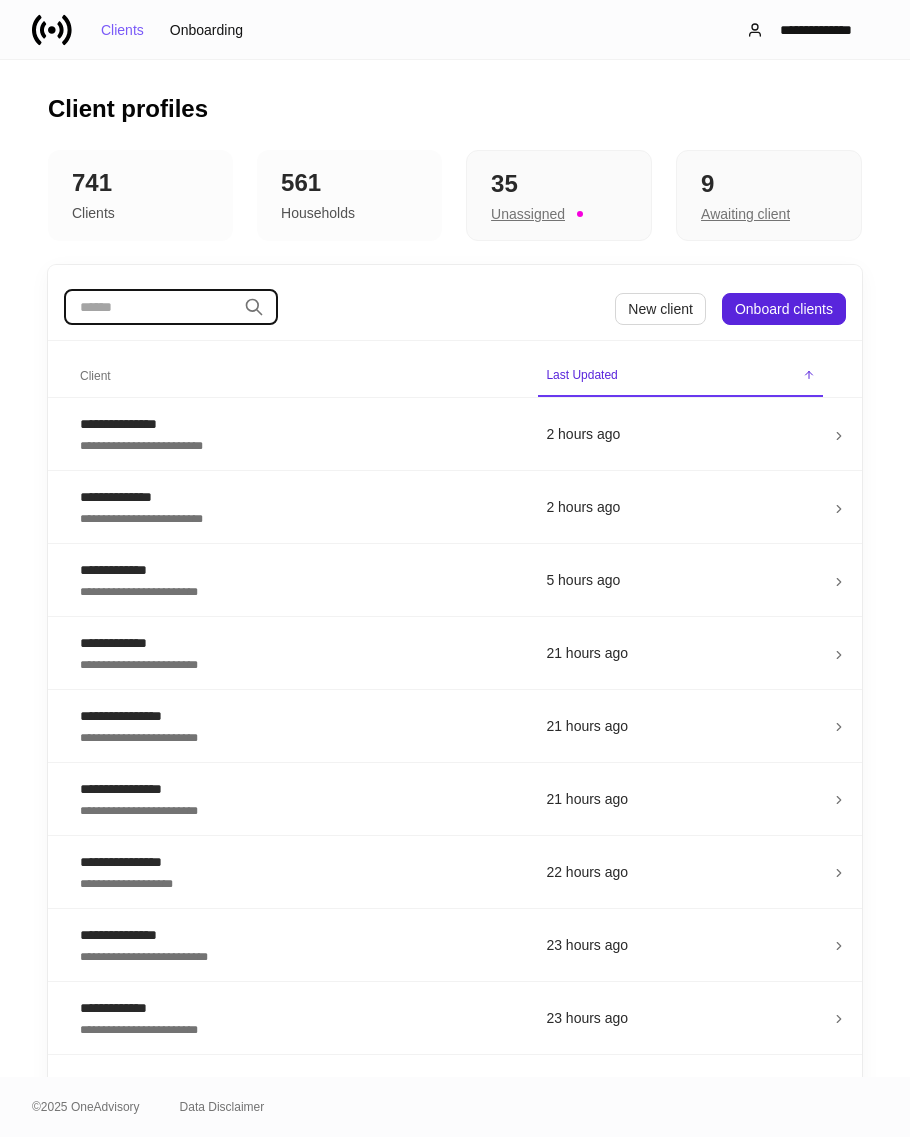 type on "*" 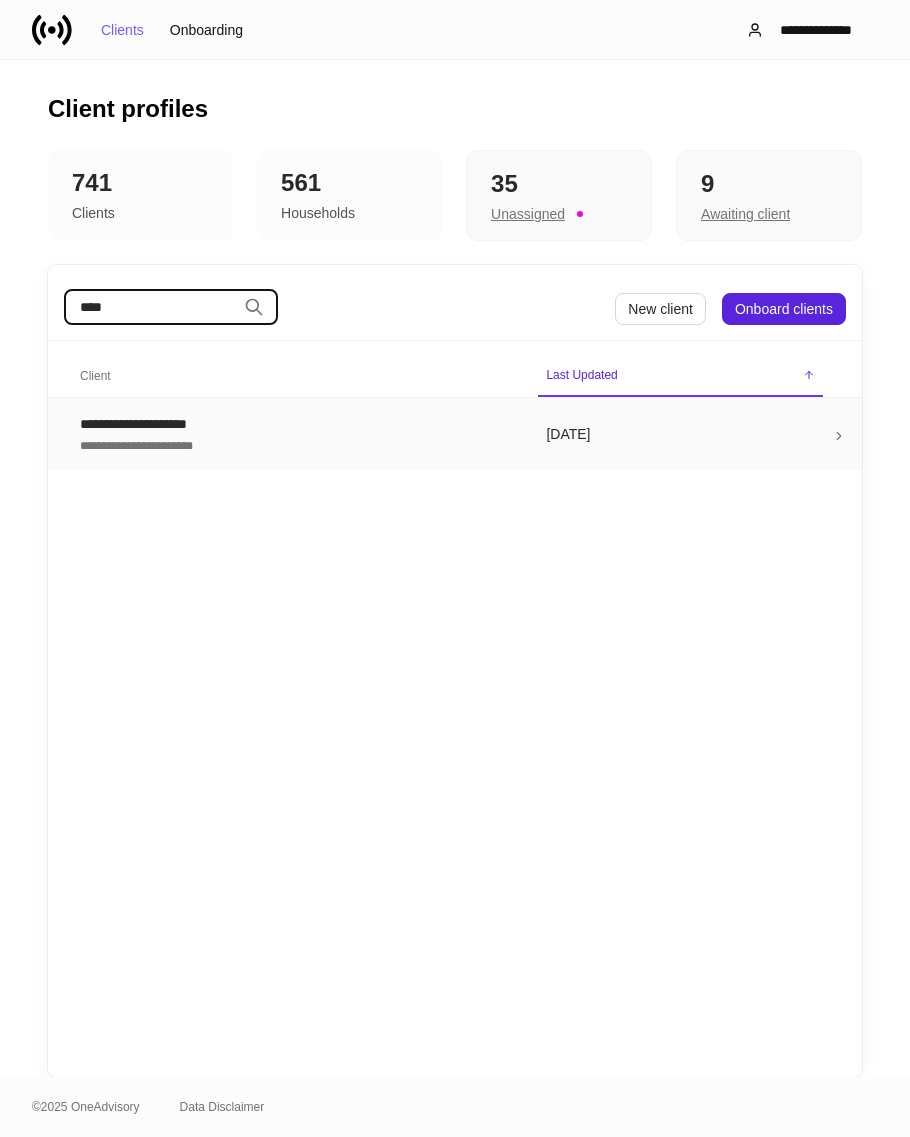 type on "****" 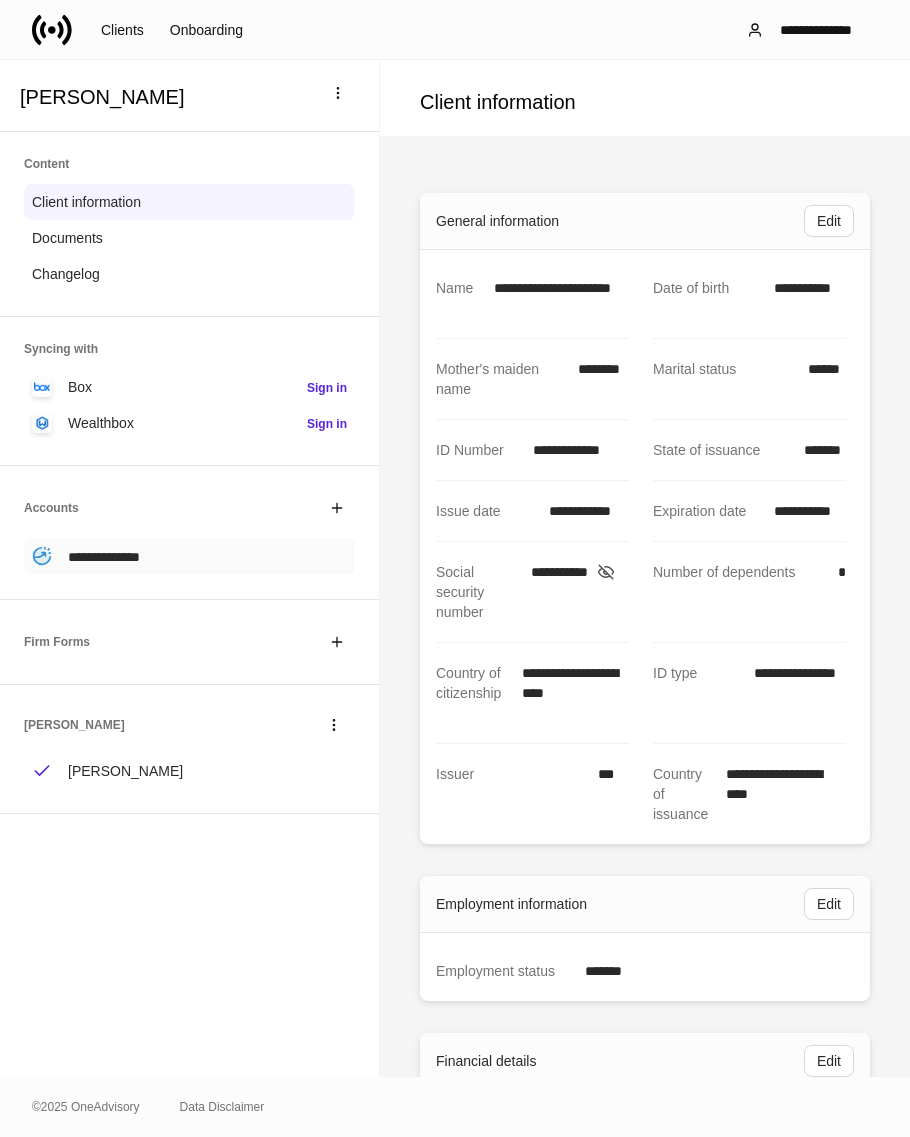 click on "**********" at bounding box center [104, 557] 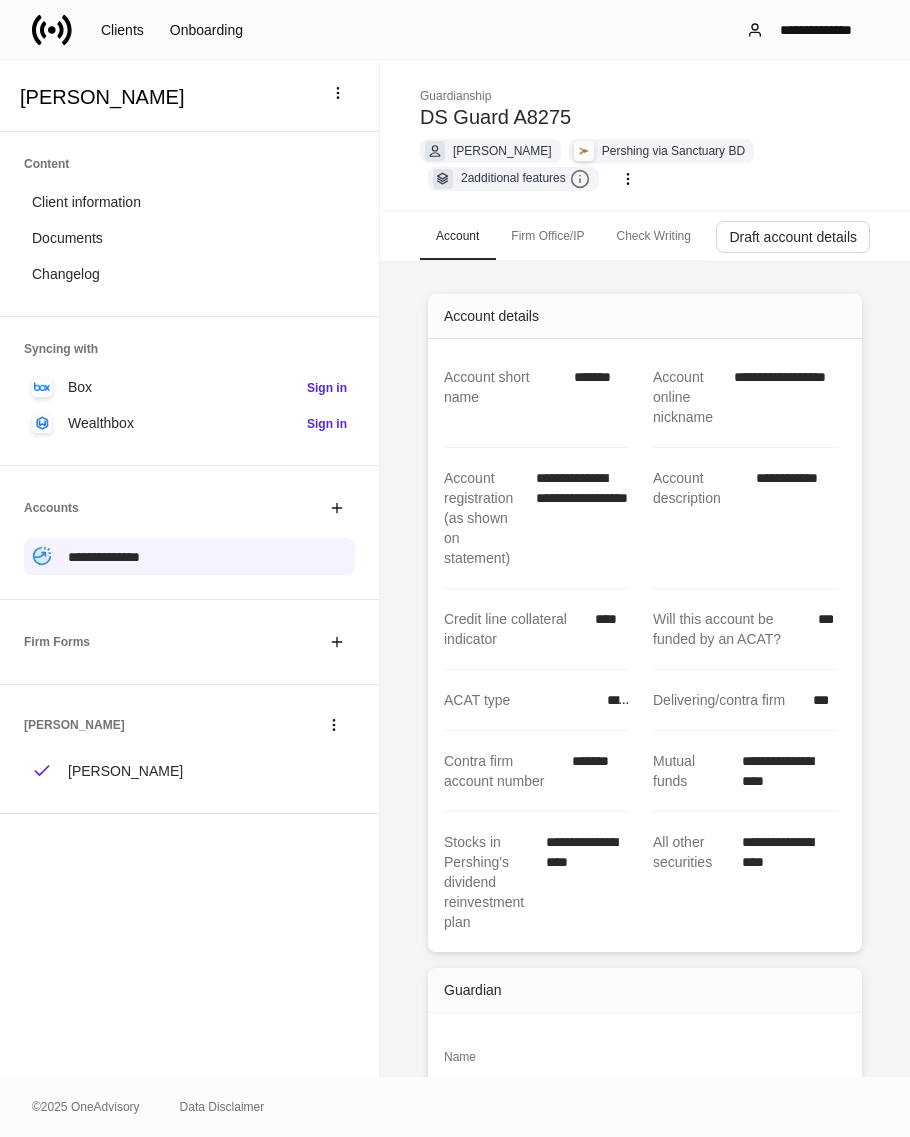 click on "Firm Office/IP" at bounding box center (547, 236) 